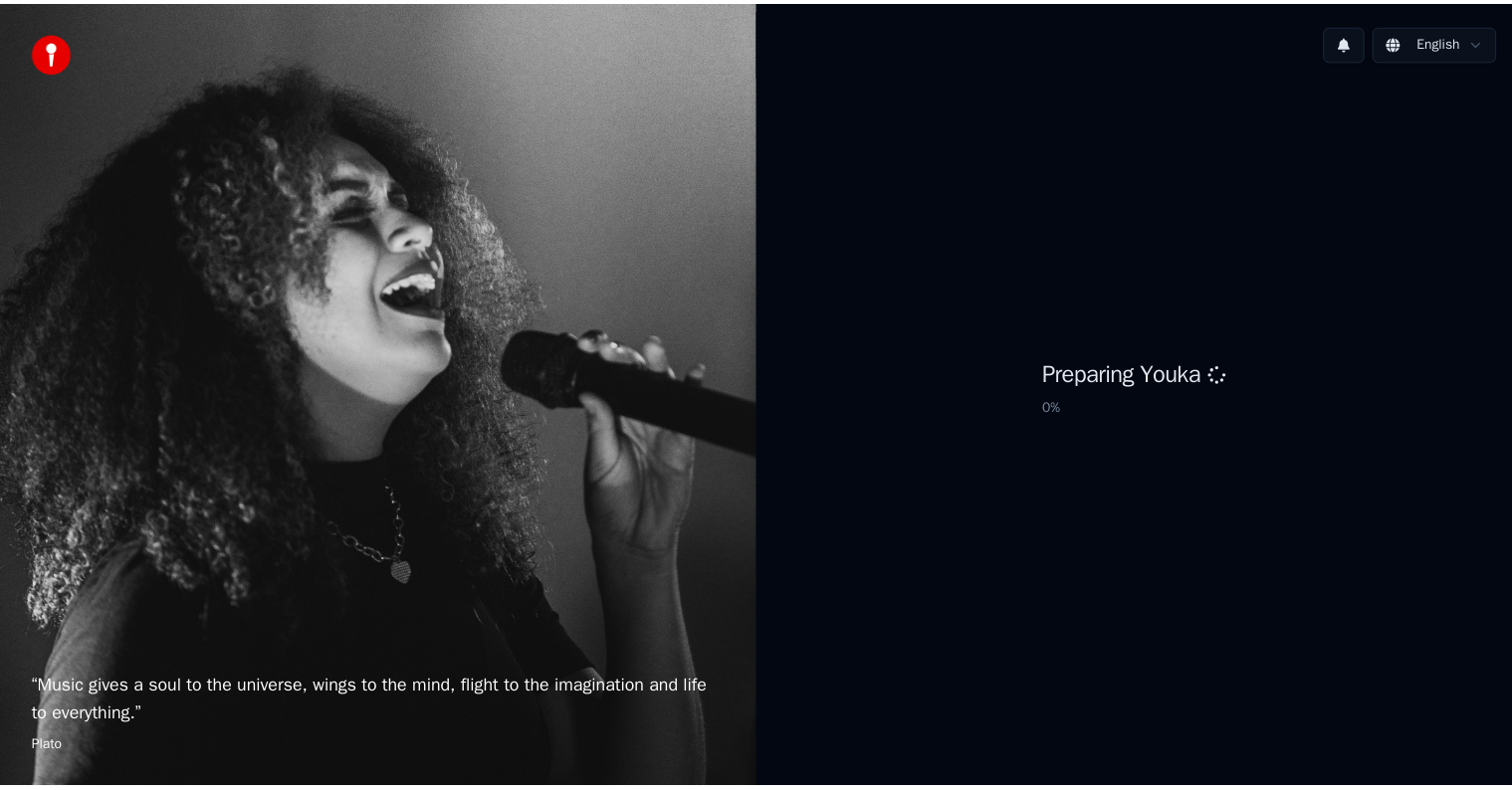 scroll, scrollTop: 0, scrollLeft: 0, axis: both 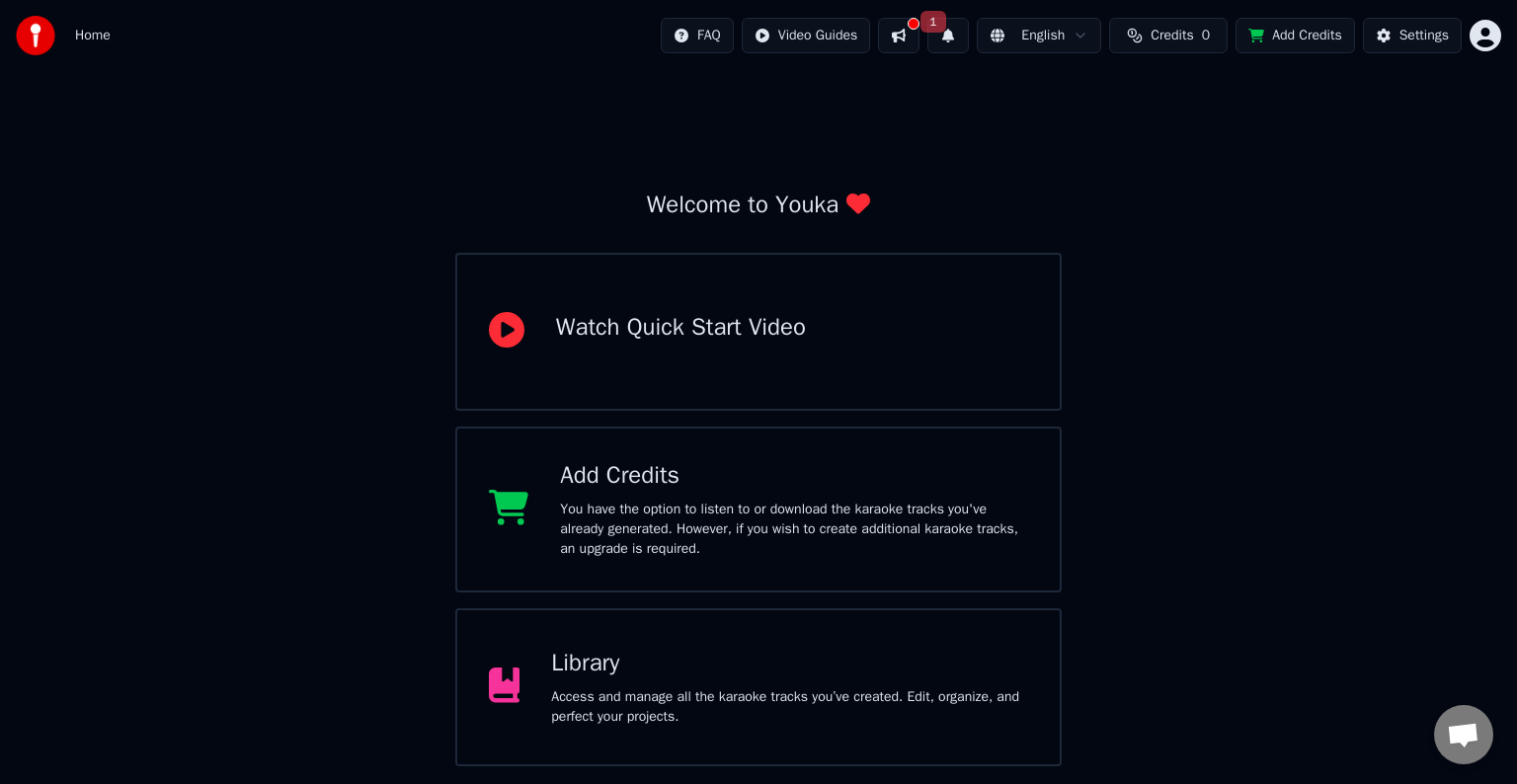 click on "Add Credits" at bounding box center [1295, 36] 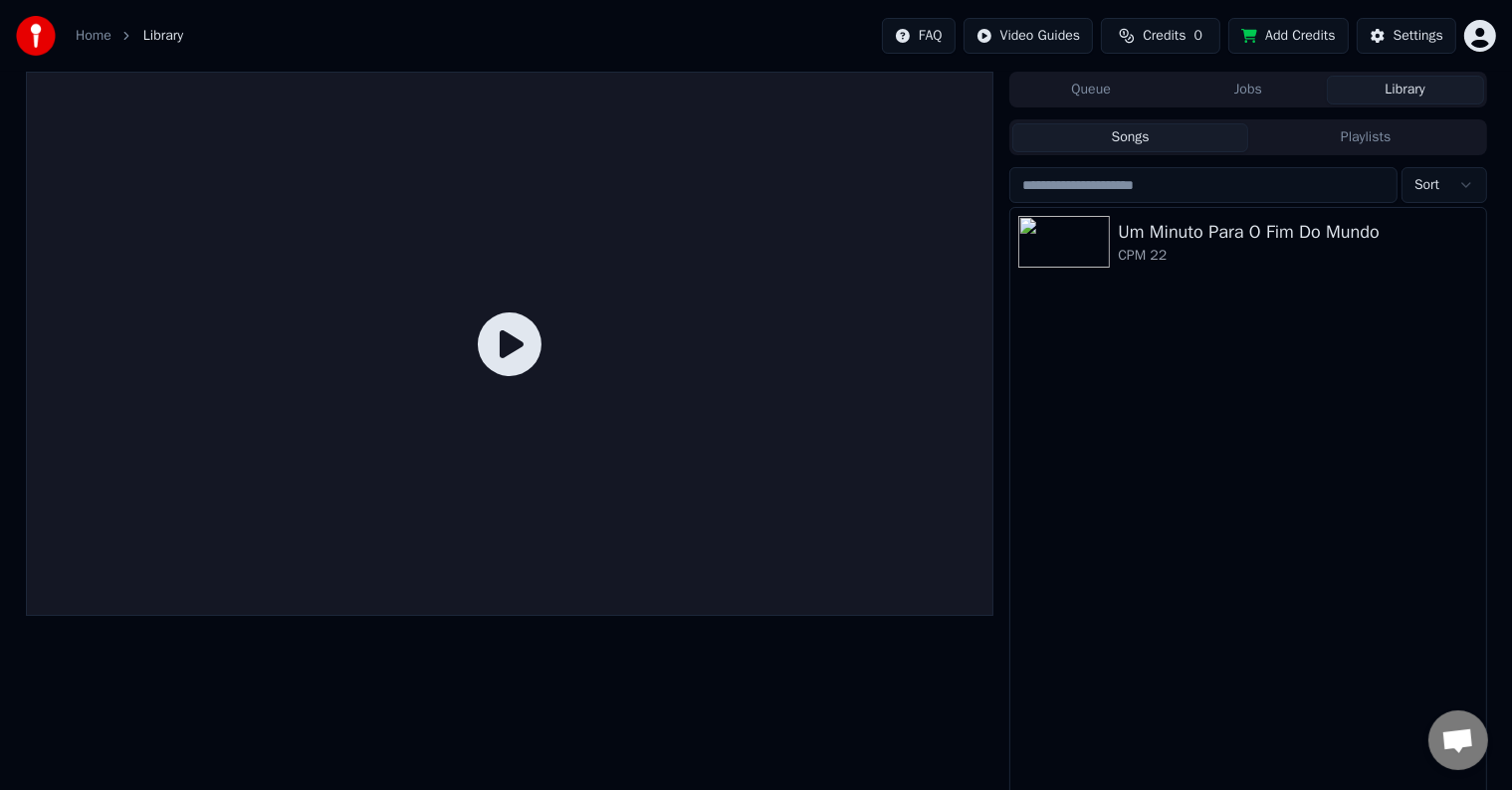 click on "Credits" at bounding box center (1164, 36) 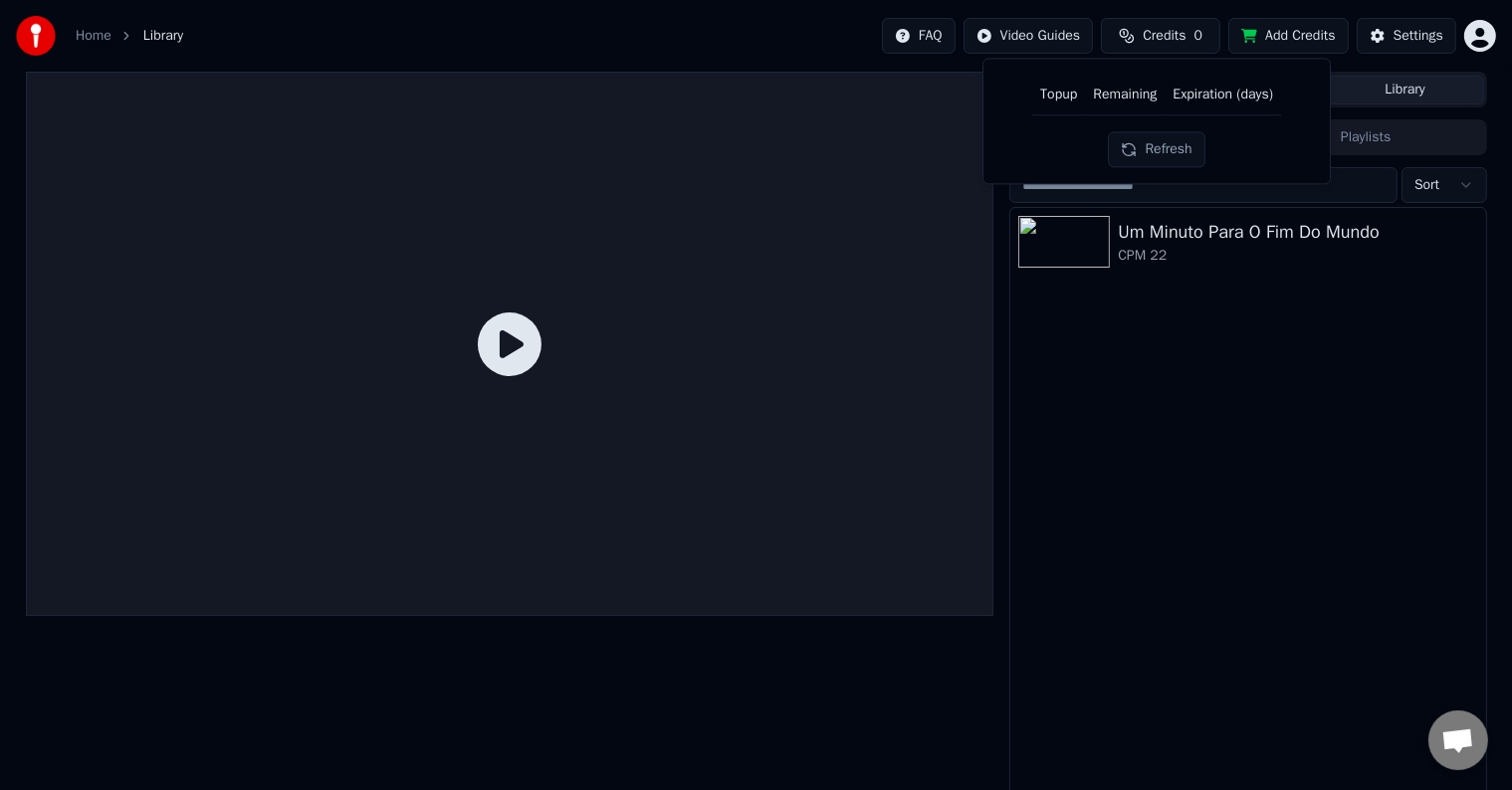 click on "Um Minuto Para O Fim Do Mundo CPM 22" at bounding box center [1247, 503] 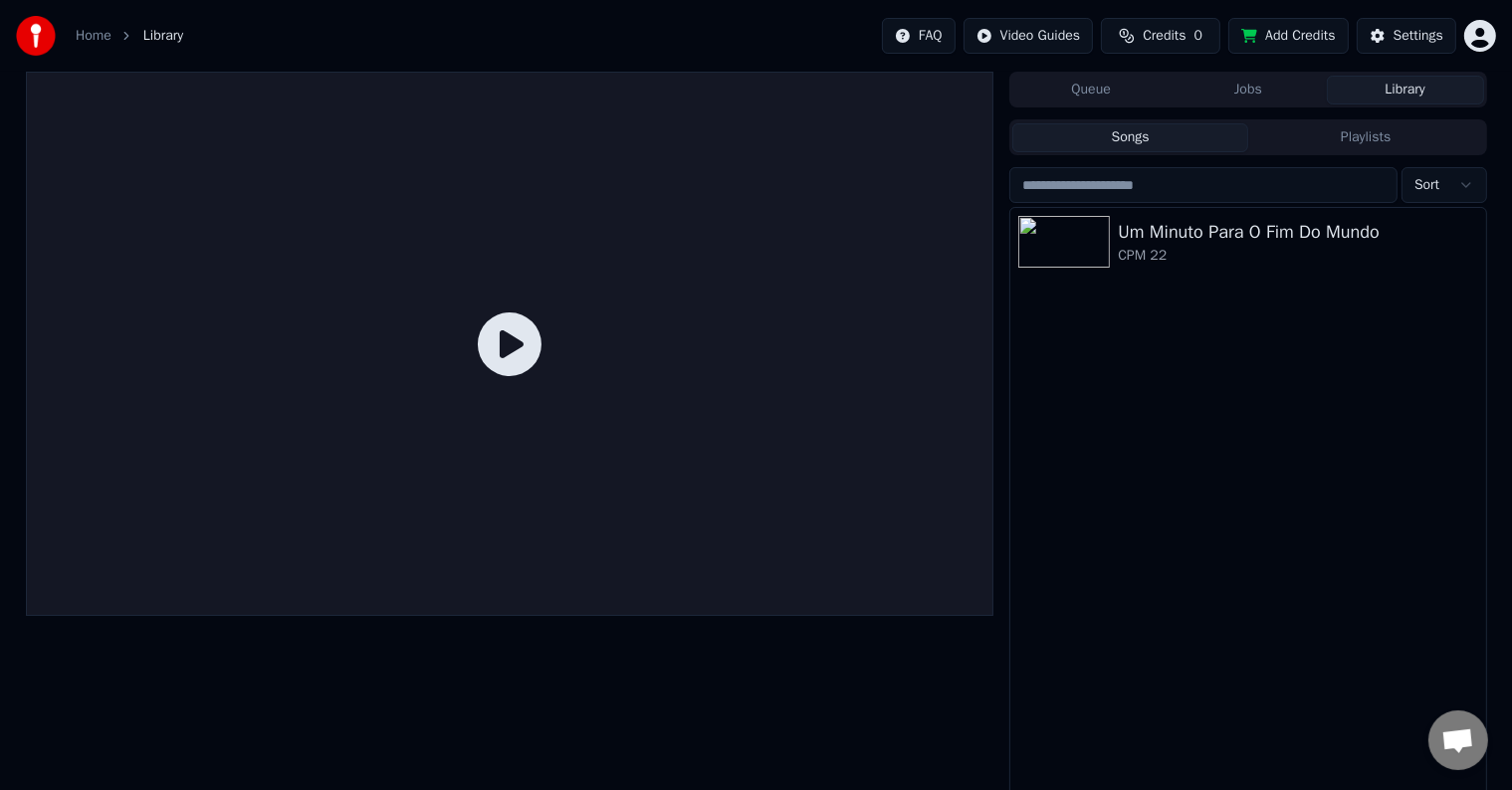 click 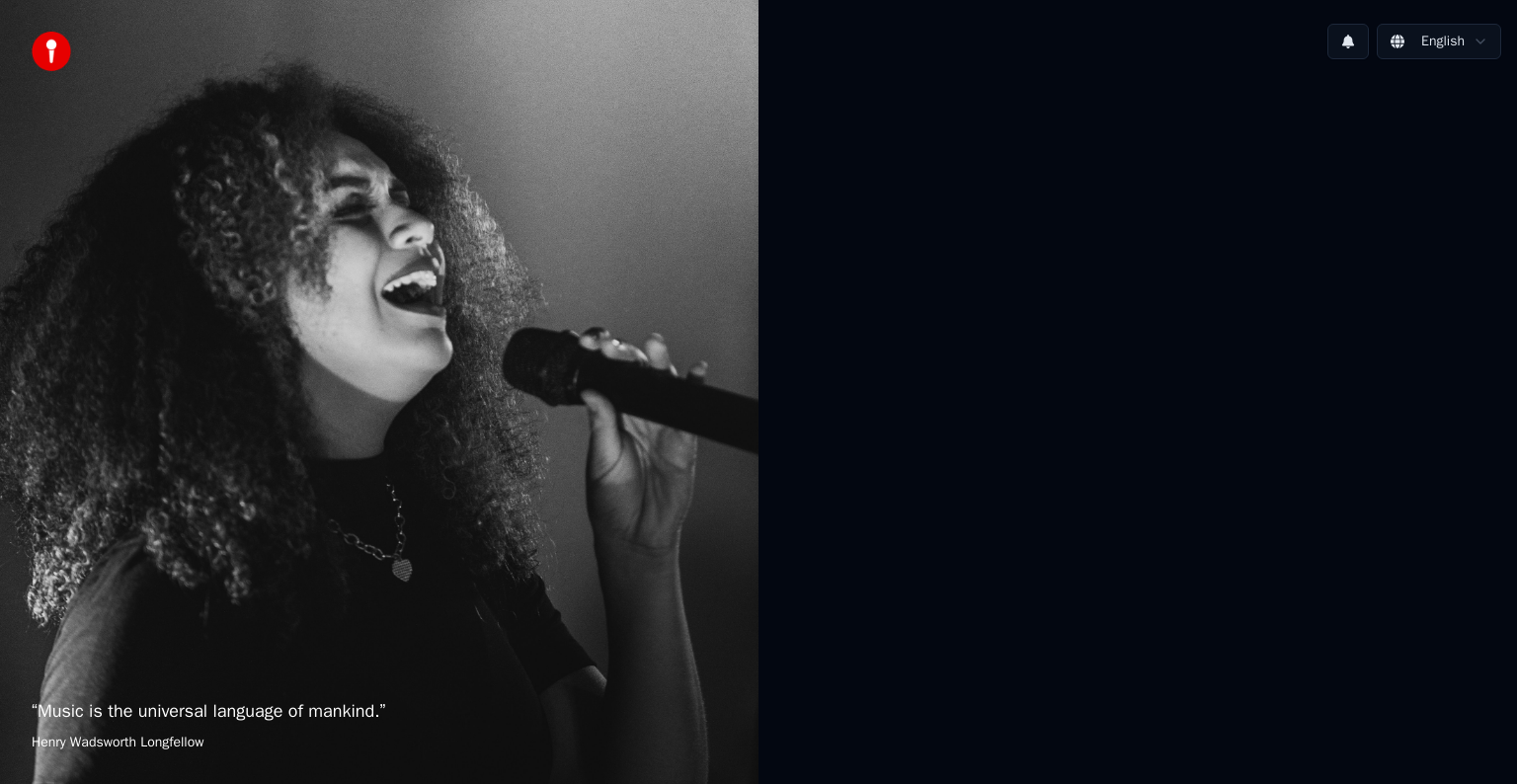 scroll, scrollTop: 0, scrollLeft: 0, axis: both 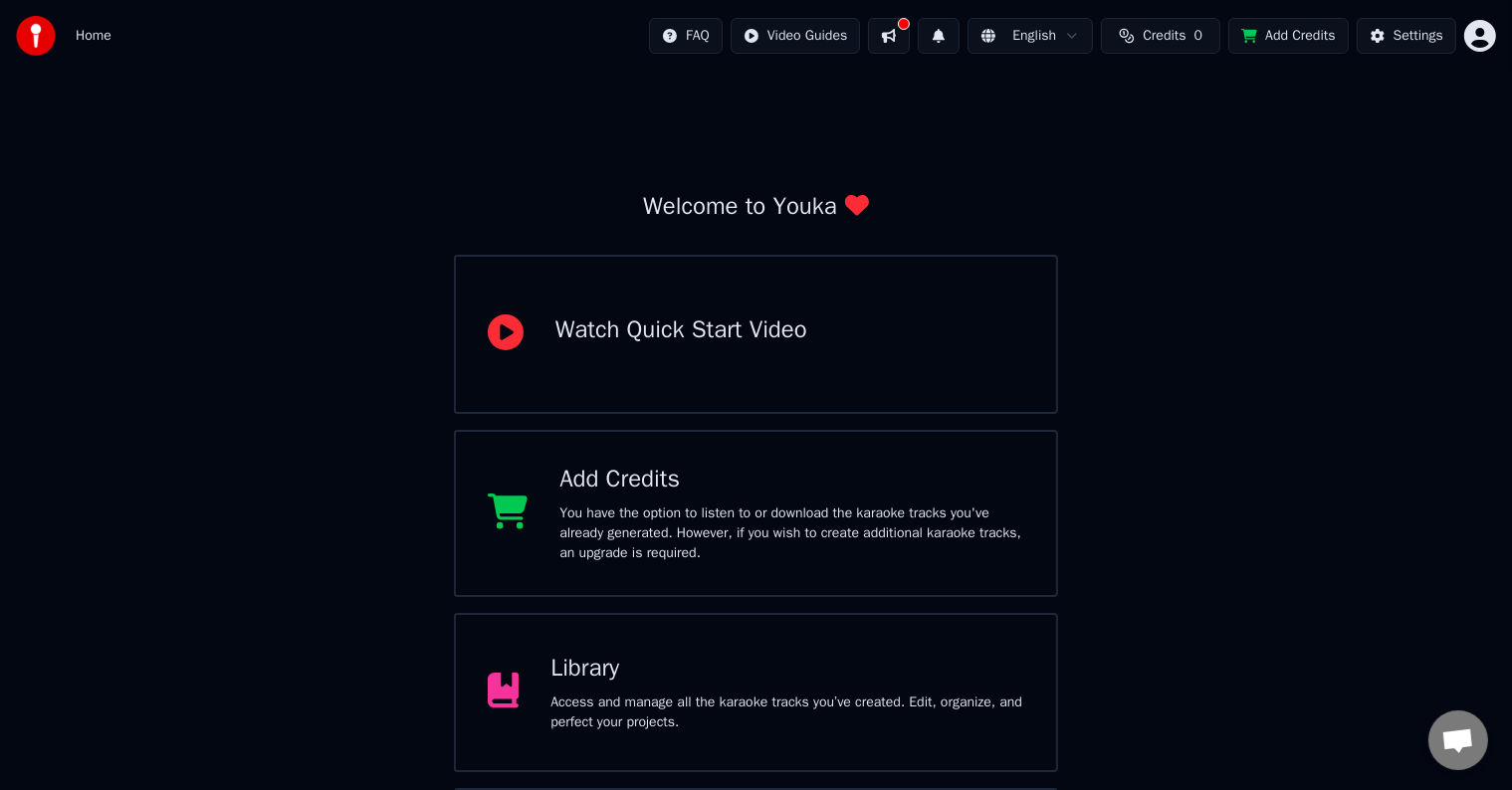 click on "Add Credits" at bounding box center [1288, 36] 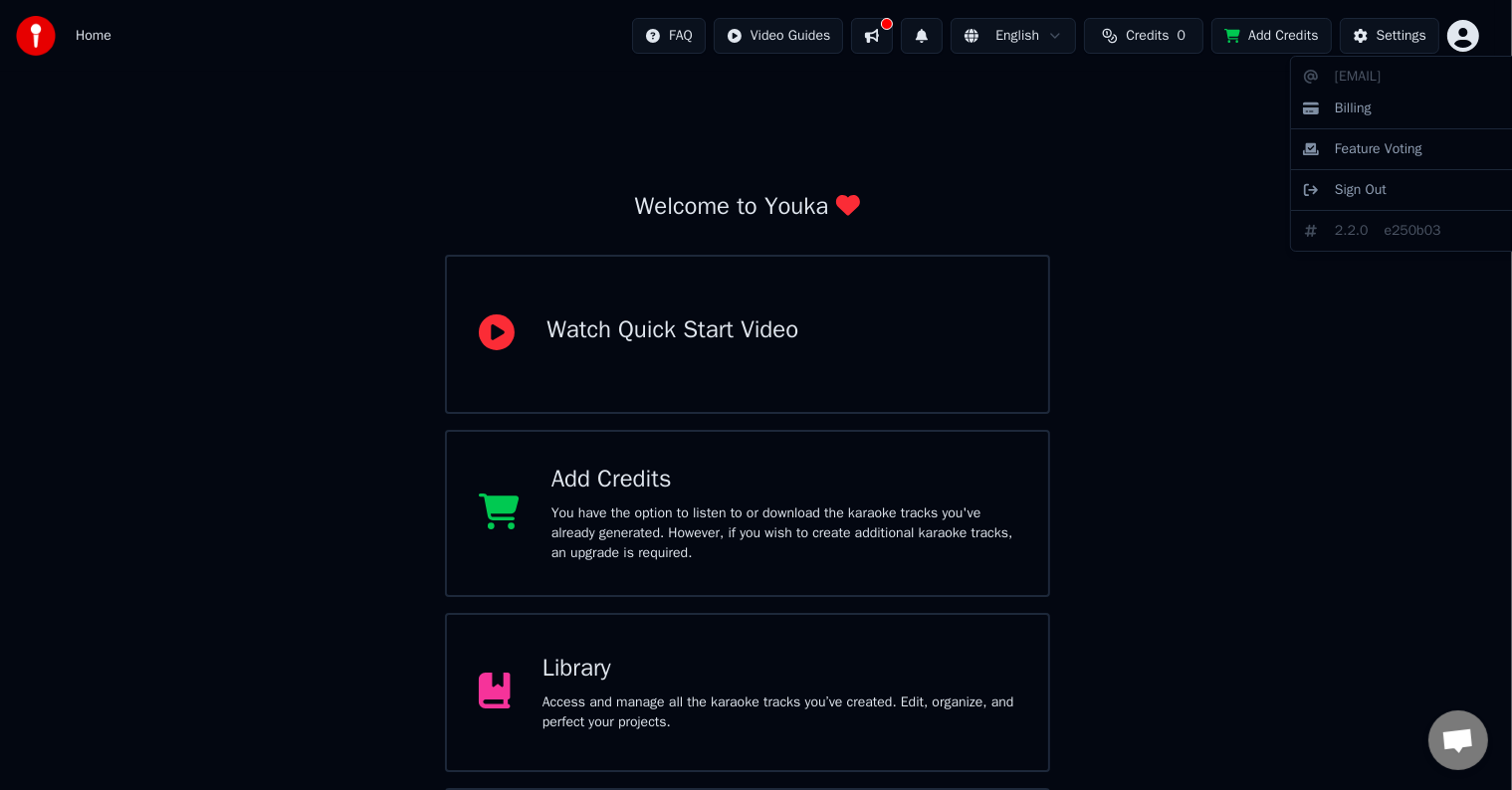 click on "Home FAQ Video Guides English Credits 0 Add Credits Settings Welcome to Youka Watch Quick Start Video Add Credits You have the option to listen to or download the karaoke tracks you've already generated. However, if you wish to create additional karaoke tracks, an upgrade is required. Library Access and manage all the karaoke tracks you’ve created. Edit, organize, and perfect your projects. Create Karaoke Create karaoke from audio or video files (MP3, MP4, and more), or paste a URL to instantly generate a karaoke video with synchronized lyrics. [EMAIL] Billing Feature Voting Sign Out 2.2.0 e250b03" at bounding box center [756, 474] 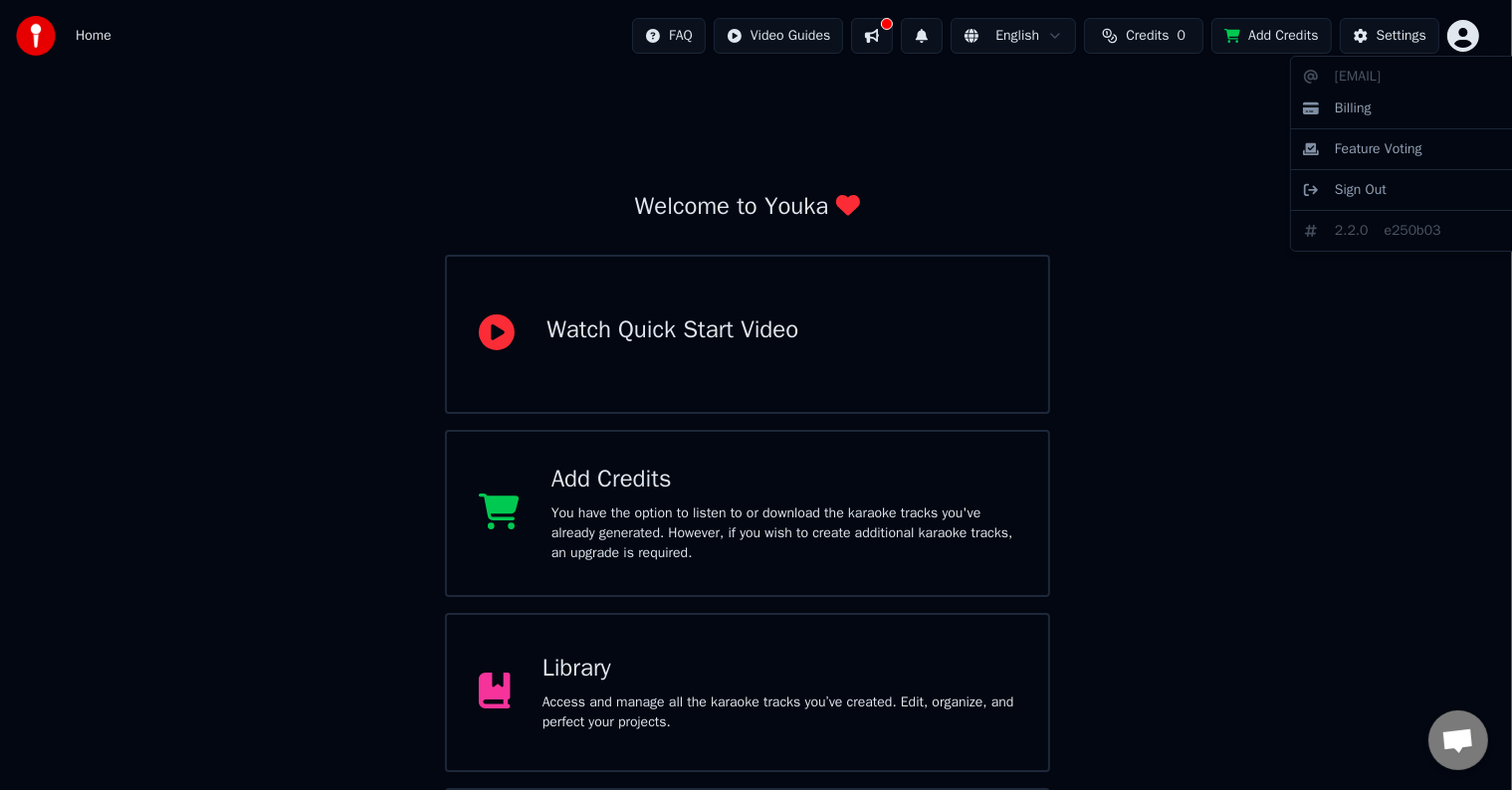 click on "Home FAQ Video Guides English Credits 0 Add Credits Settings Welcome to Youka Watch Quick Start Video Add Credits You have the option to listen to or download the karaoke tracks you've already generated. However, if you wish to create additional karaoke tracks, an upgrade is required. Library Access and manage all the karaoke tracks you’ve created. Edit, organize, and perfect your projects. Create Karaoke Create karaoke from audio or video files (MP3, MP4, and more), or paste a URL to instantly generate a karaoke video with synchronized lyrics. alxsj95@gmail.com Billing Feature Voting Sign Out 2.2.0 e250b03" at bounding box center (756, 474) 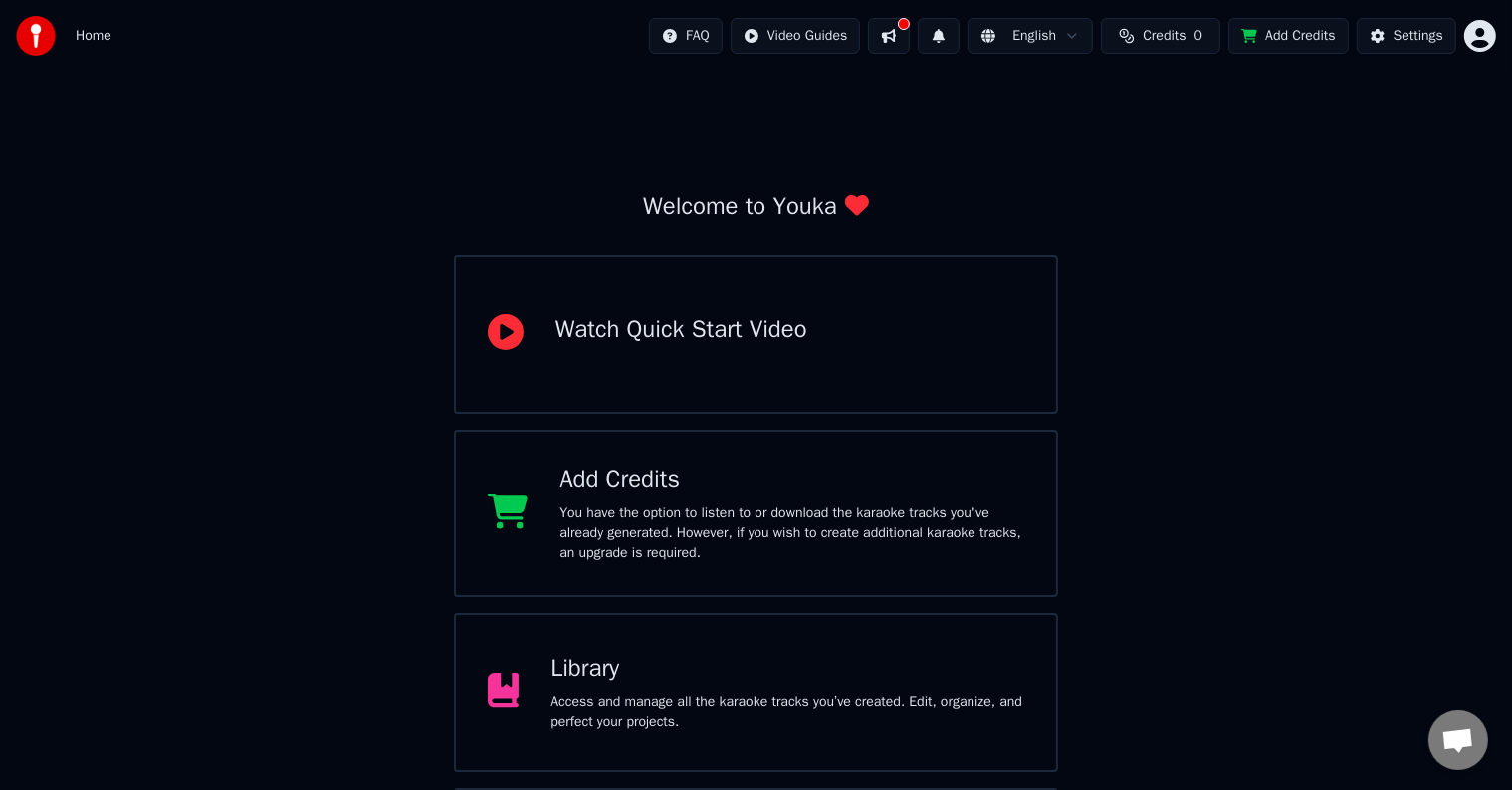 click on "Access and manage all the karaoke tracks you’ve created. Edit, organize, and perfect your projects." at bounding box center [787, 712] 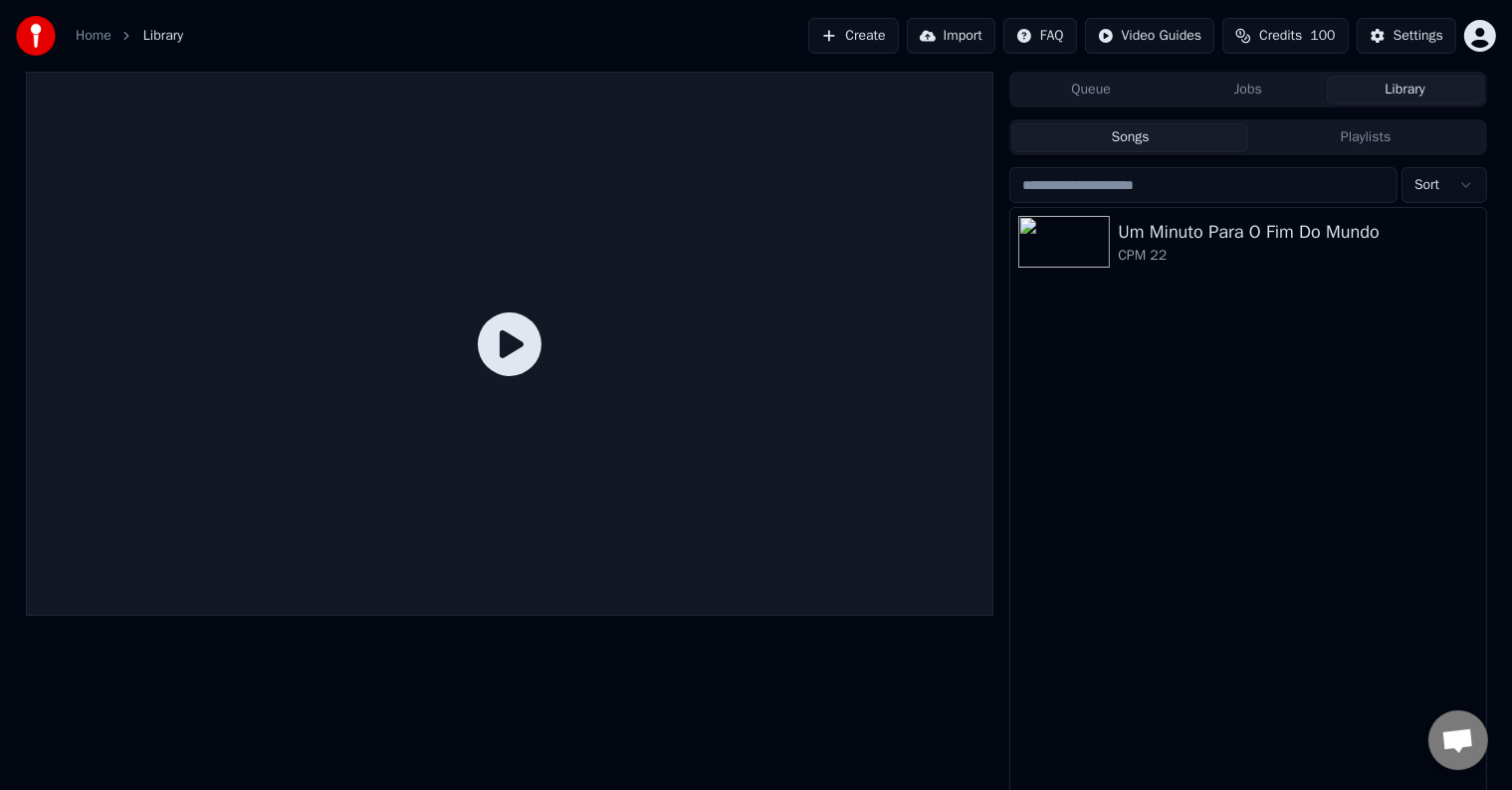 click on "Create" at bounding box center [853, 36] 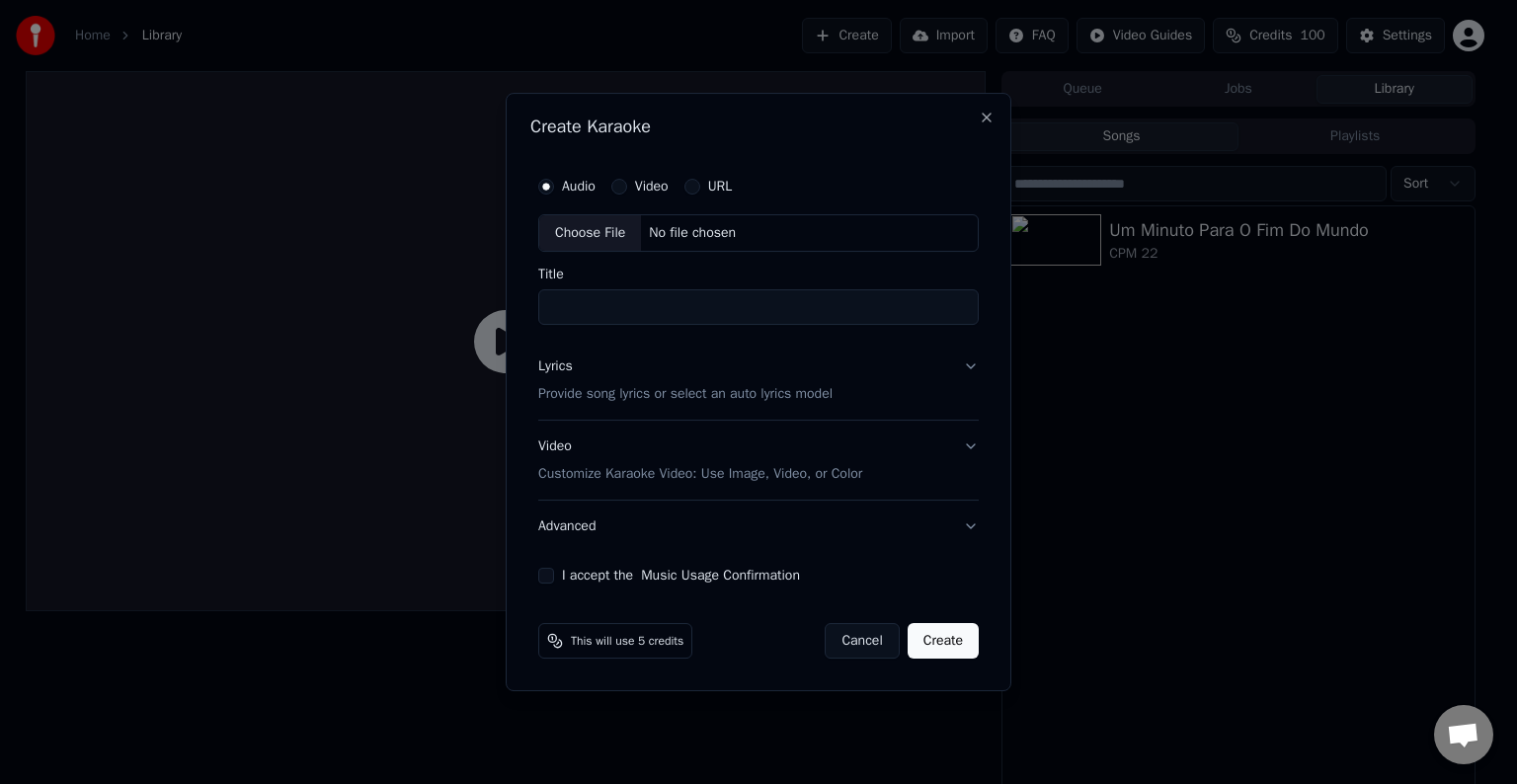 click on "Choose File No file chosen" at bounding box center (758, 233) 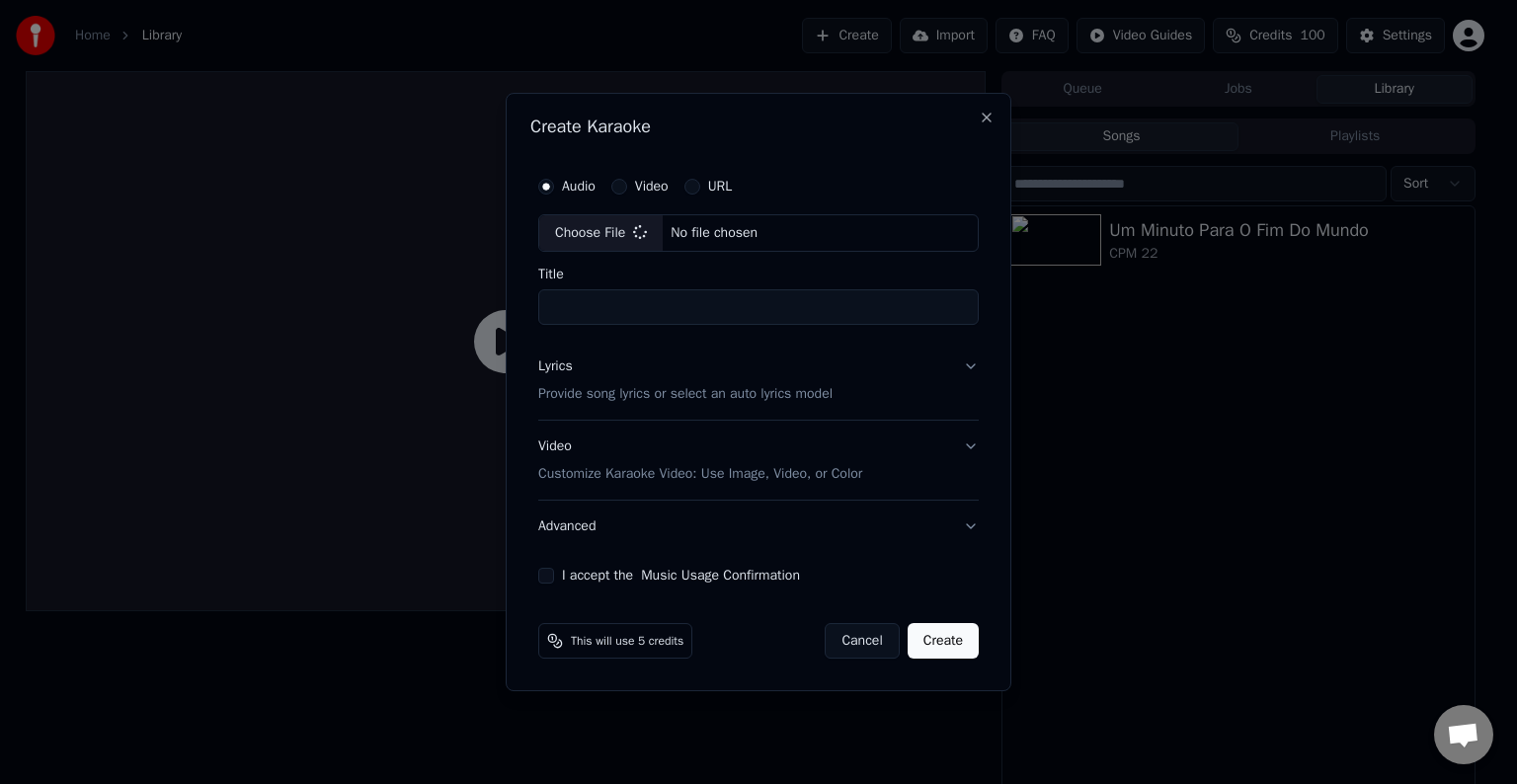 type on "**********" 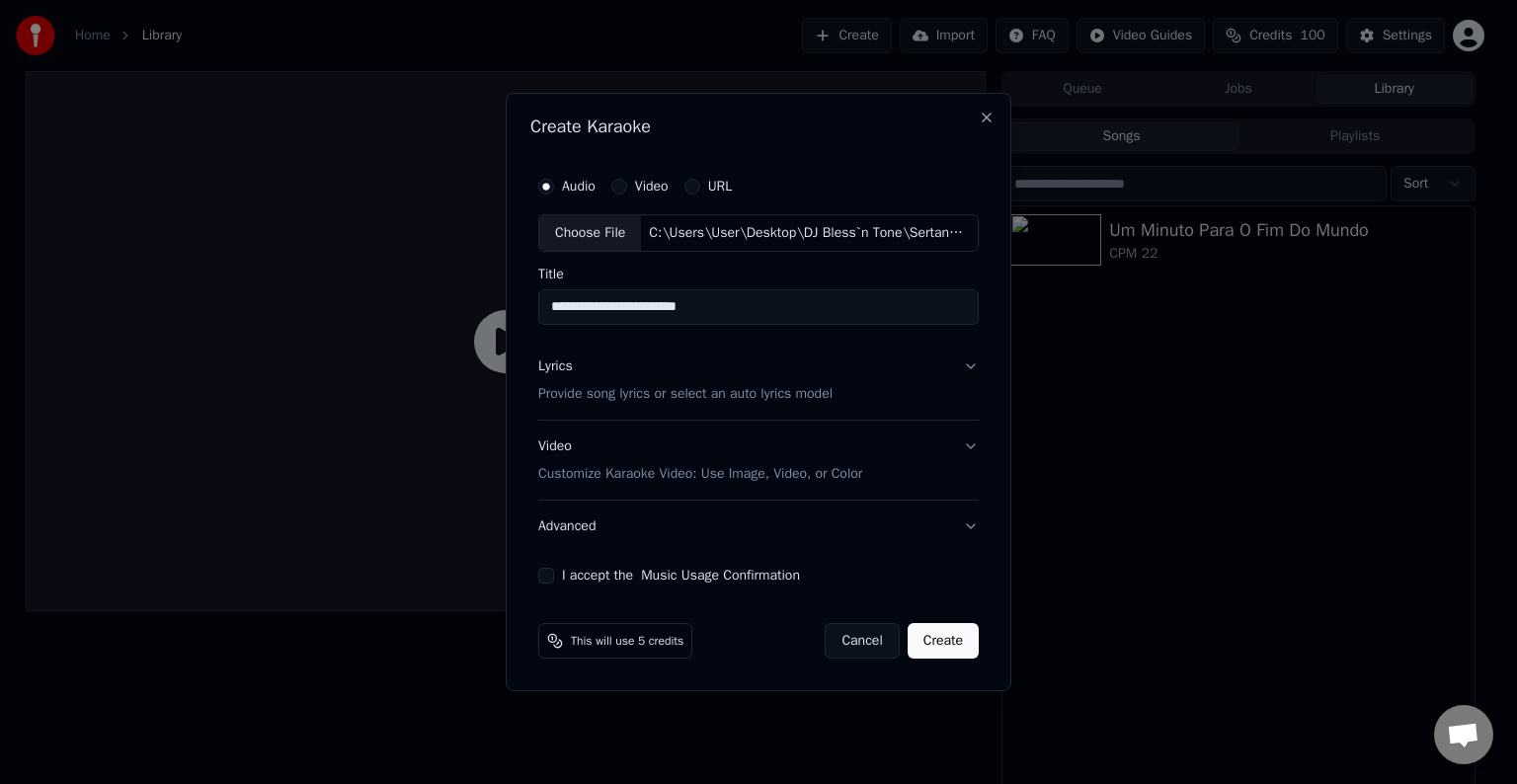 click on "Lyrics Provide song lyrics or select an auto lyrics model" at bounding box center [758, 380] 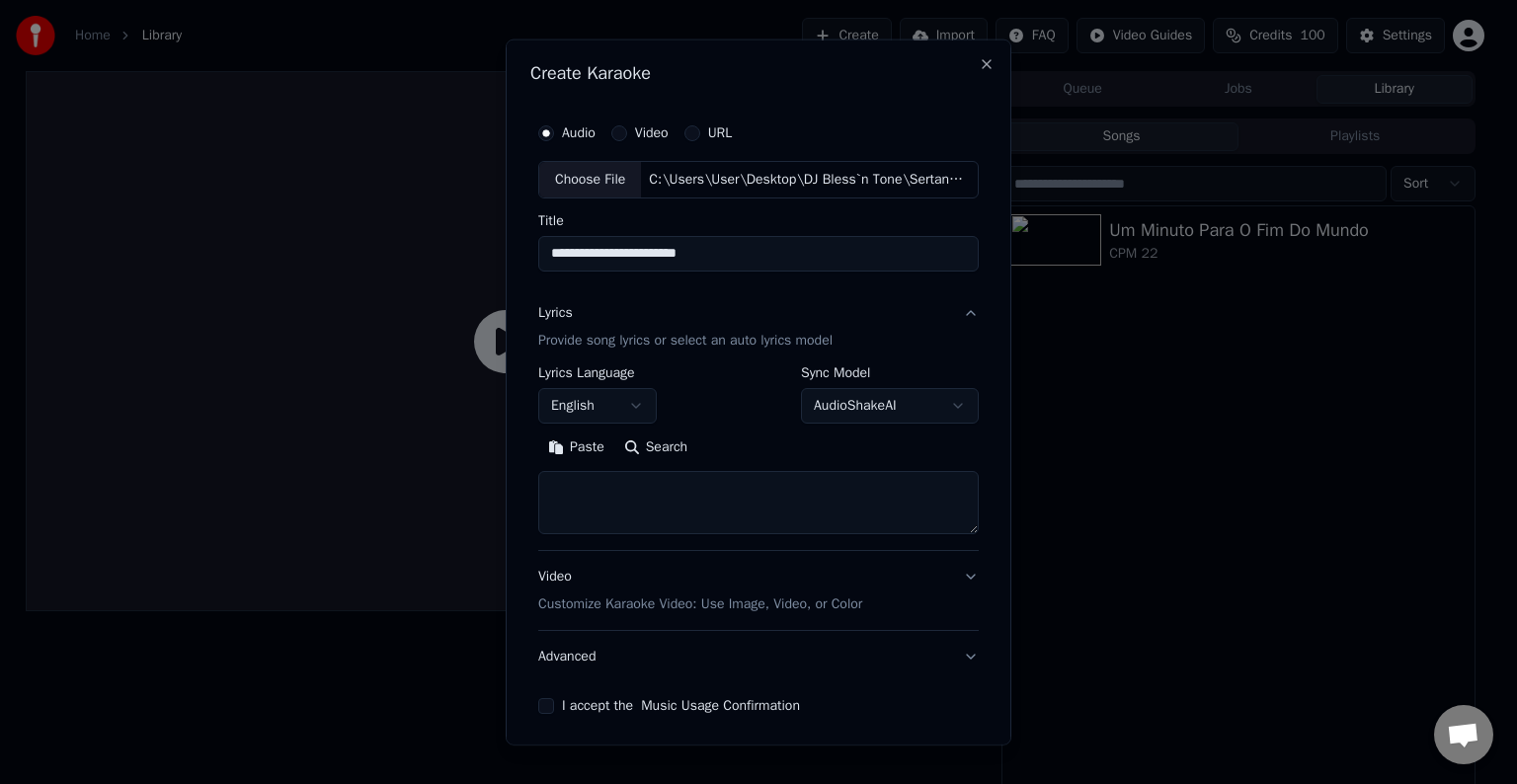 click at bounding box center [758, 503] 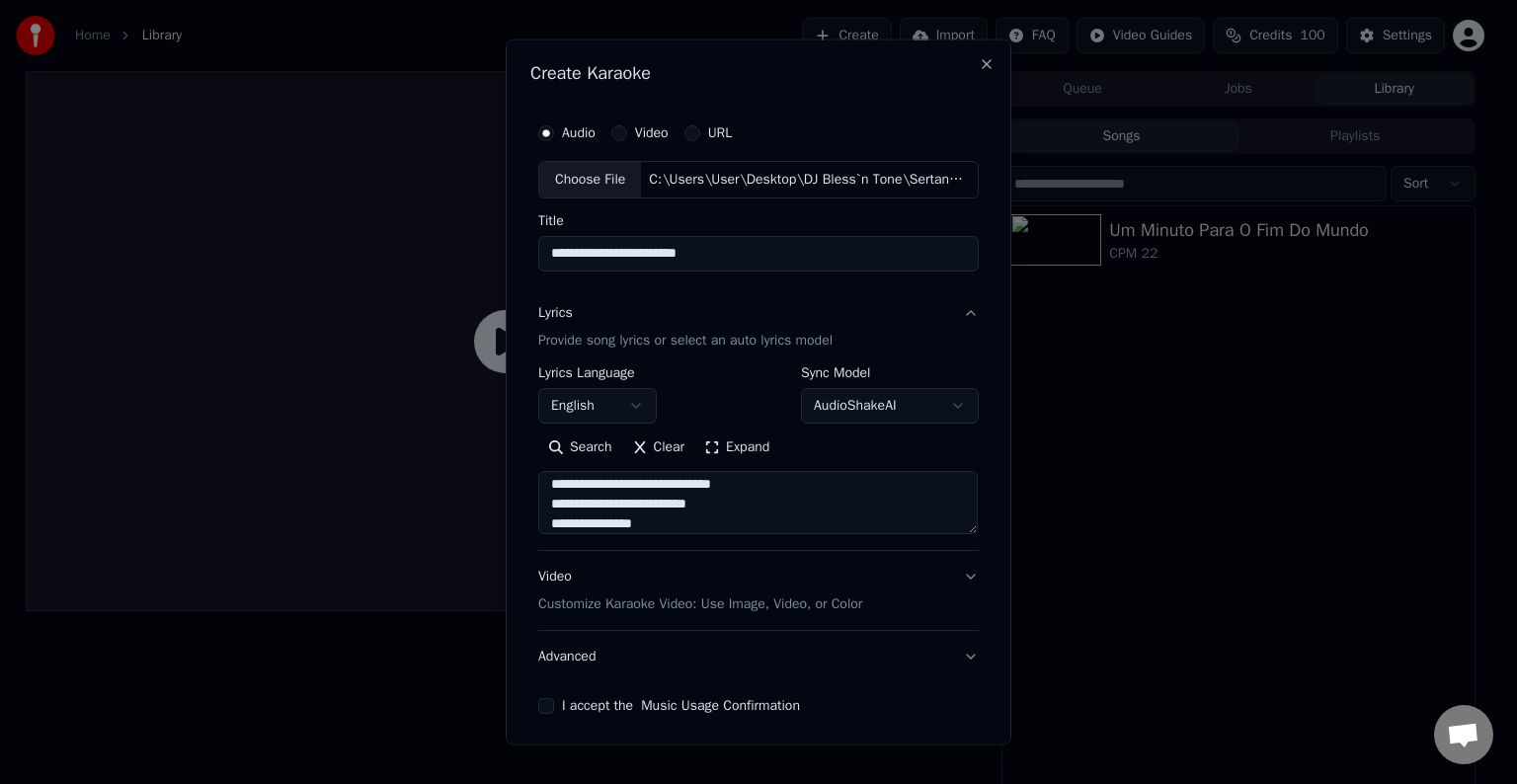 scroll, scrollTop: 1216, scrollLeft: 0, axis: vertical 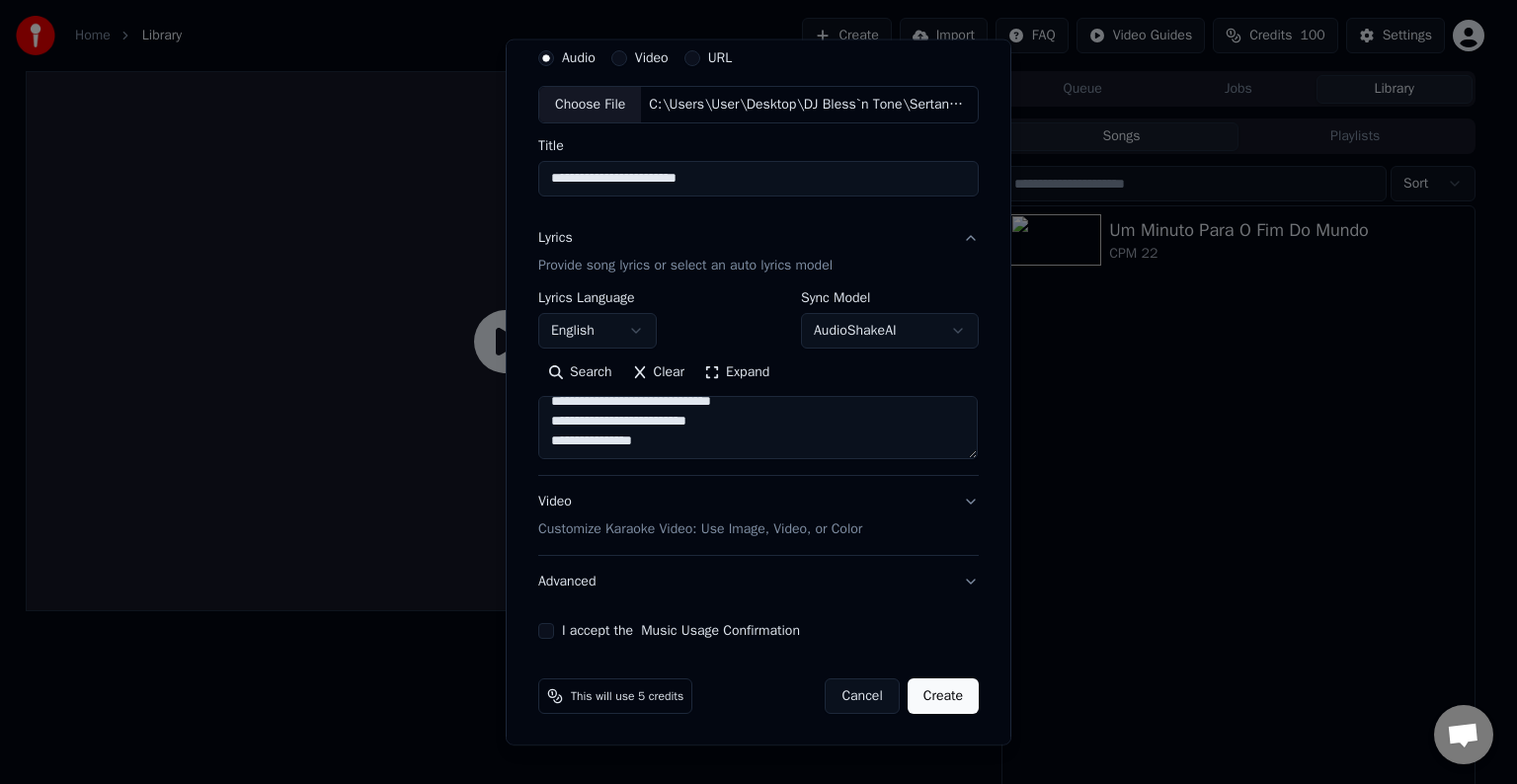 type on "**********" 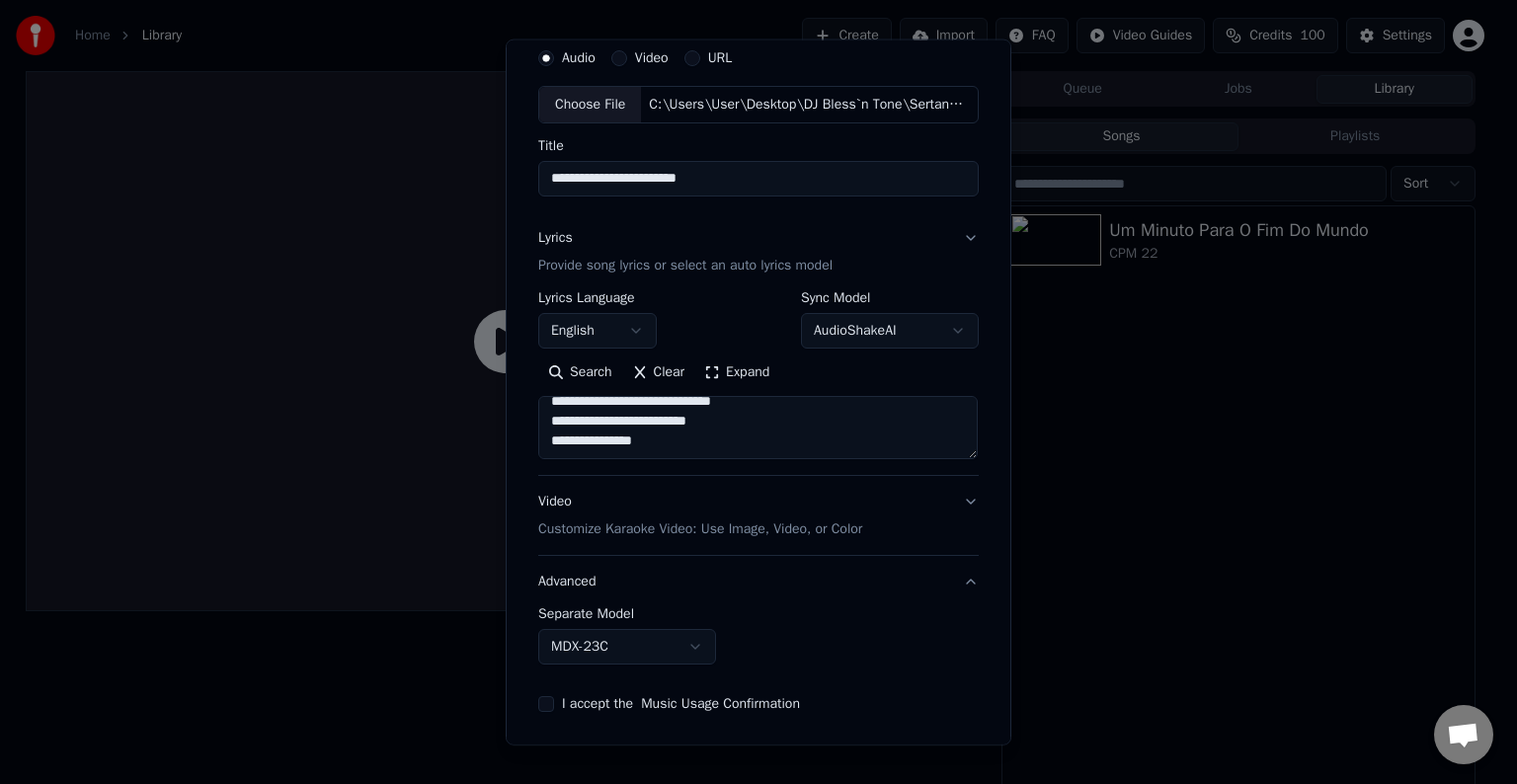 scroll, scrollTop: 0, scrollLeft: 0, axis: both 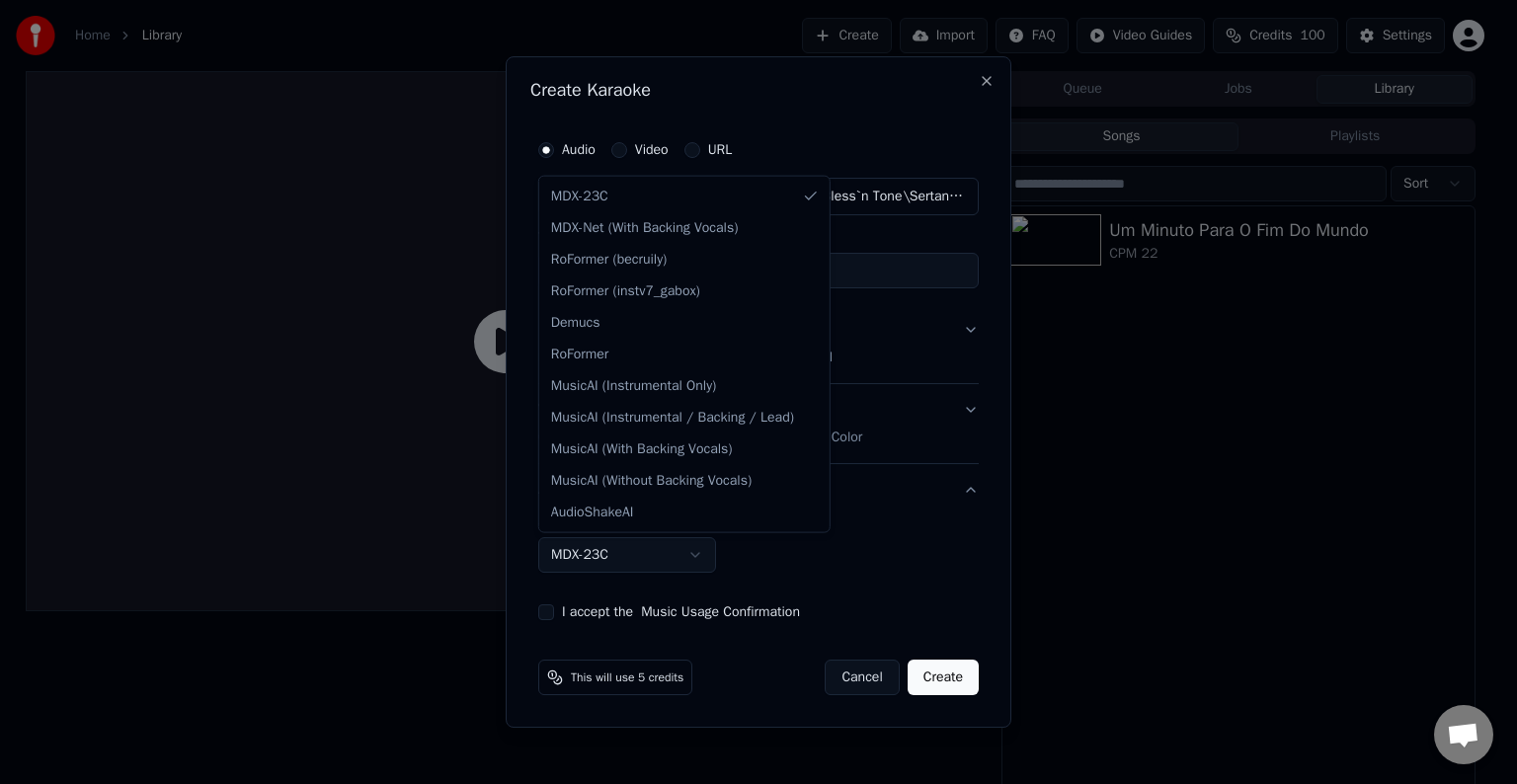 click on "**********" at bounding box center (750, 392) 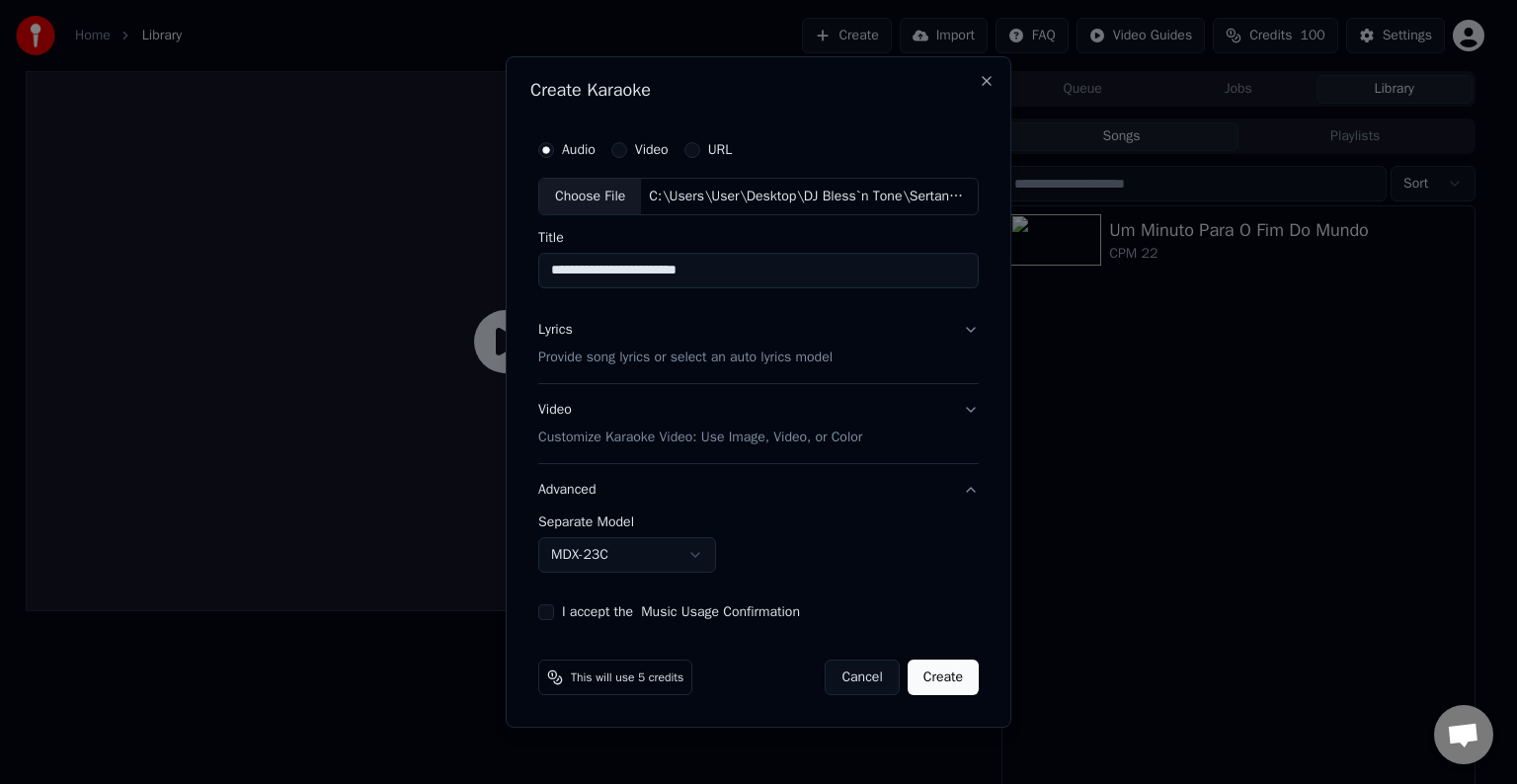 click on "**********" at bounding box center (750, 392) 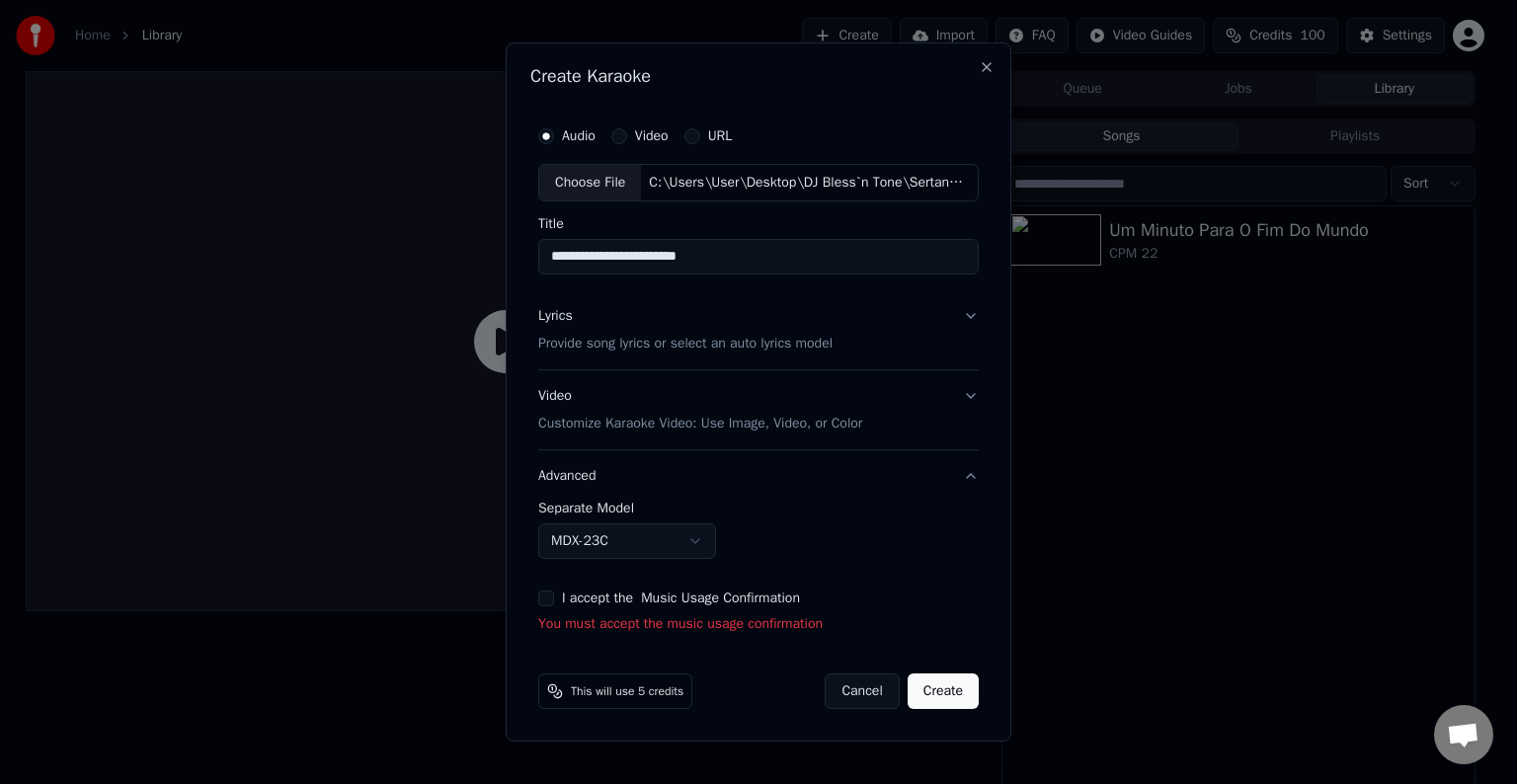 click on "I accept the   Music Usage Confirmation" at bounding box center [546, 598] 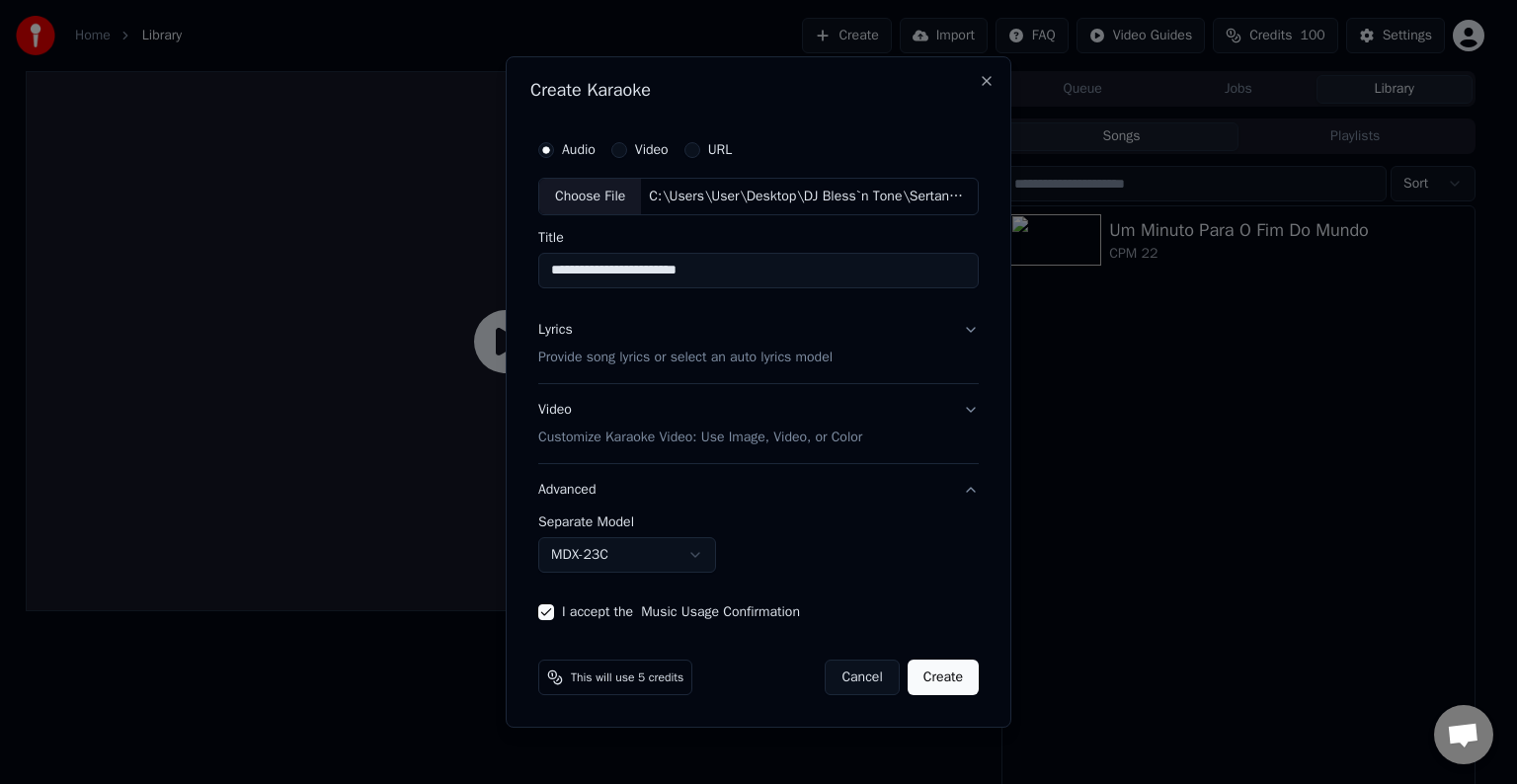 click on "Create" at bounding box center [943, 677] 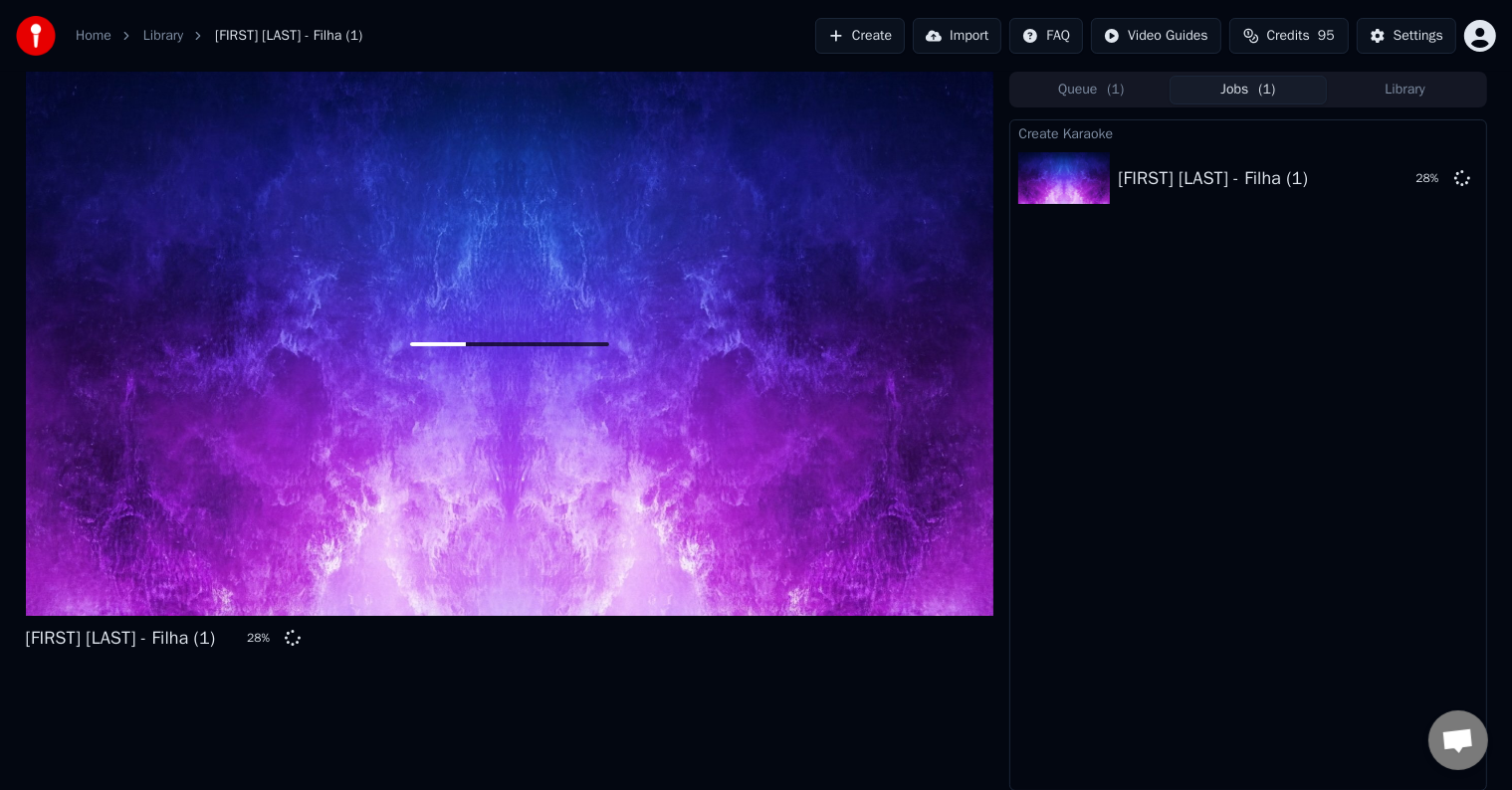 click on "Create" at bounding box center [860, 36] 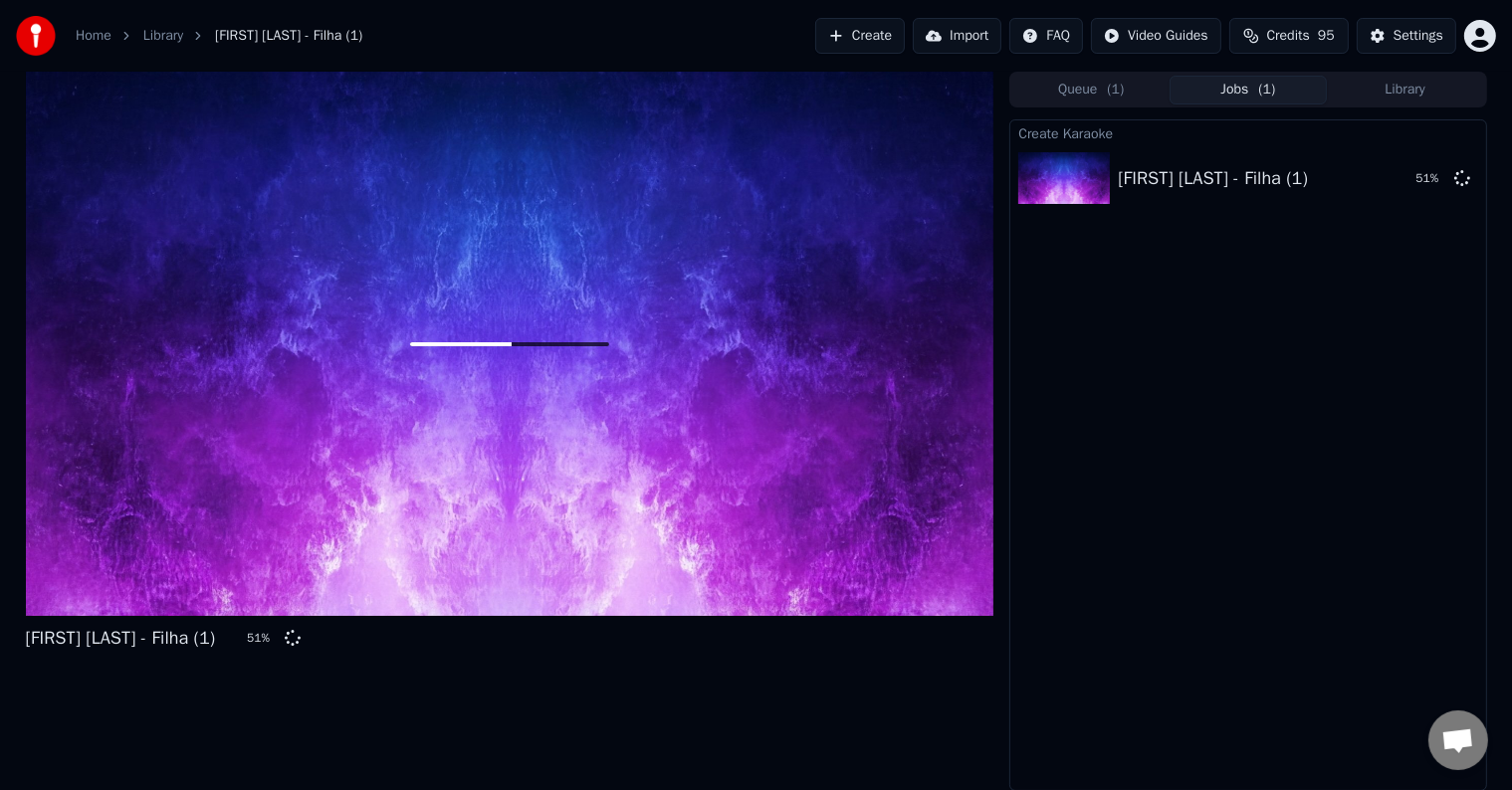 click on "Create" at bounding box center (860, 36) 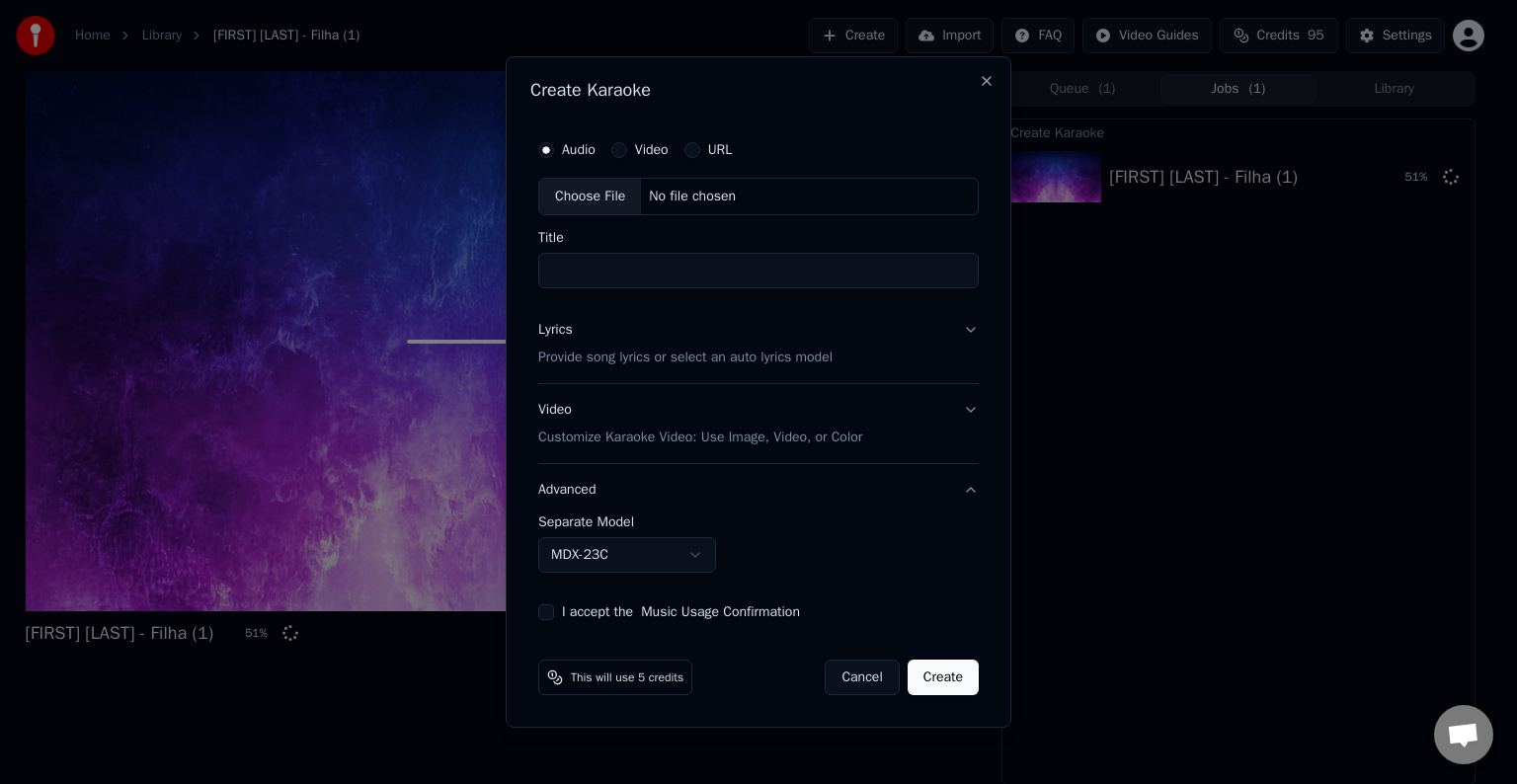 click on "Provide song lyrics or select an auto lyrics model" at bounding box center (685, 357) 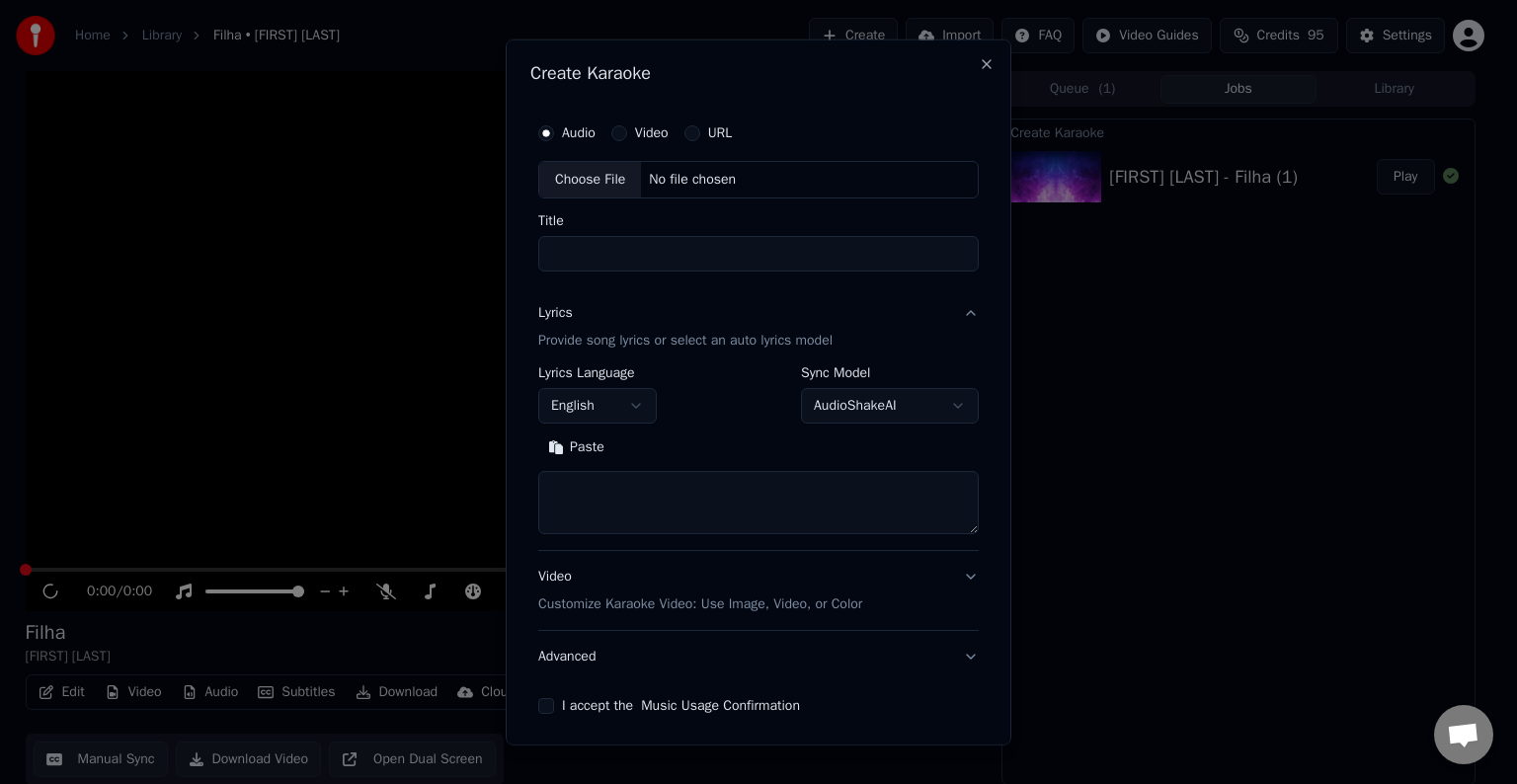 click at bounding box center (758, 503) 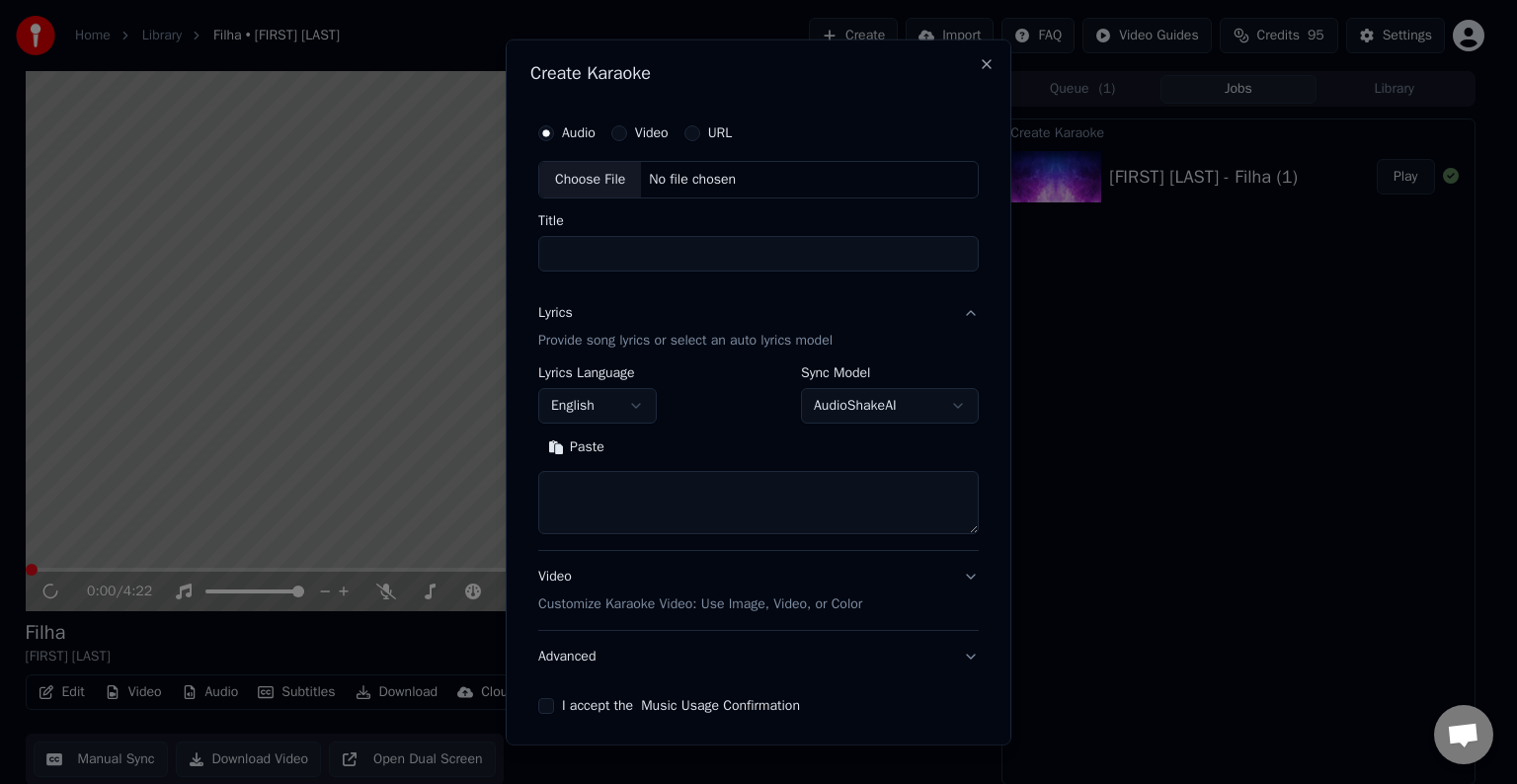 paste on "**********" 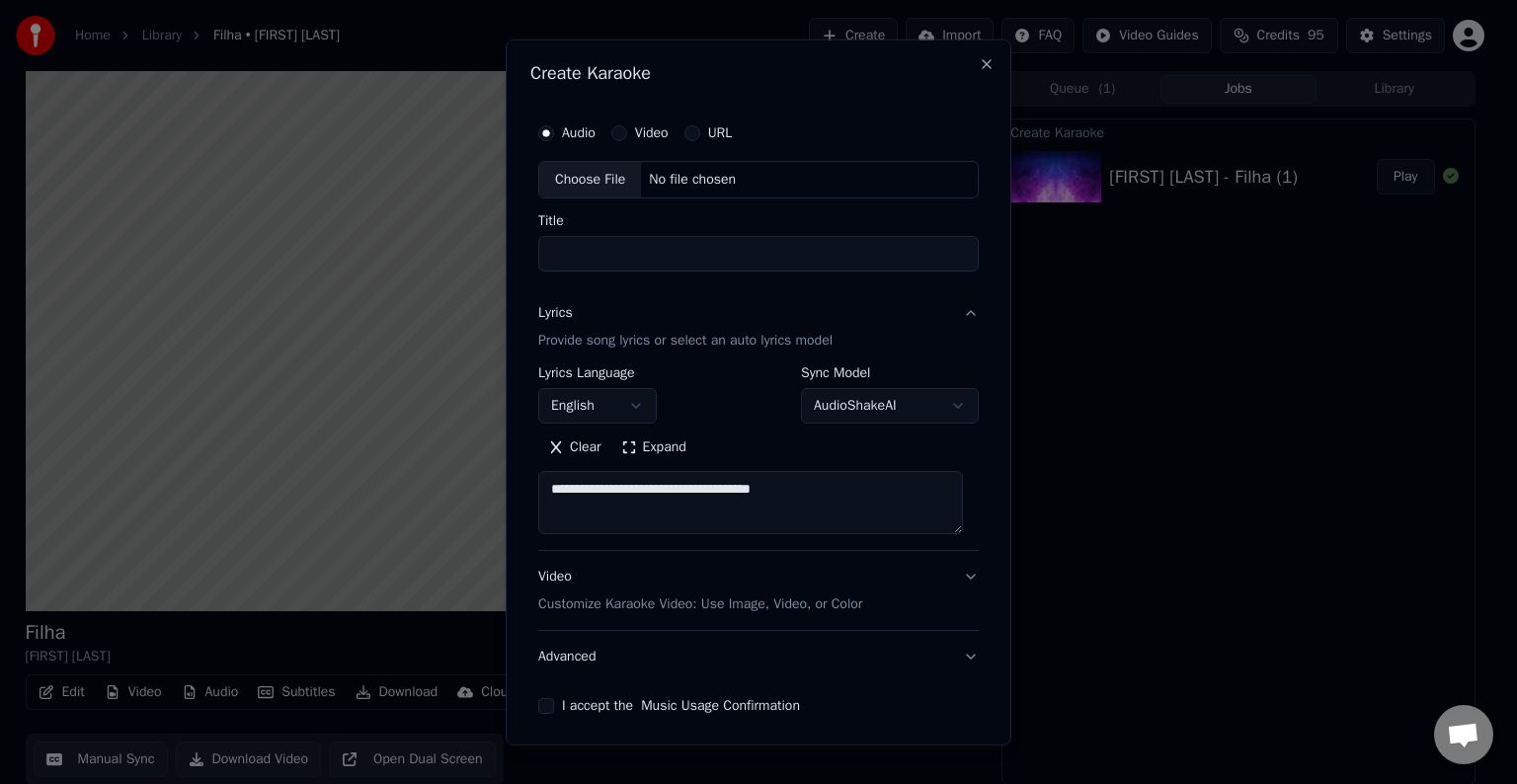 type on "**********" 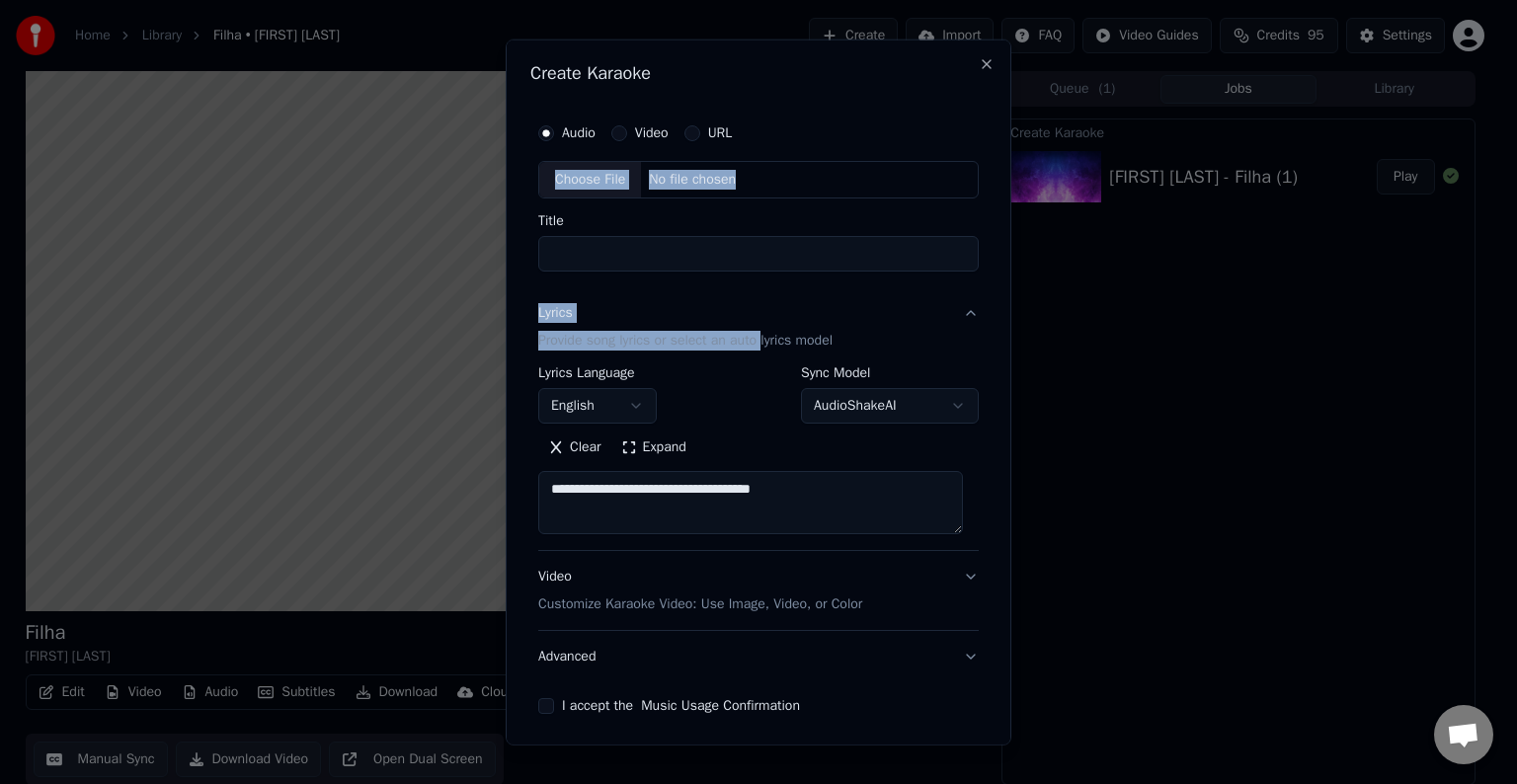 drag, startPoint x: 765, startPoint y: 59, endPoint x: 762, endPoint y: 301, distance: 242.01859 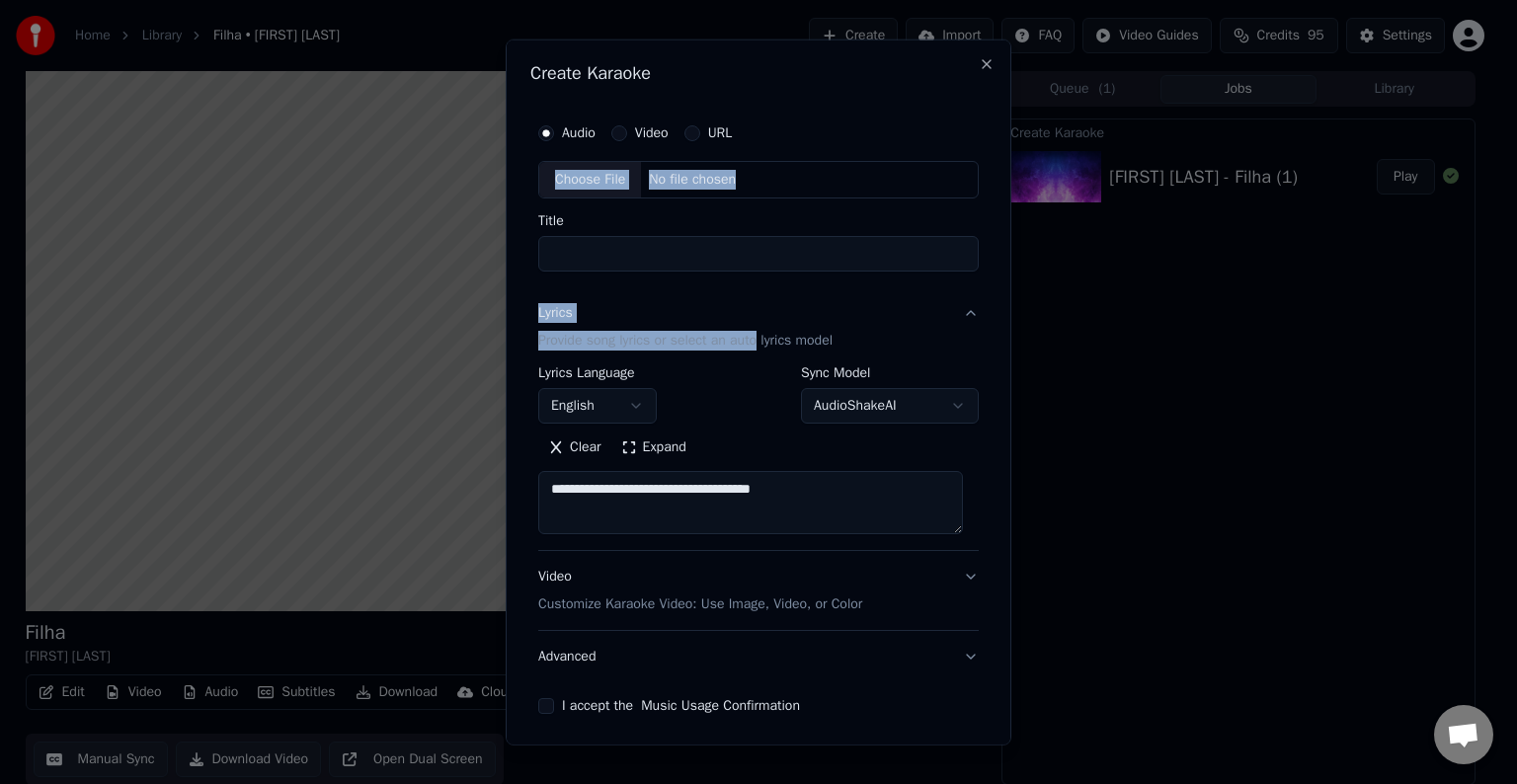 click on "English" at bounding box center (598, 406) 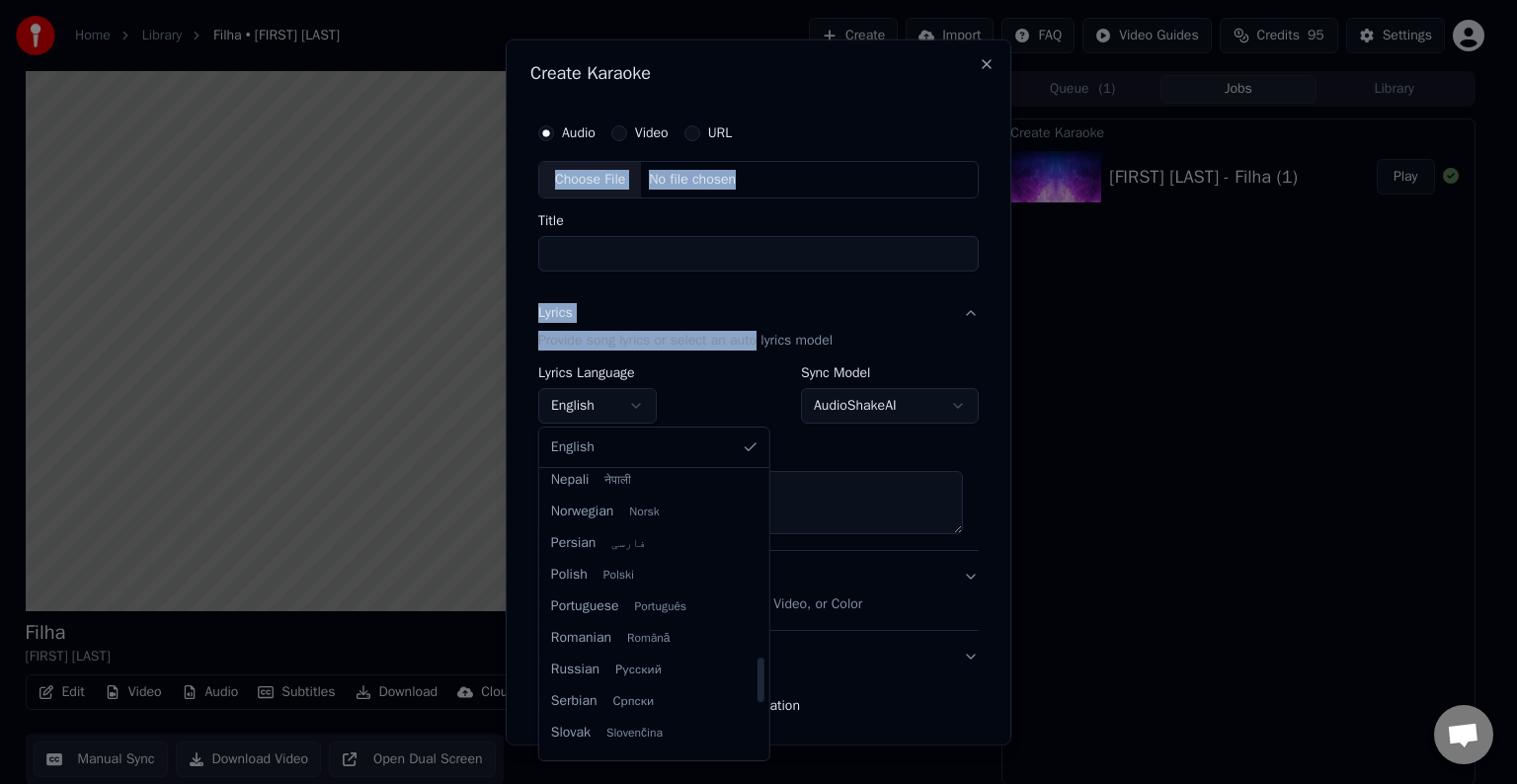 scroll, scrollTop: 1177, scrollLeft: 0, axis: vertical 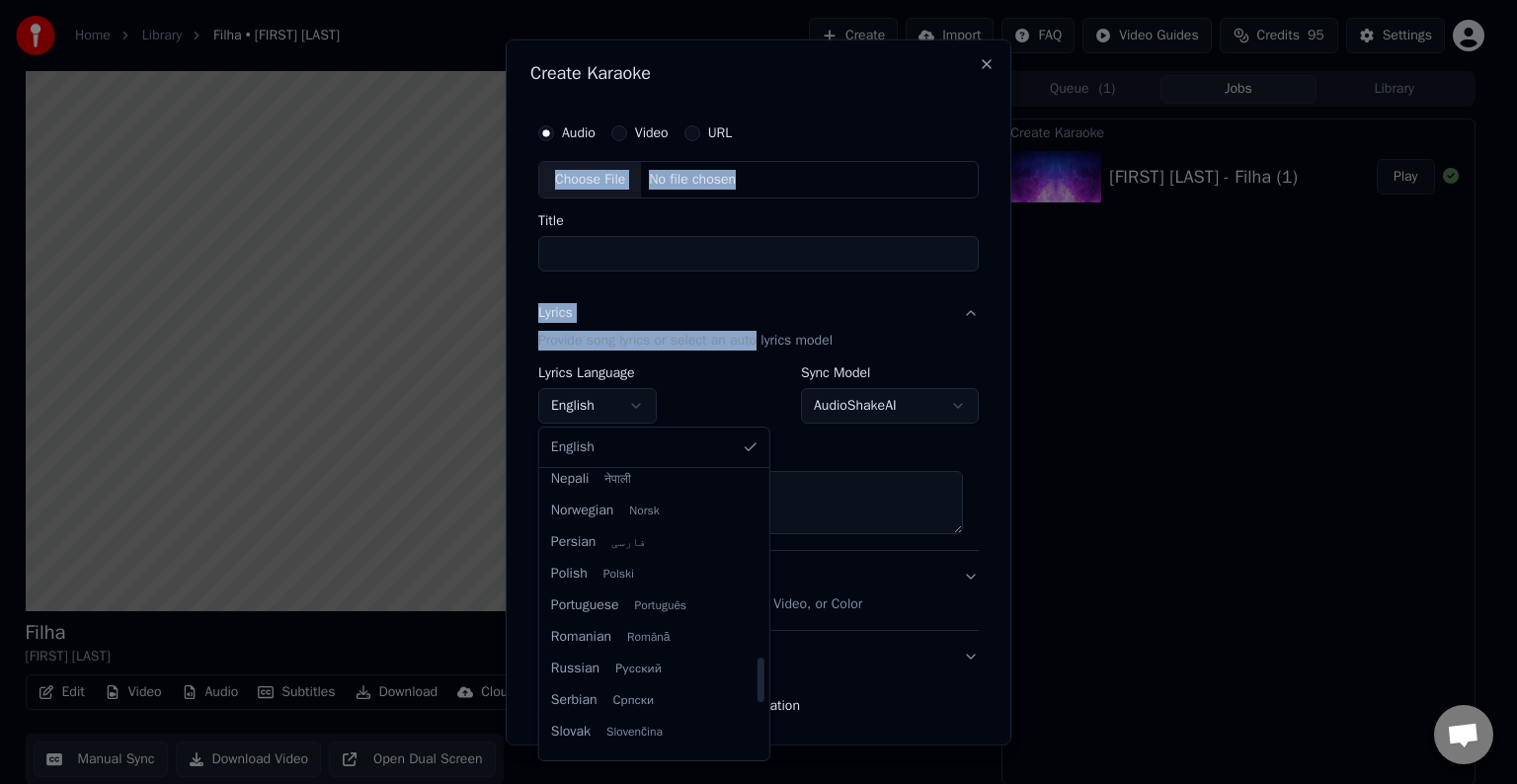 select on "**" 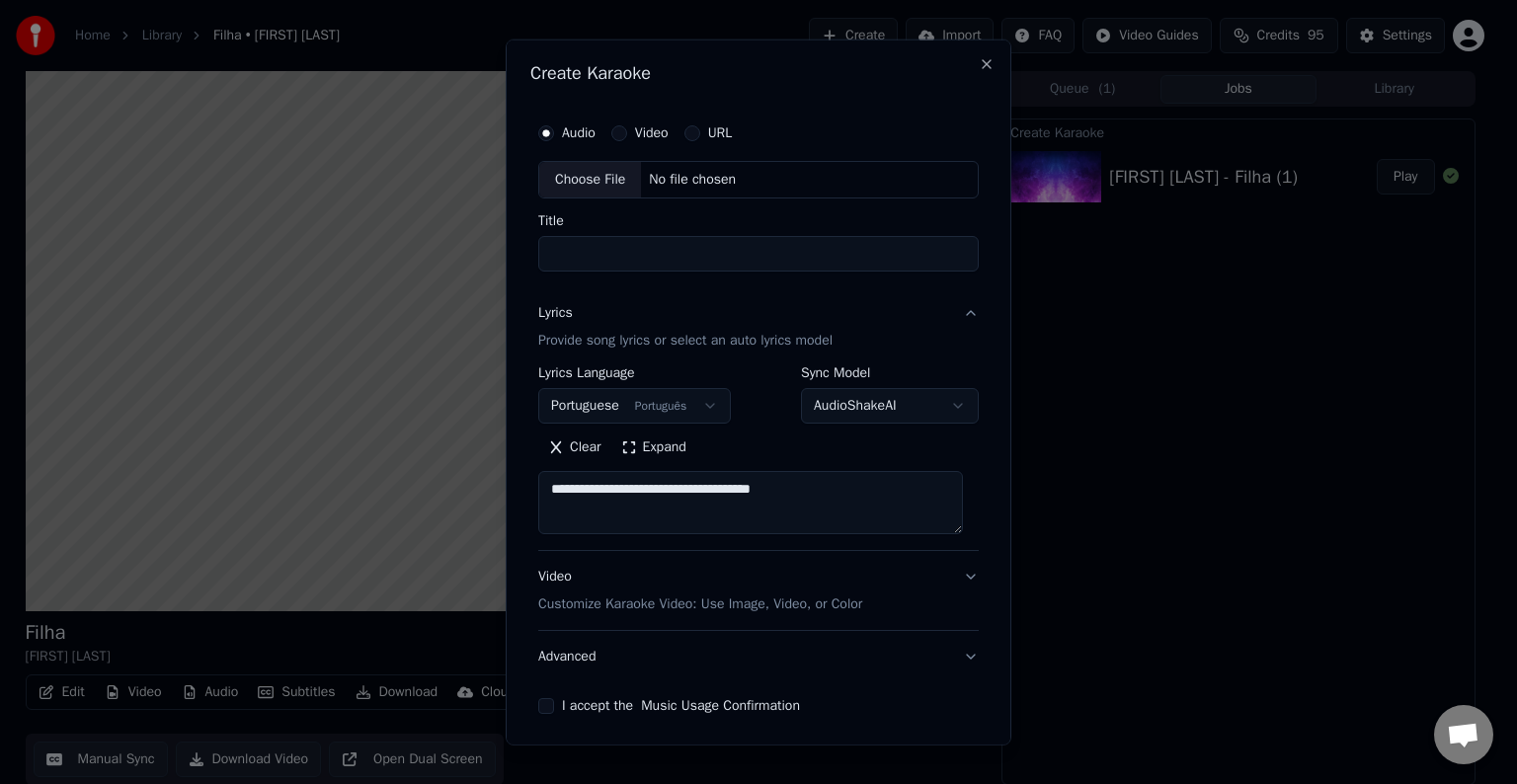 drag, startPoint x: 848, startPoint y: 478, endPoint x: 496, endPoint y: 487, distance: 352.11504 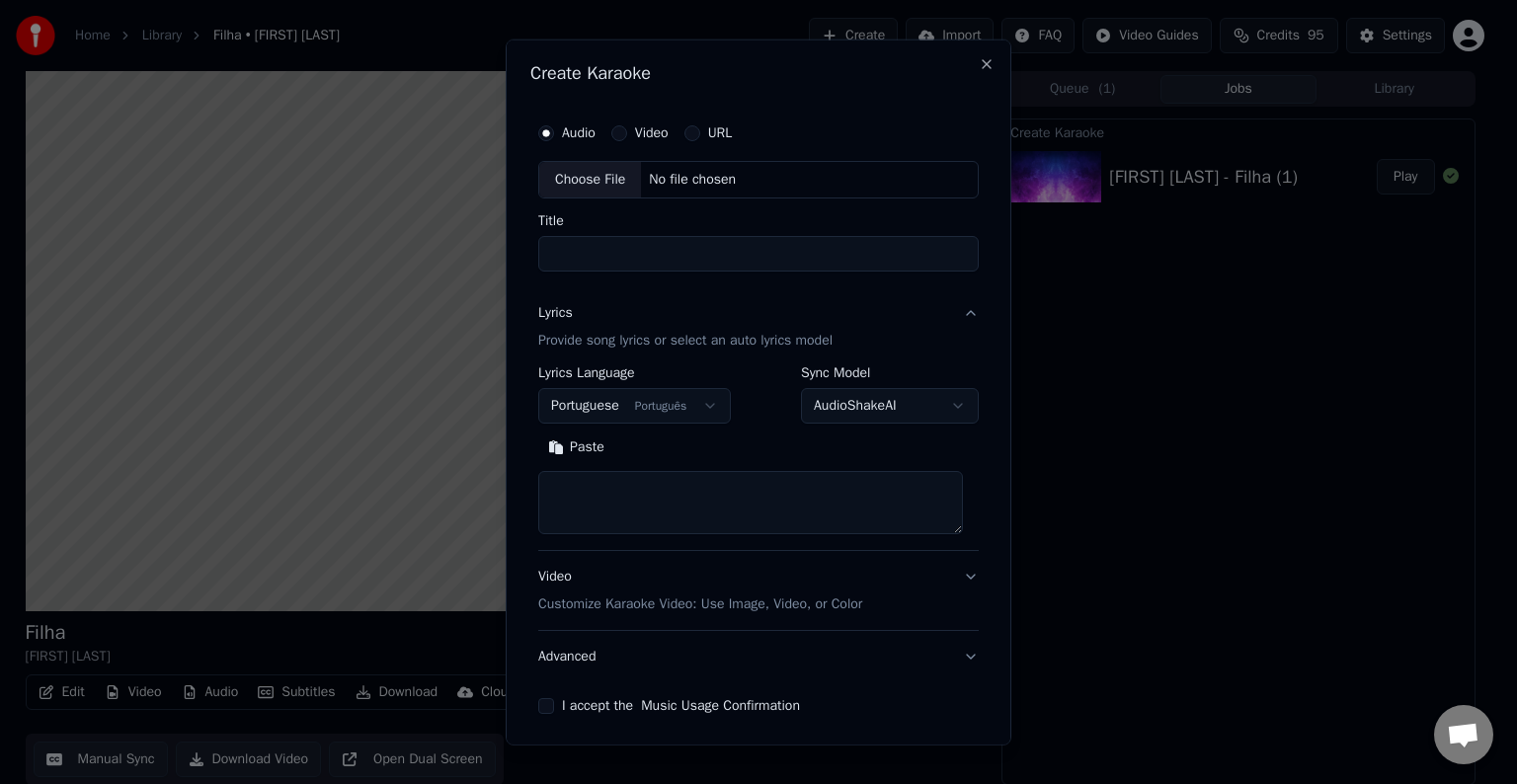 click at bounding box center [751, 503] 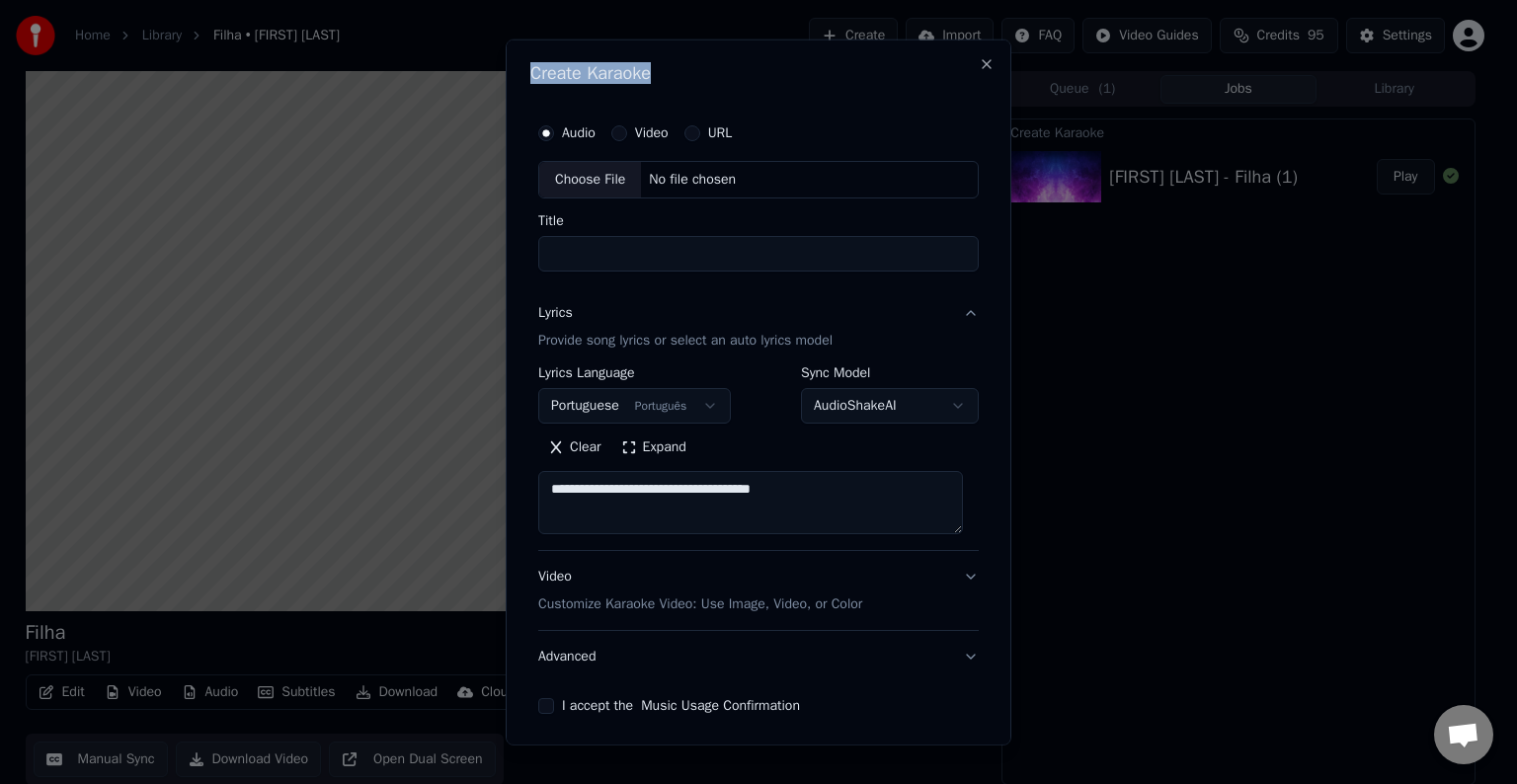 drag, startPoint x: 785, startPoint y: 64, endPoint x: 1143, endPoint y: 160, distance: 370.6481 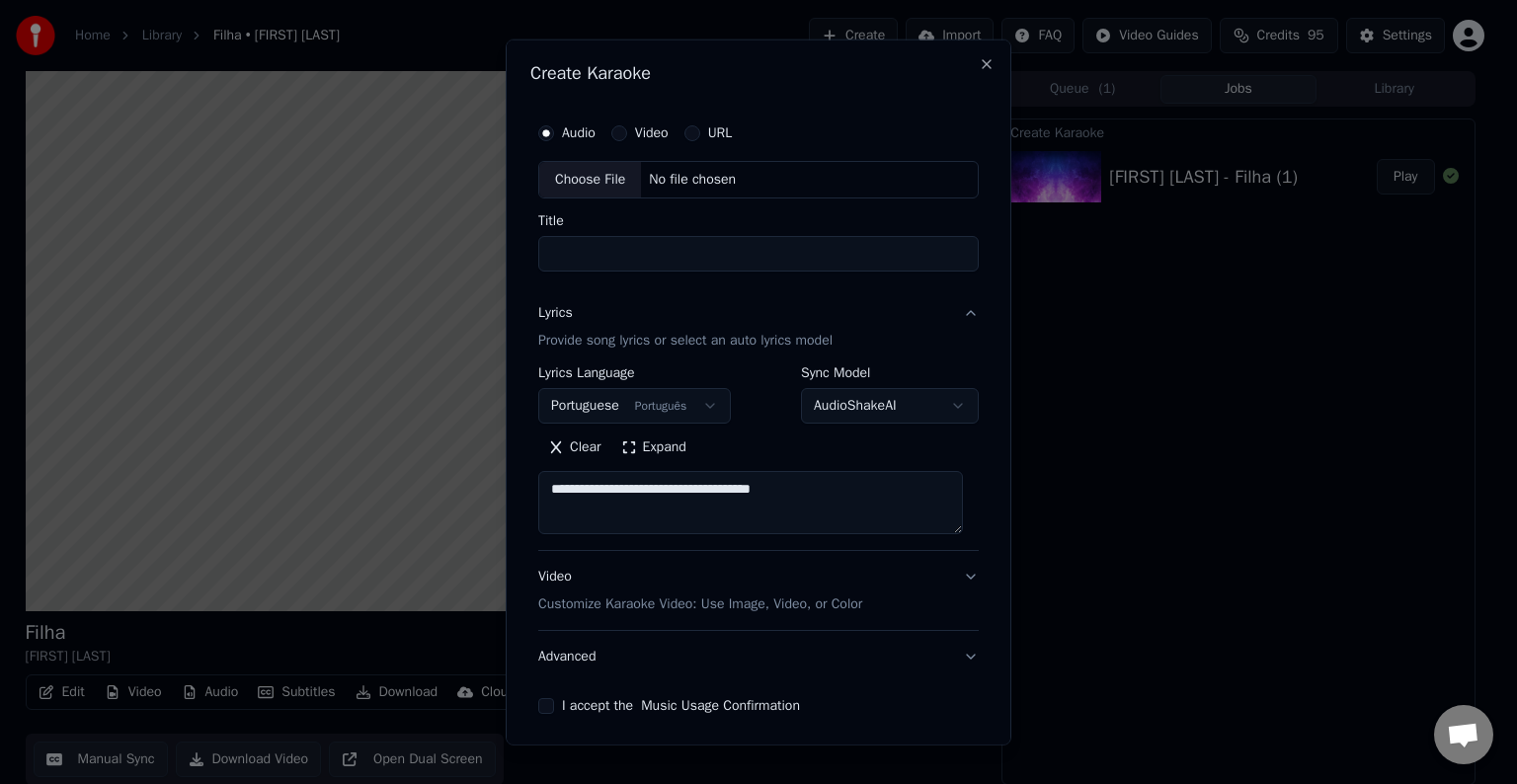 drag, startPoint x: 808, startPoint y: 490, endPoint x: 494, endPoint y: 503, distance: 314.26899 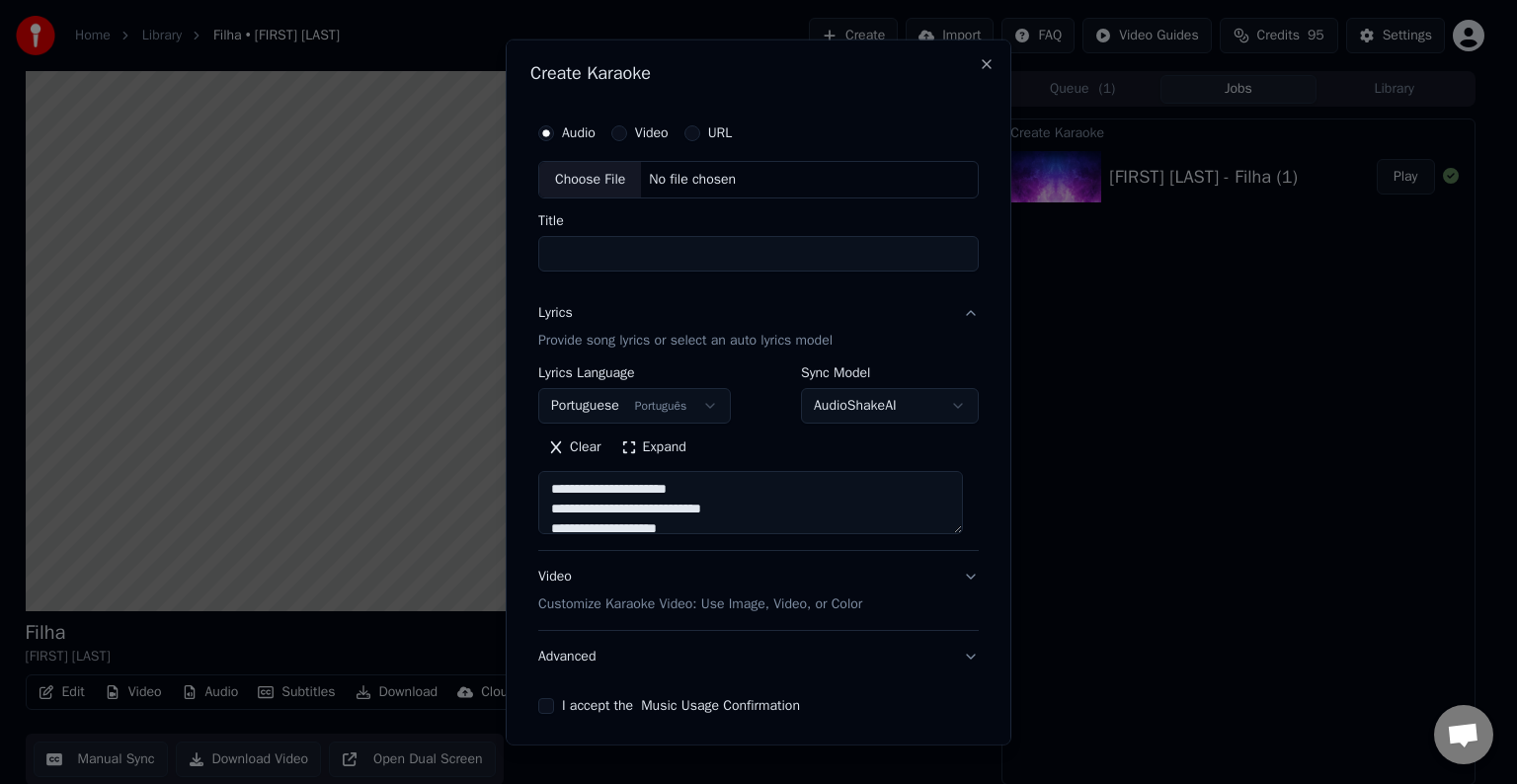 scroll, scrollTop: 1228, scrollLeft: 0, axis: vertical 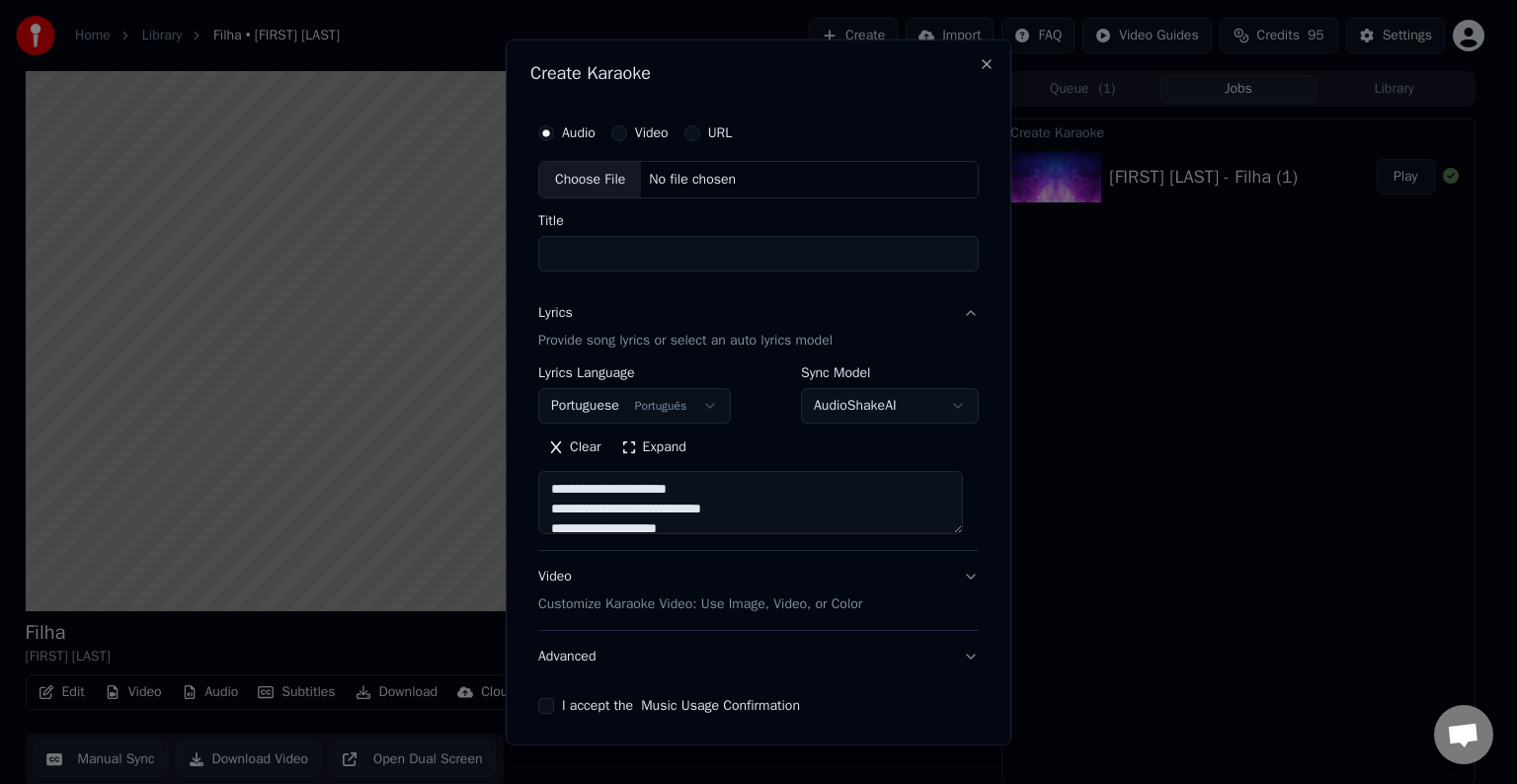 type on "**********" 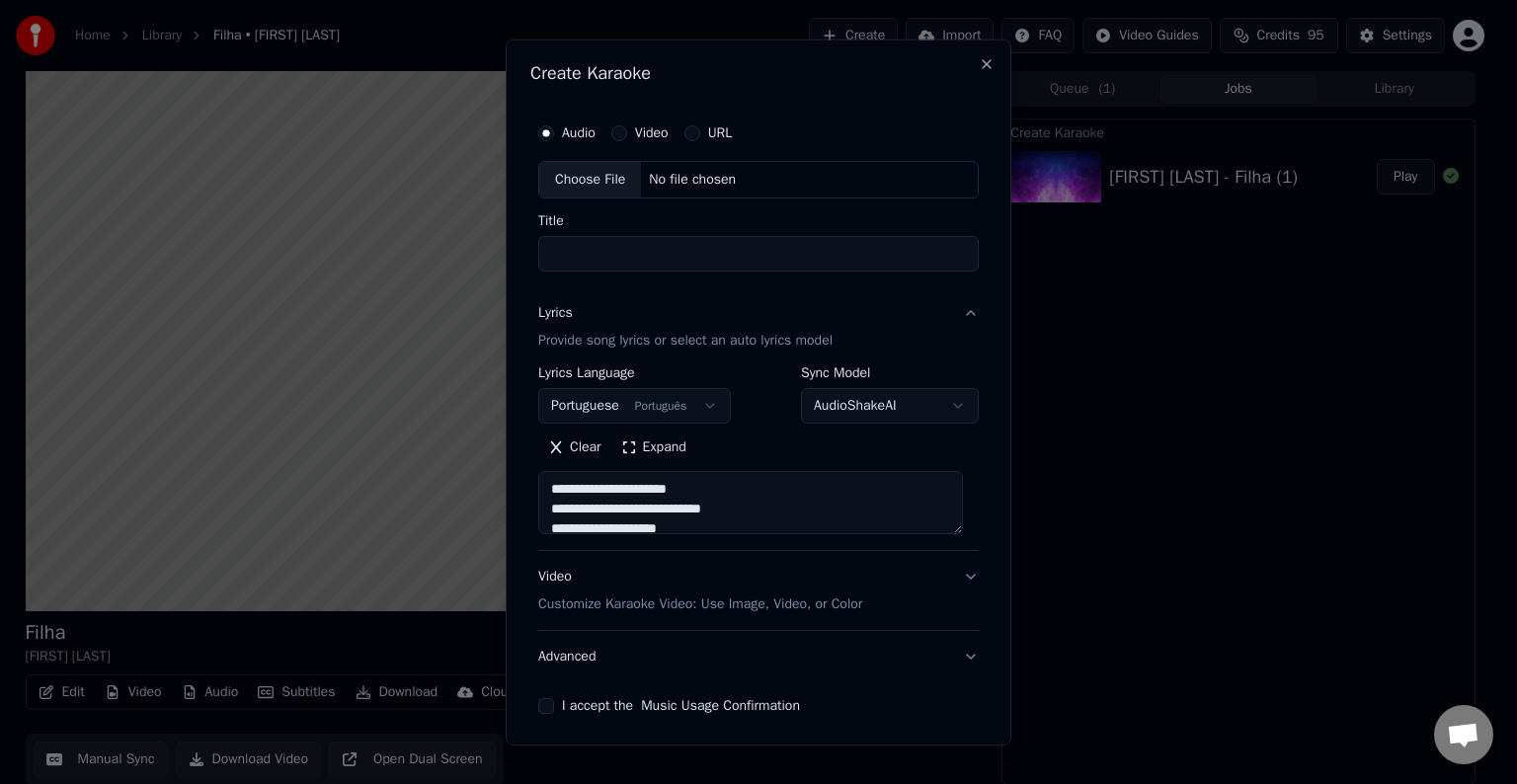 click on "Choose File No file chosen" at bounding box center (758, 180) 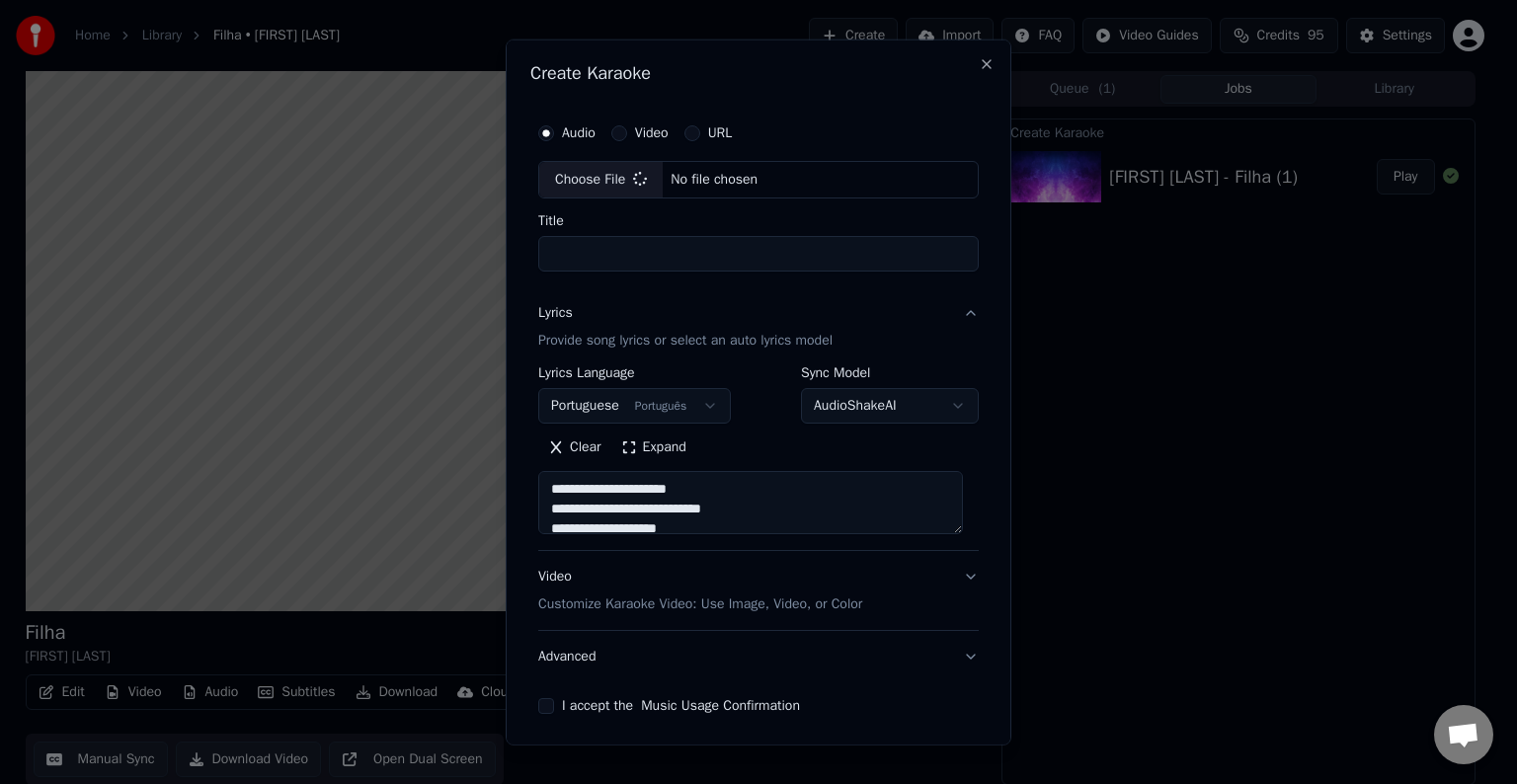 type on "**********" 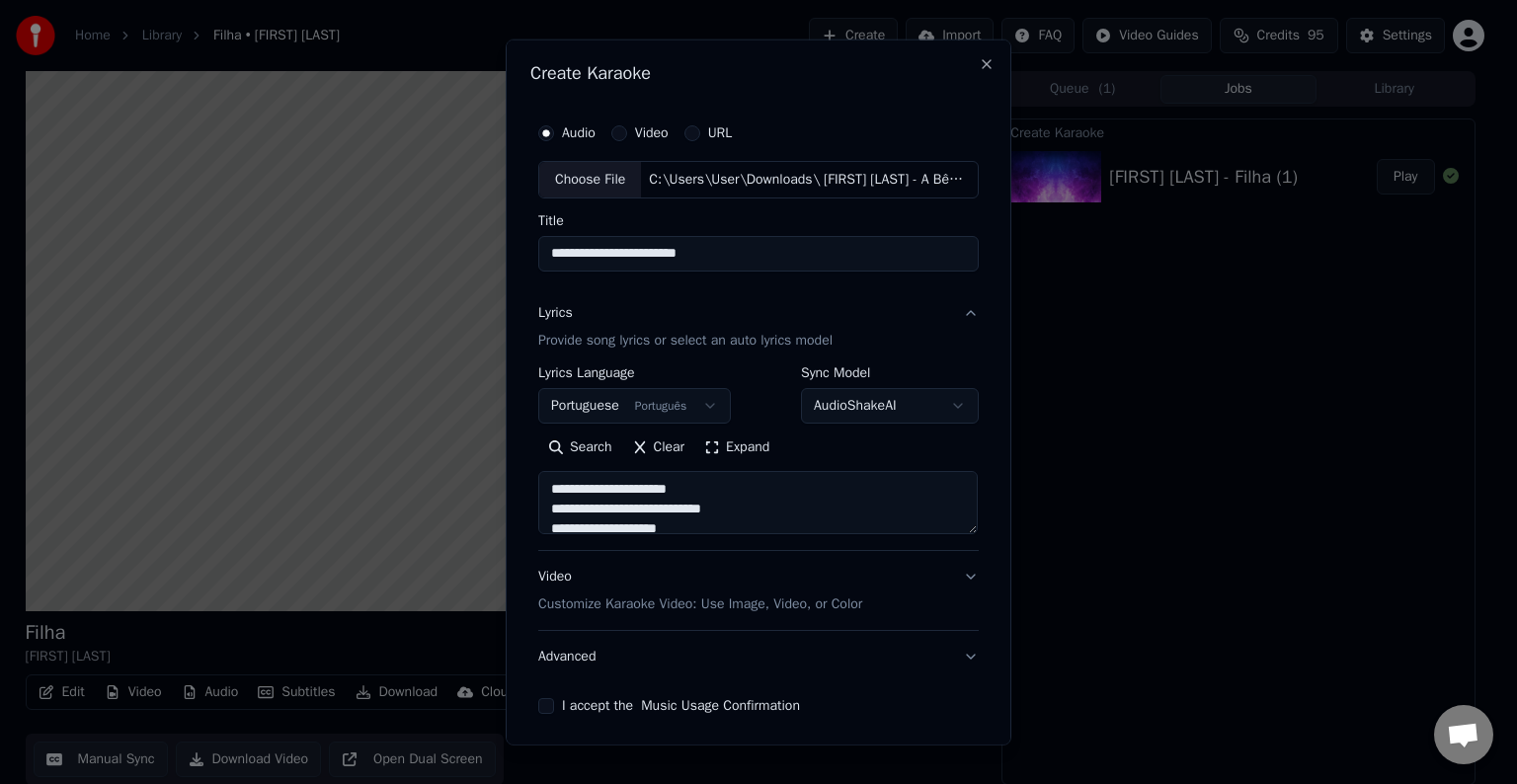 scroll, scrollTop: 75, scrollLeft: 0, axis: vertical 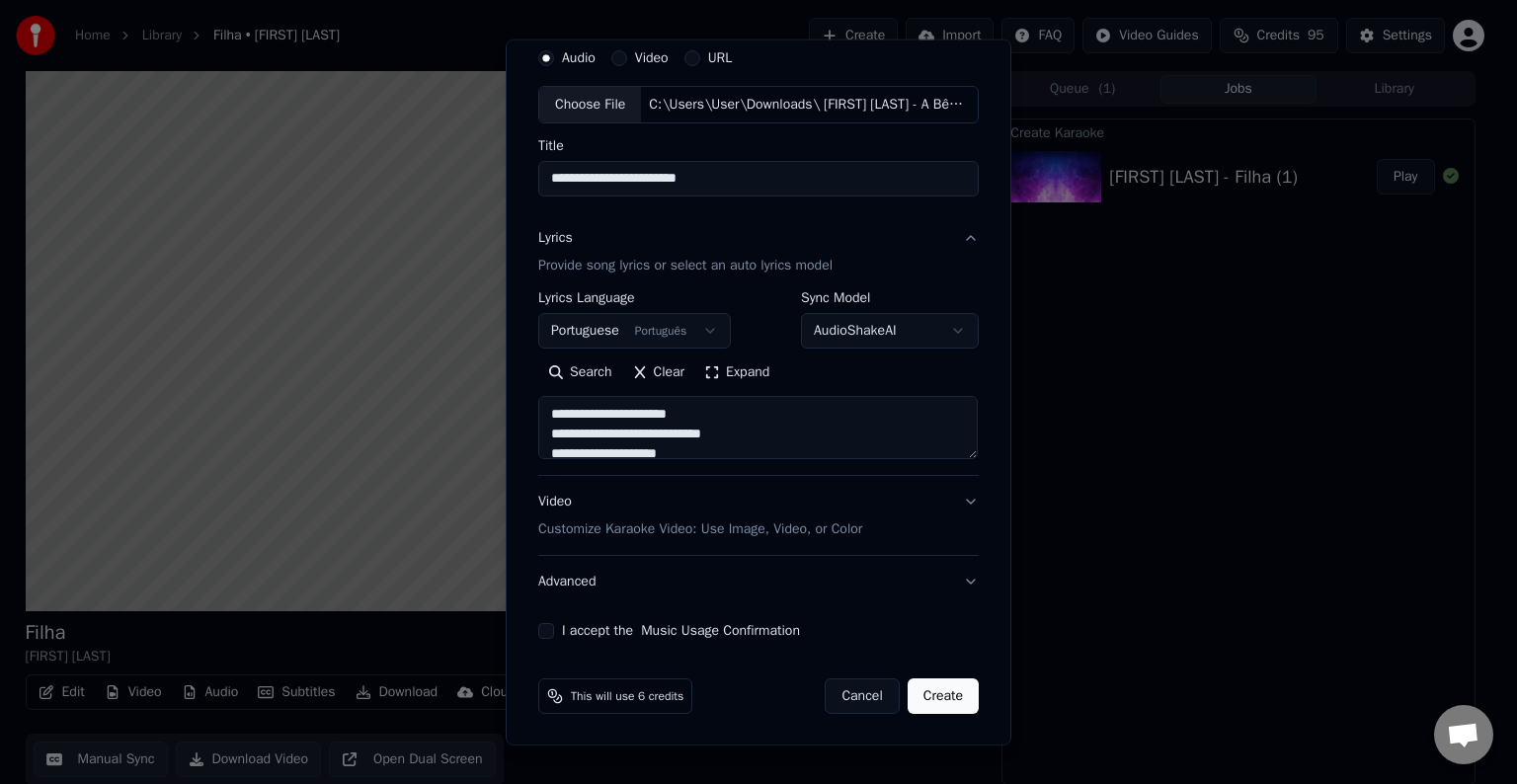 click on "I accept the   Music Usage Confirmation" at bounding box center (680, 631) 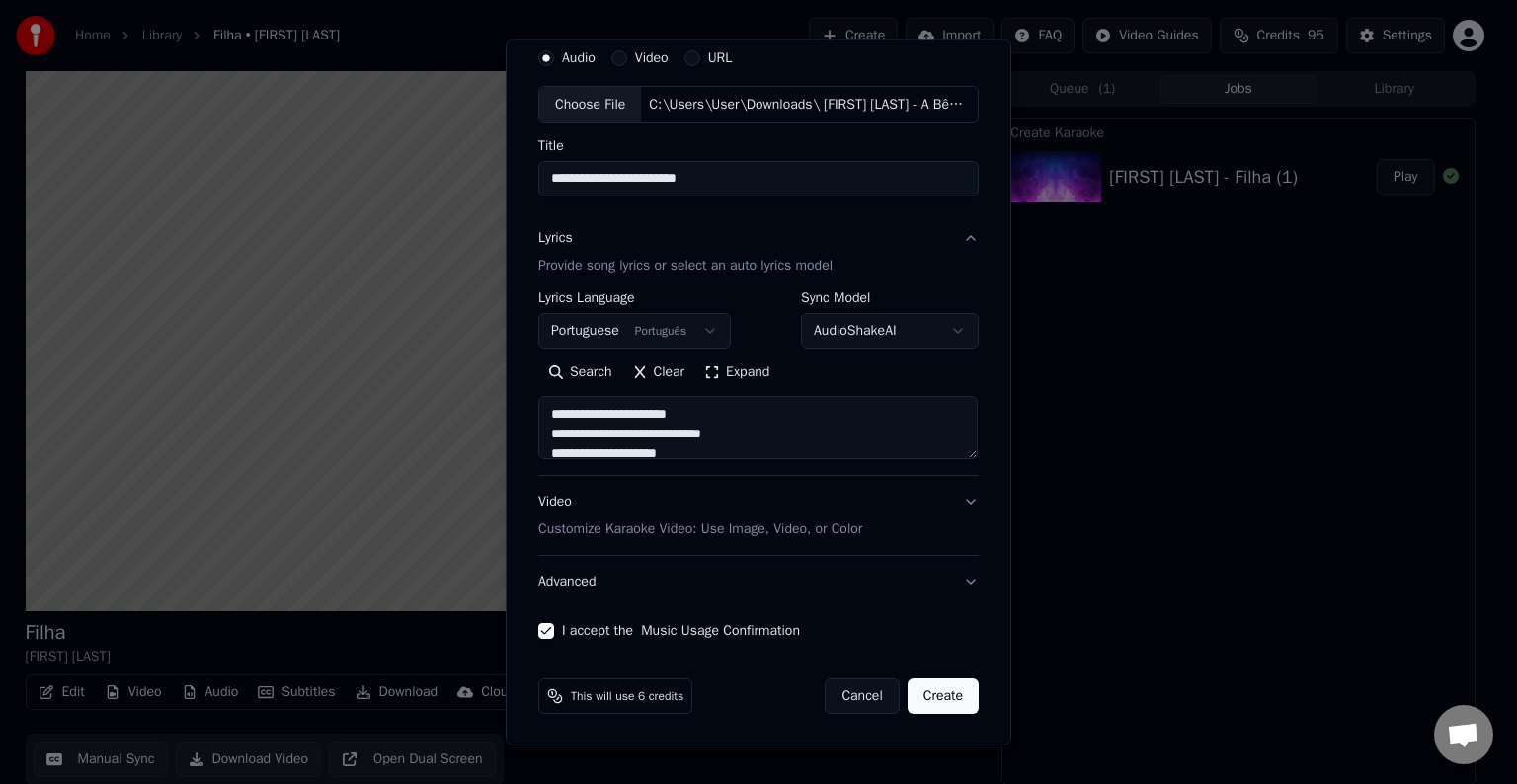 click on "Customize Karaoke Video: Use Image, Video, or Color" at bounding box center (700, 529) 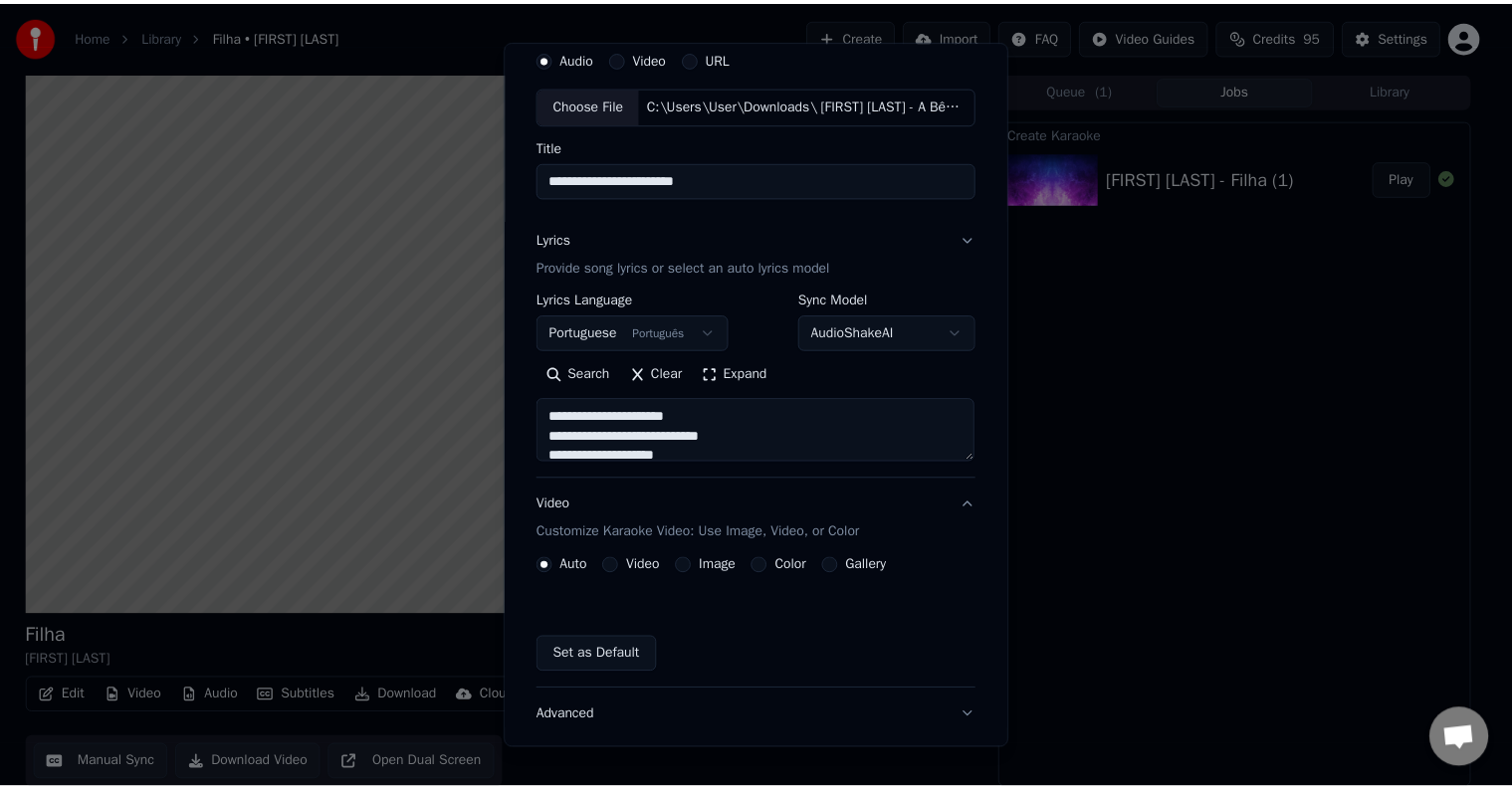 scroll, scrollTop: 22, scrollLeft: 0, axis: vertical 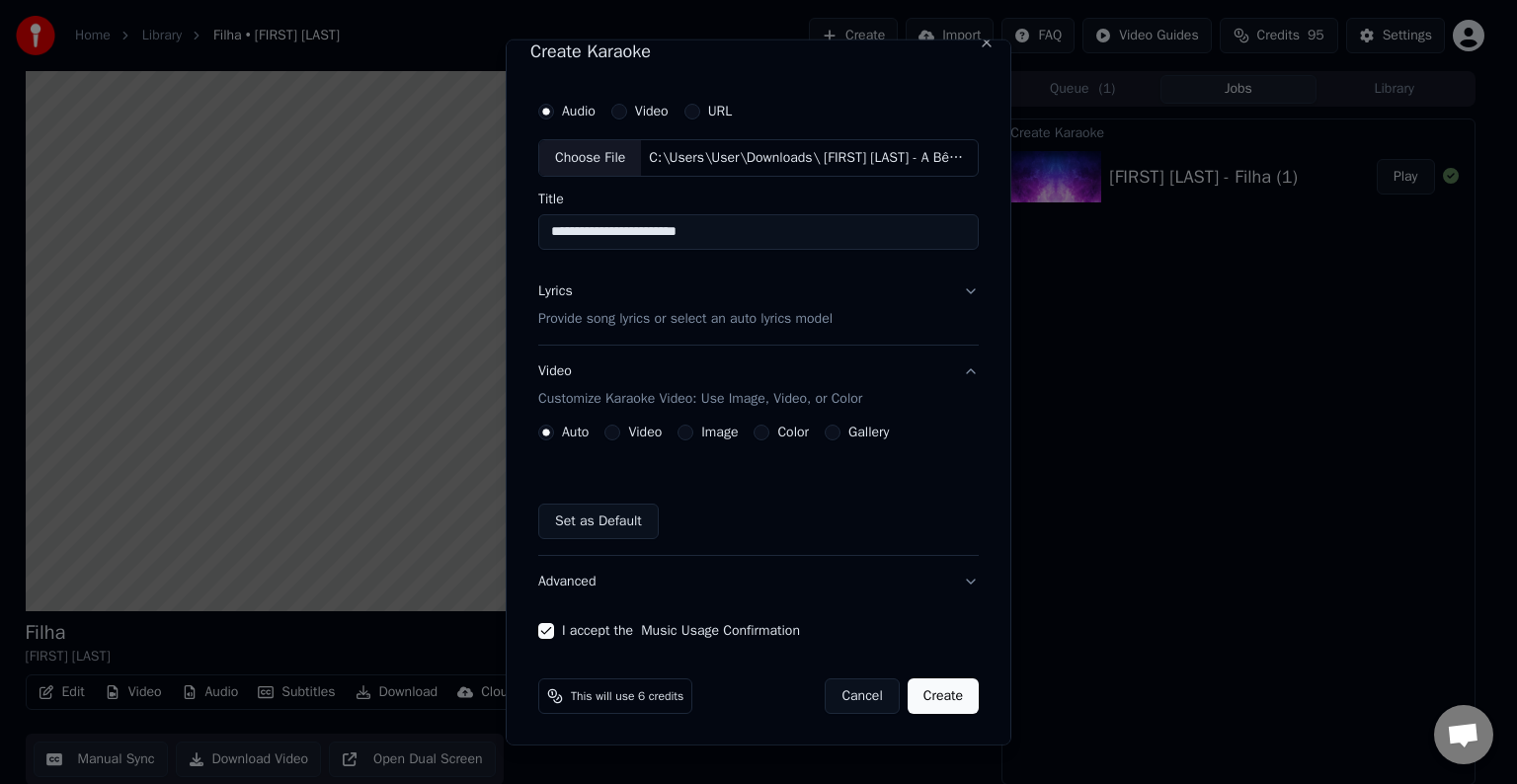 click on "Create" at bounding box center [943, 696] 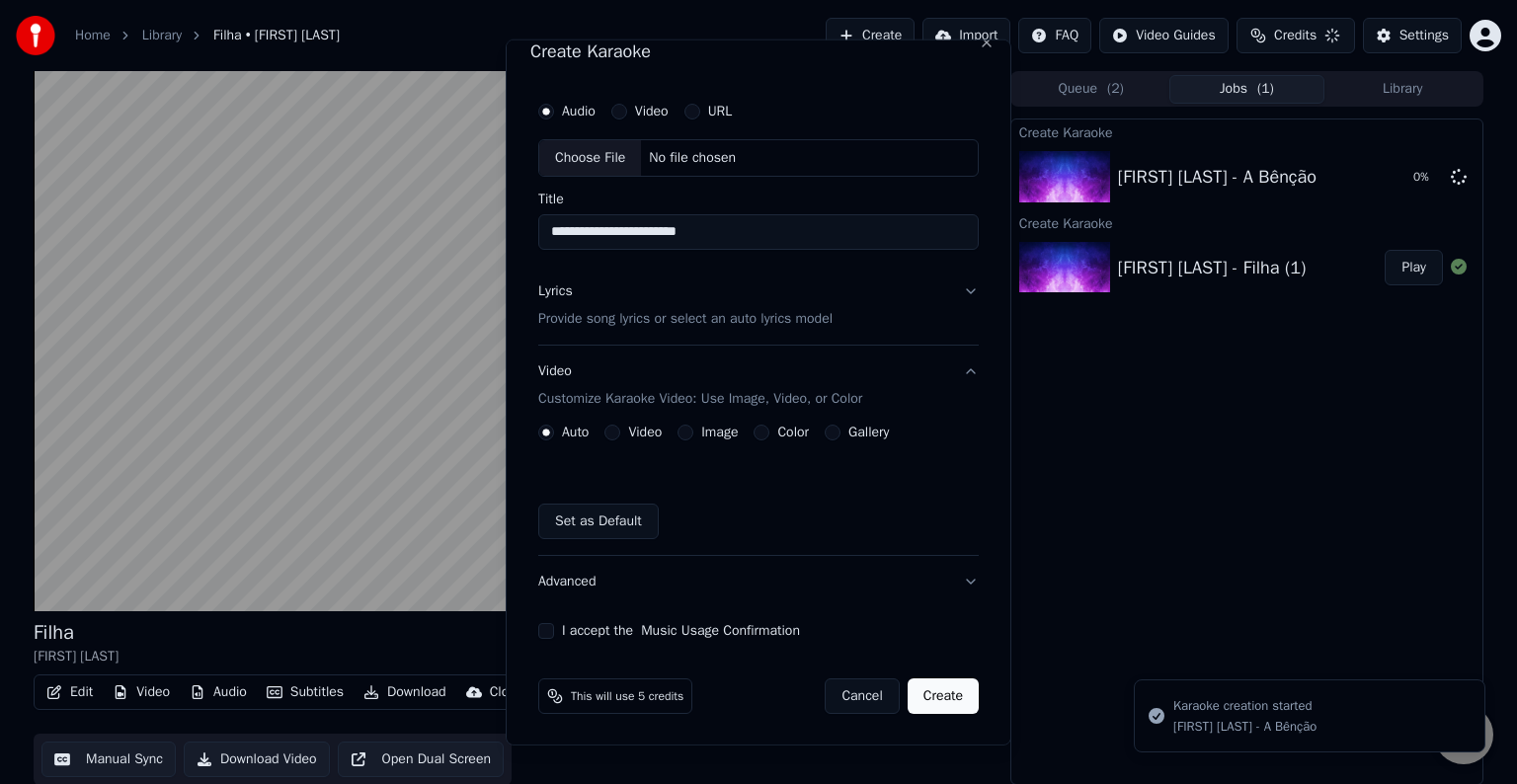 type 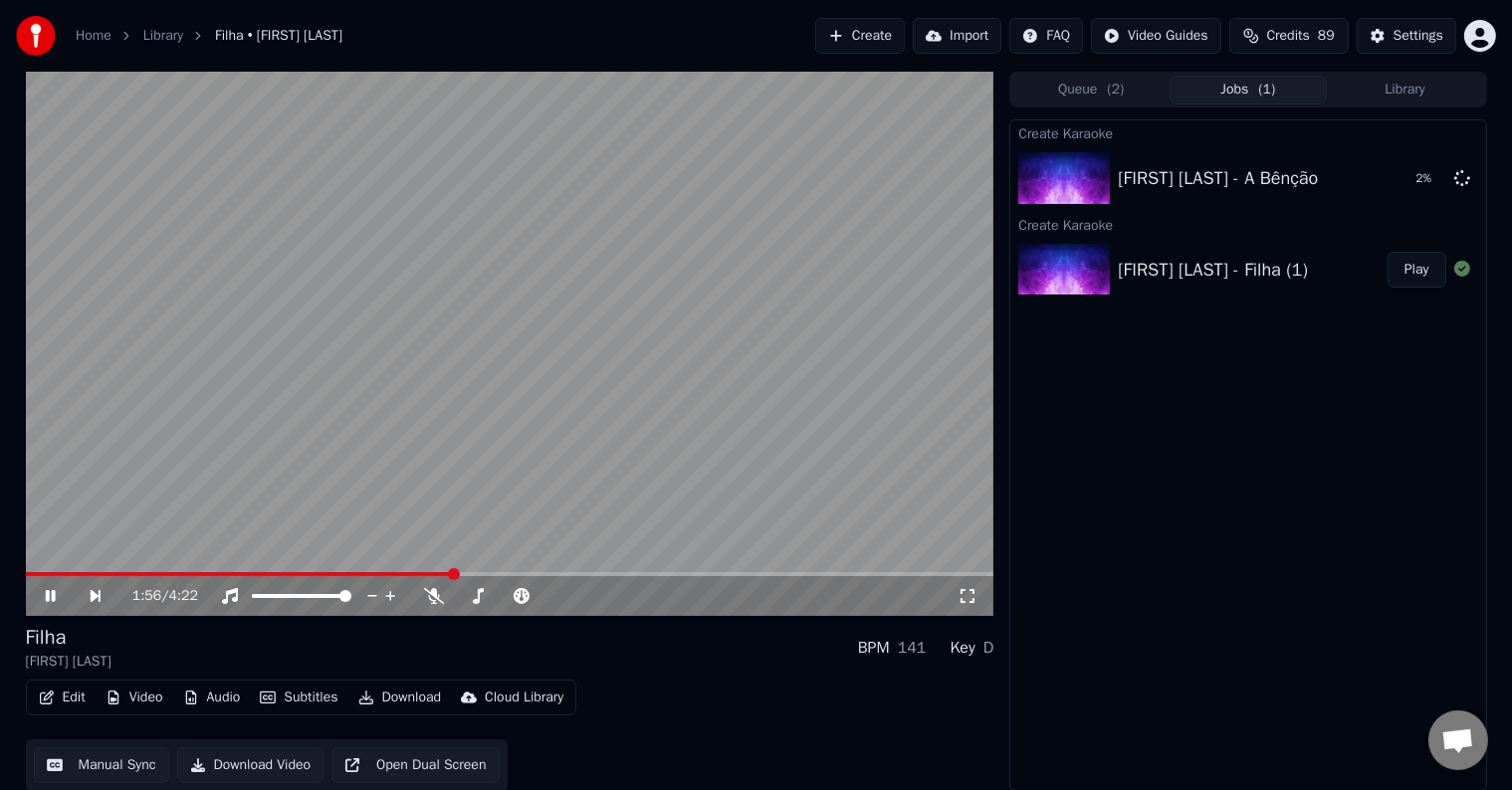 click at bounding box center (239, 574) 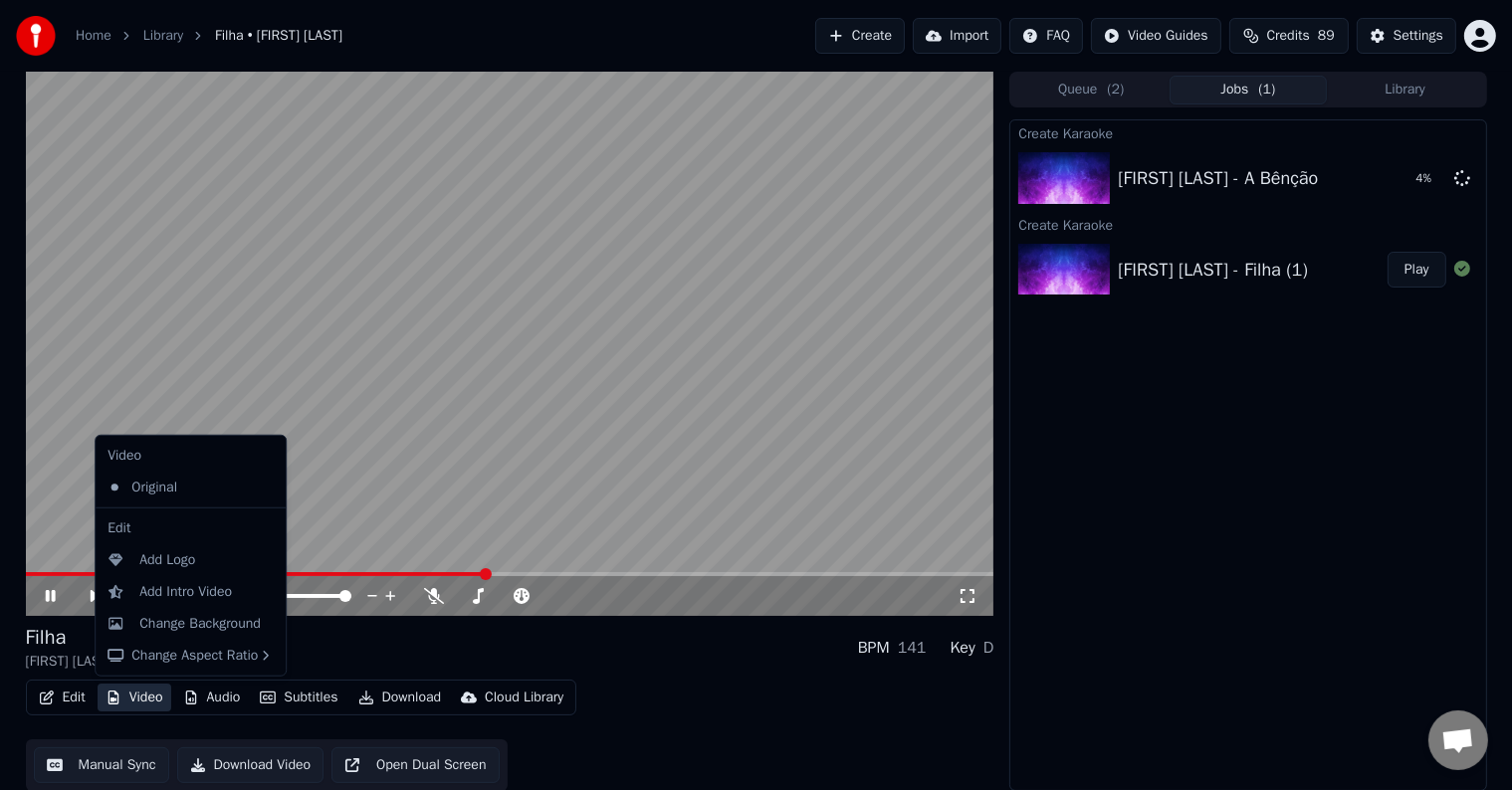click on "Video" at bounding box center [134, 697] 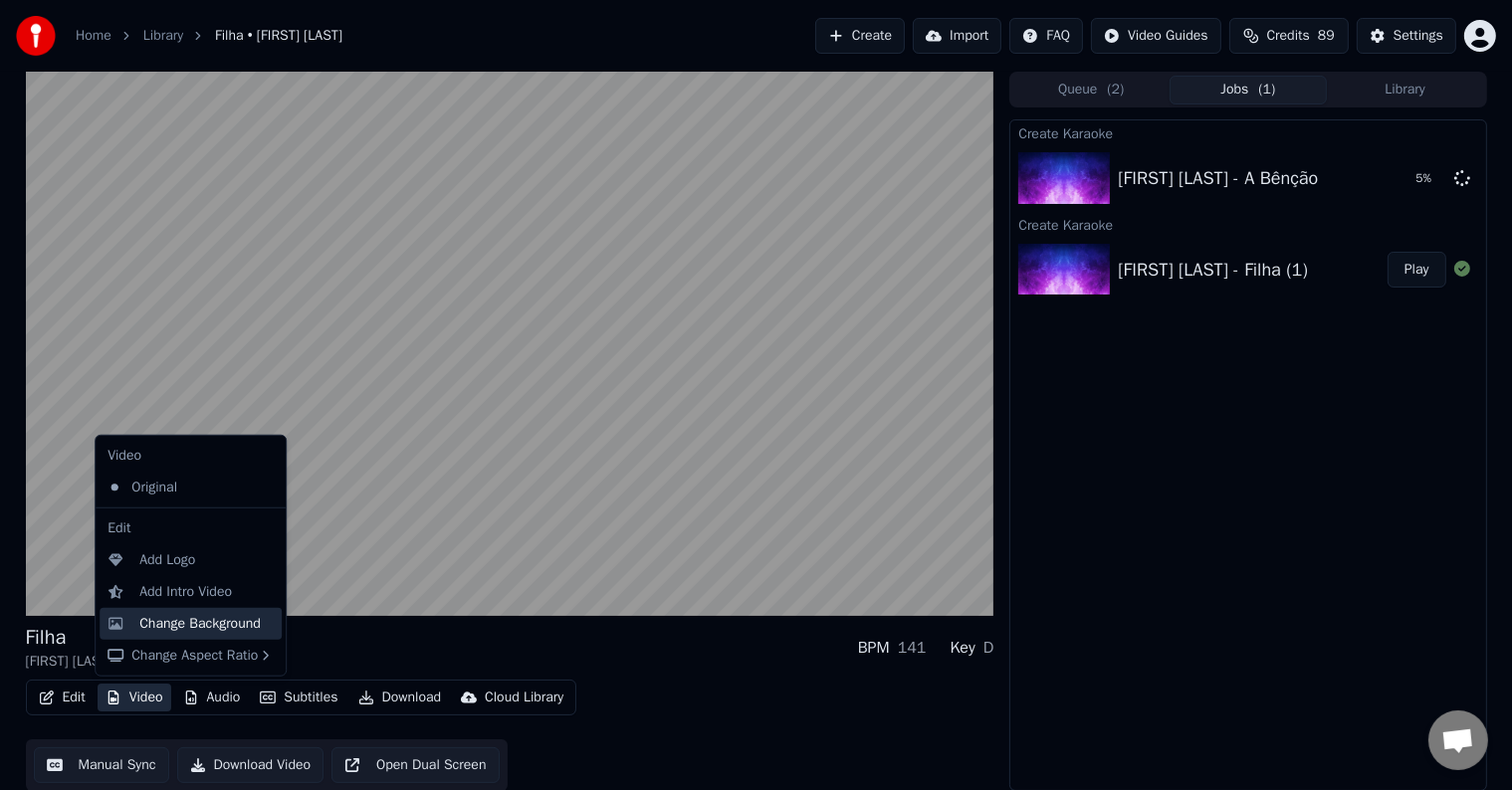 click on "Change Background" at bounding box center (200, 624) 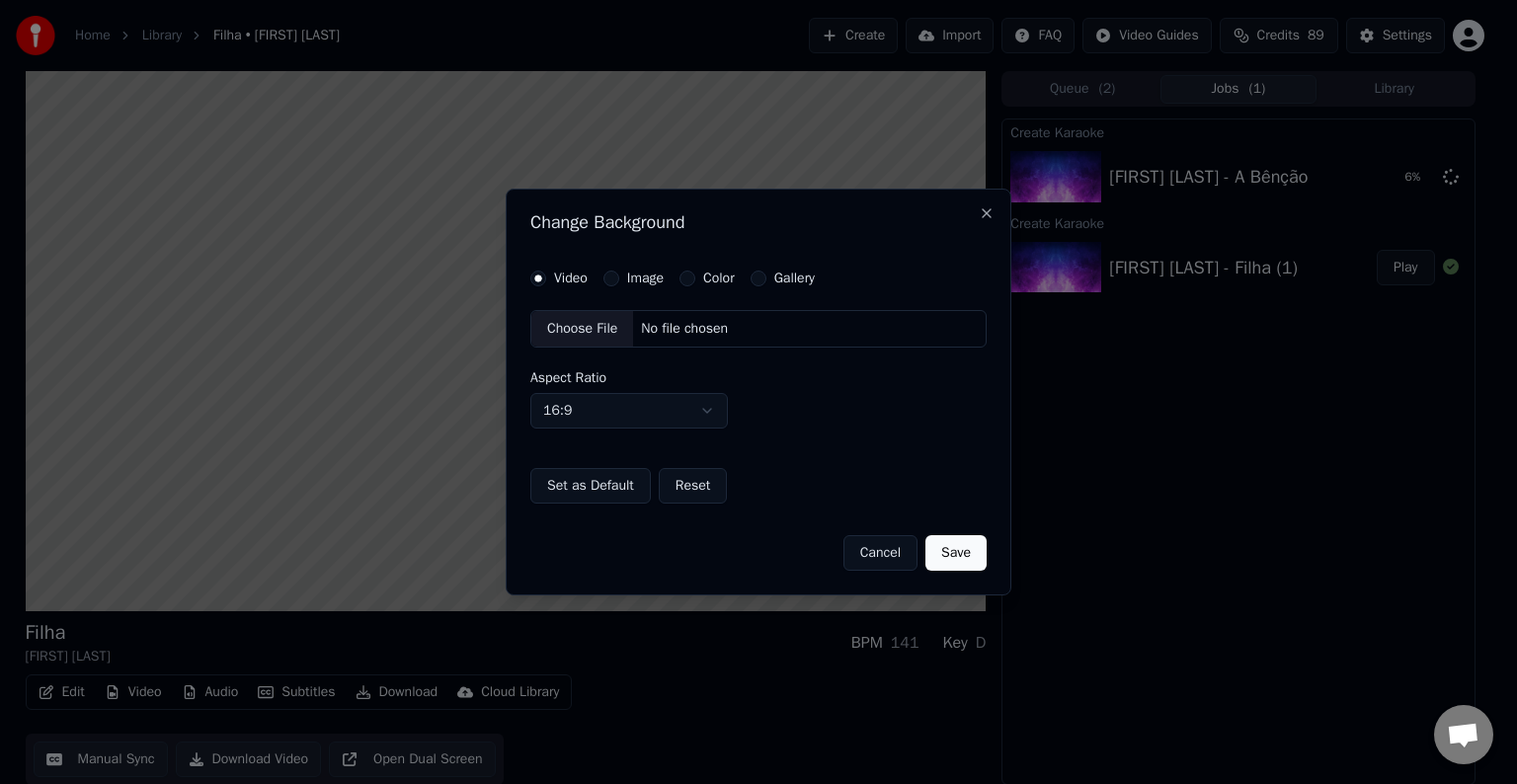 click on "Choose File No file chosen" at bounding box center (758, 329) 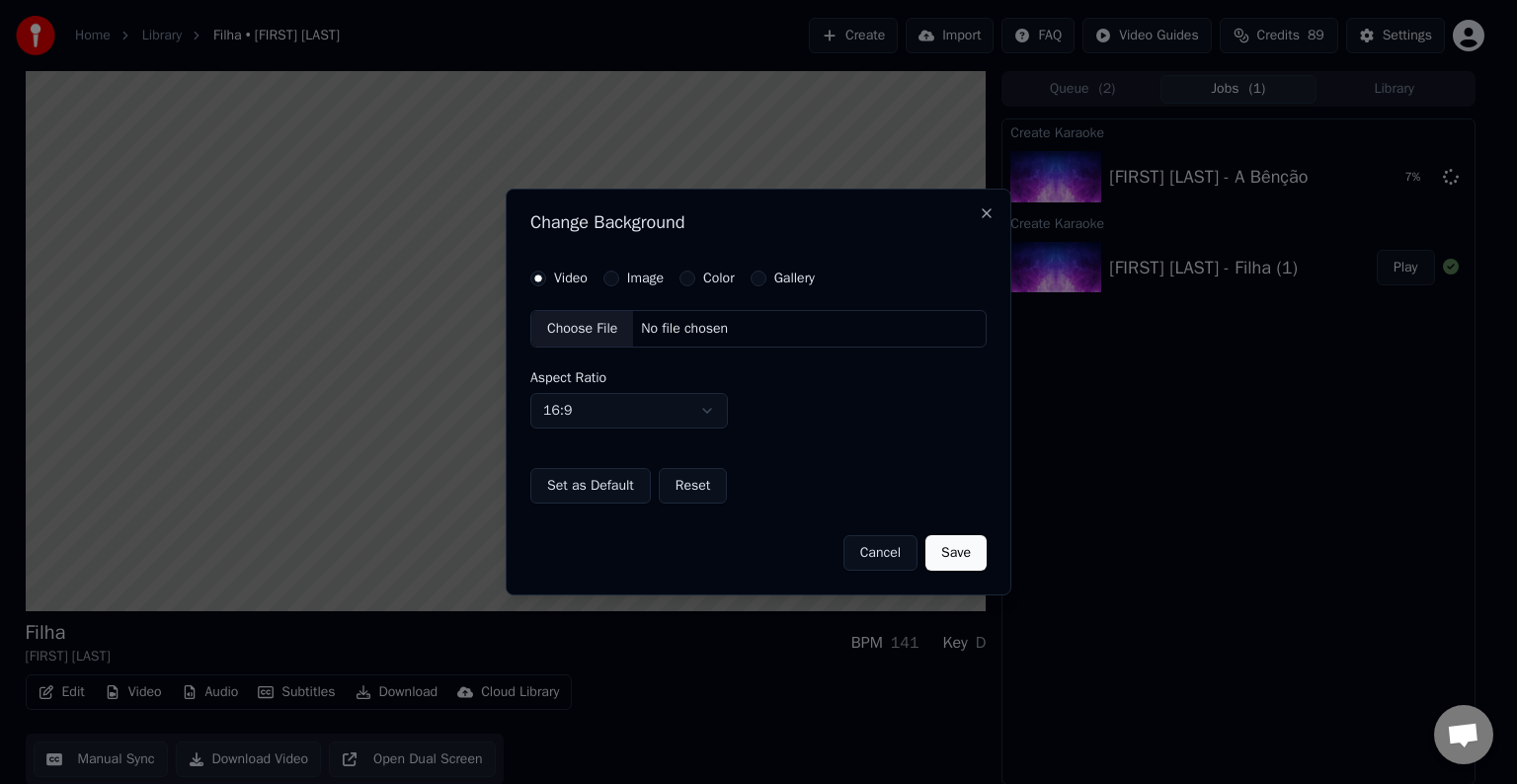 click on "Color" at bounding box center (707, 278) 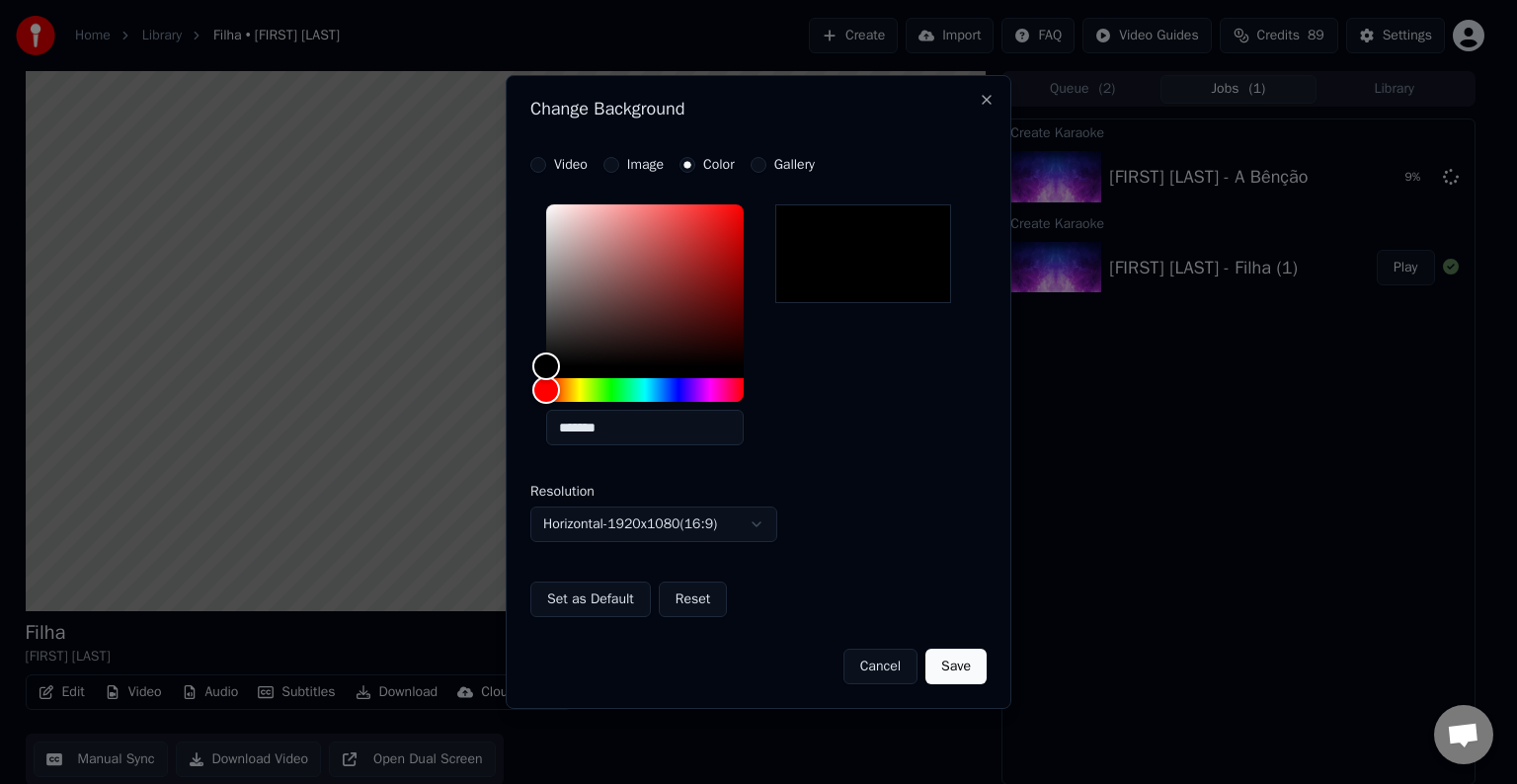 click on "Cancel" at bounding box center (880, 666) 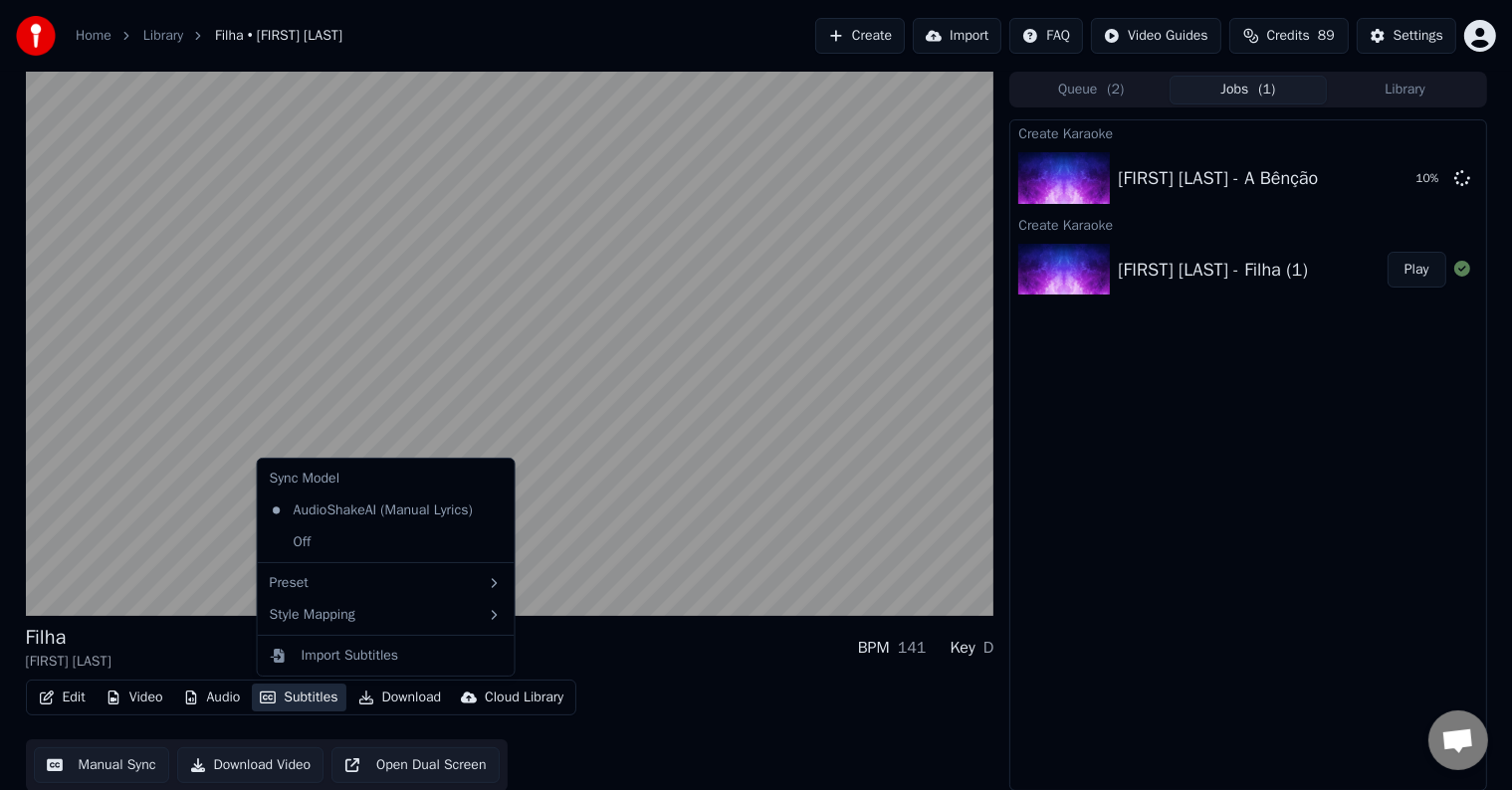 click on "Subtitles" at bounding box center [299, 697] 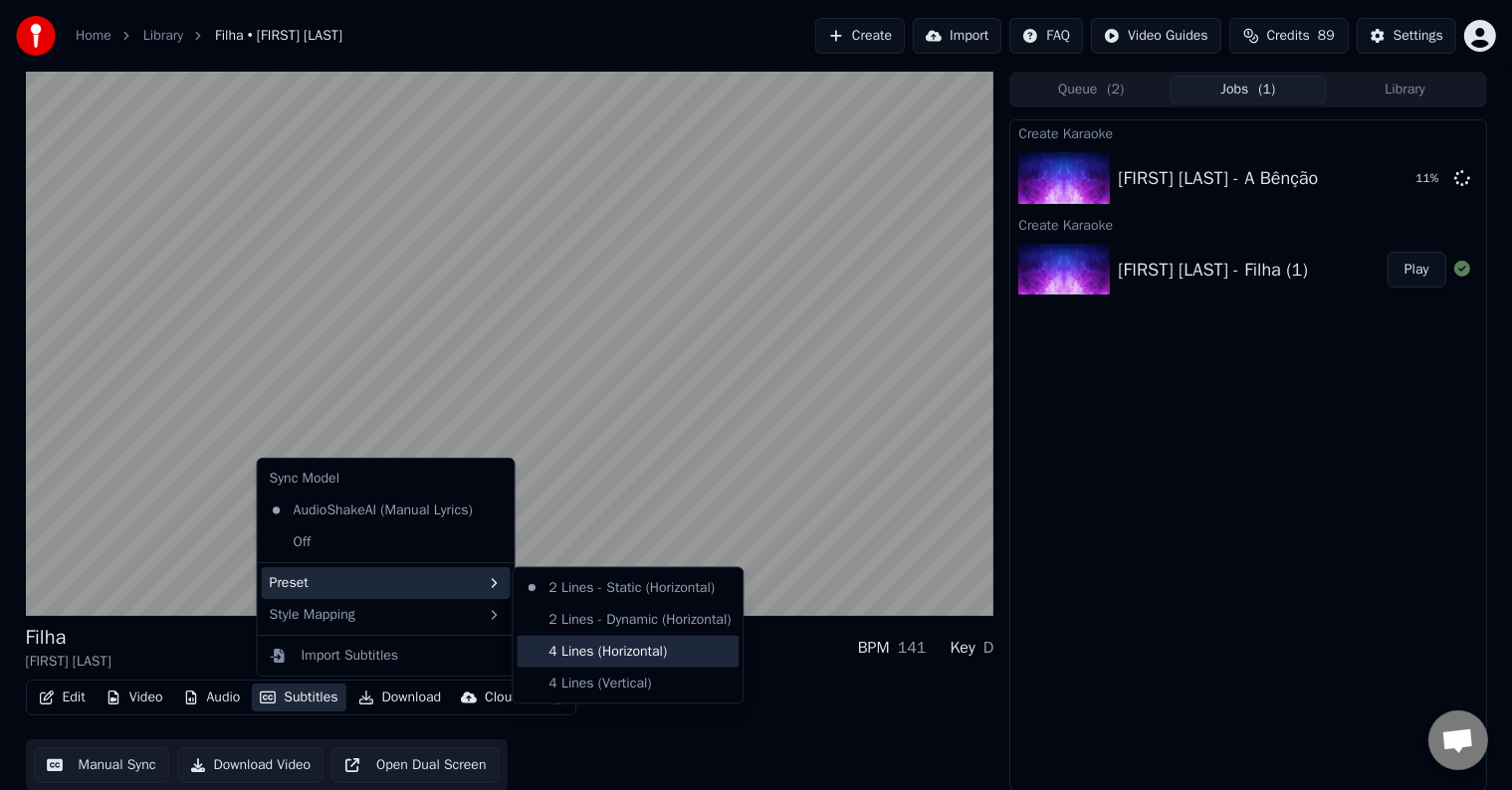 click on "4 Lines (Horizontal)" at bounding box center [627, 652] 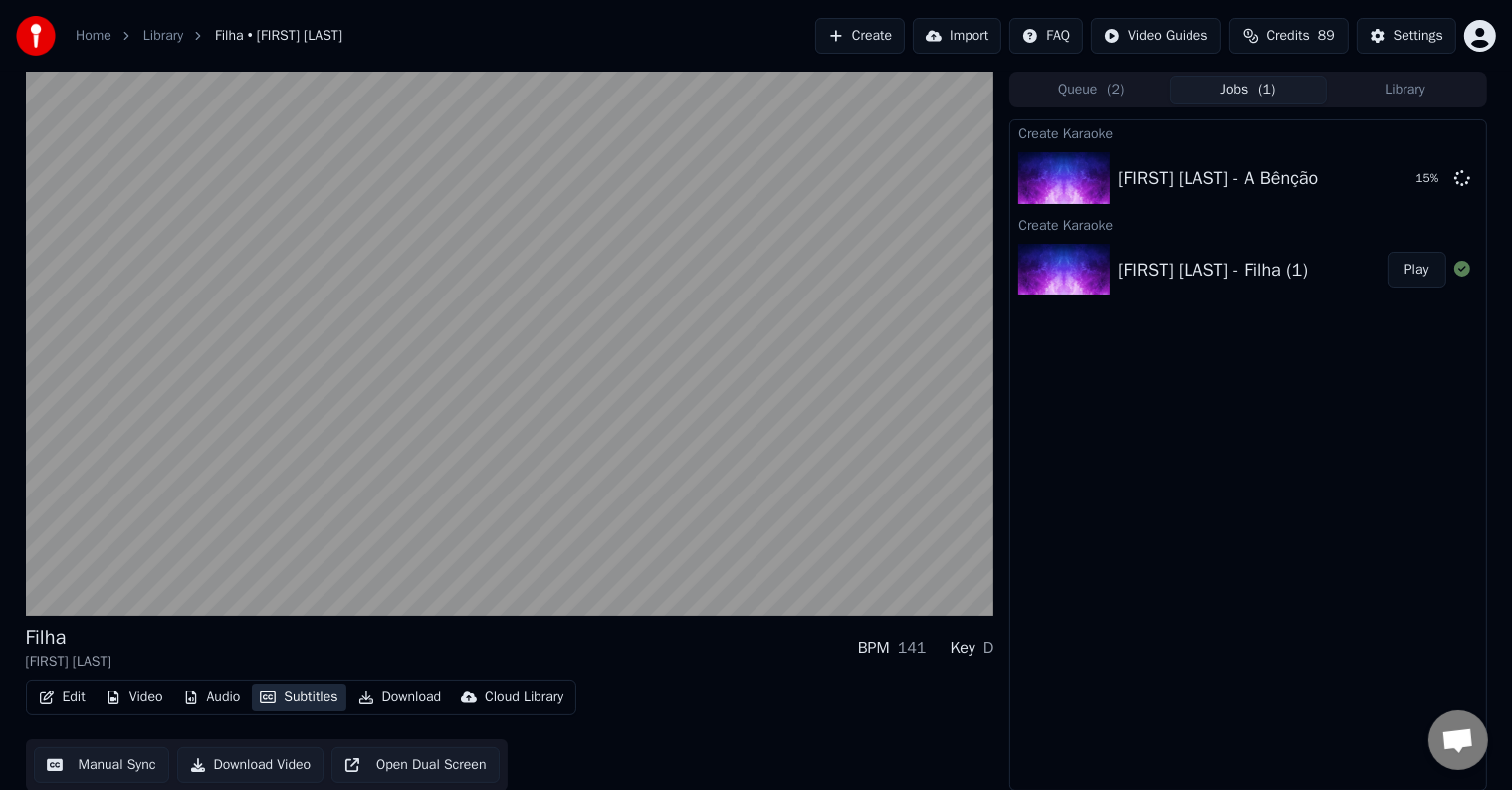 type 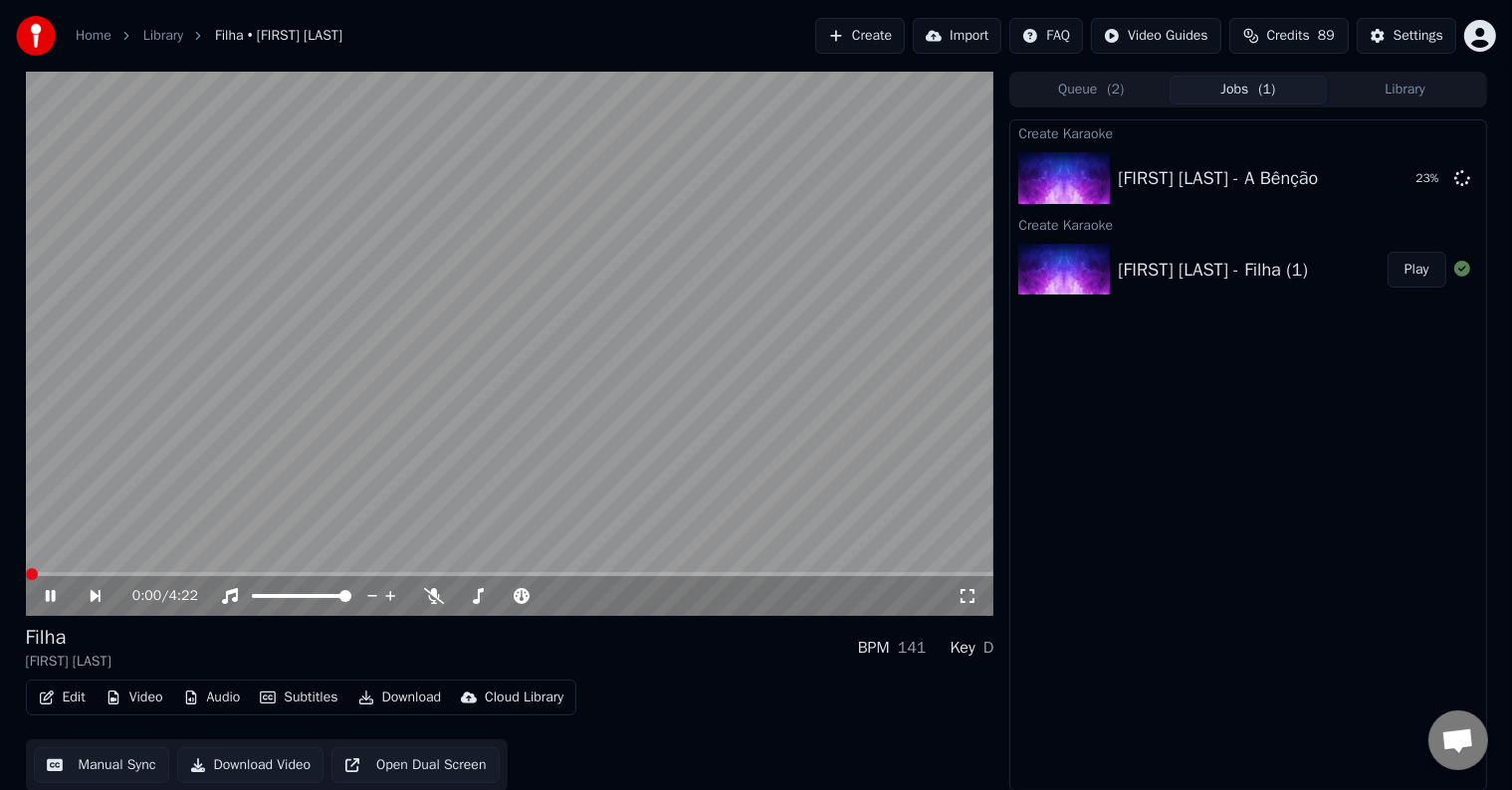 click at bounding box center (26, 574) 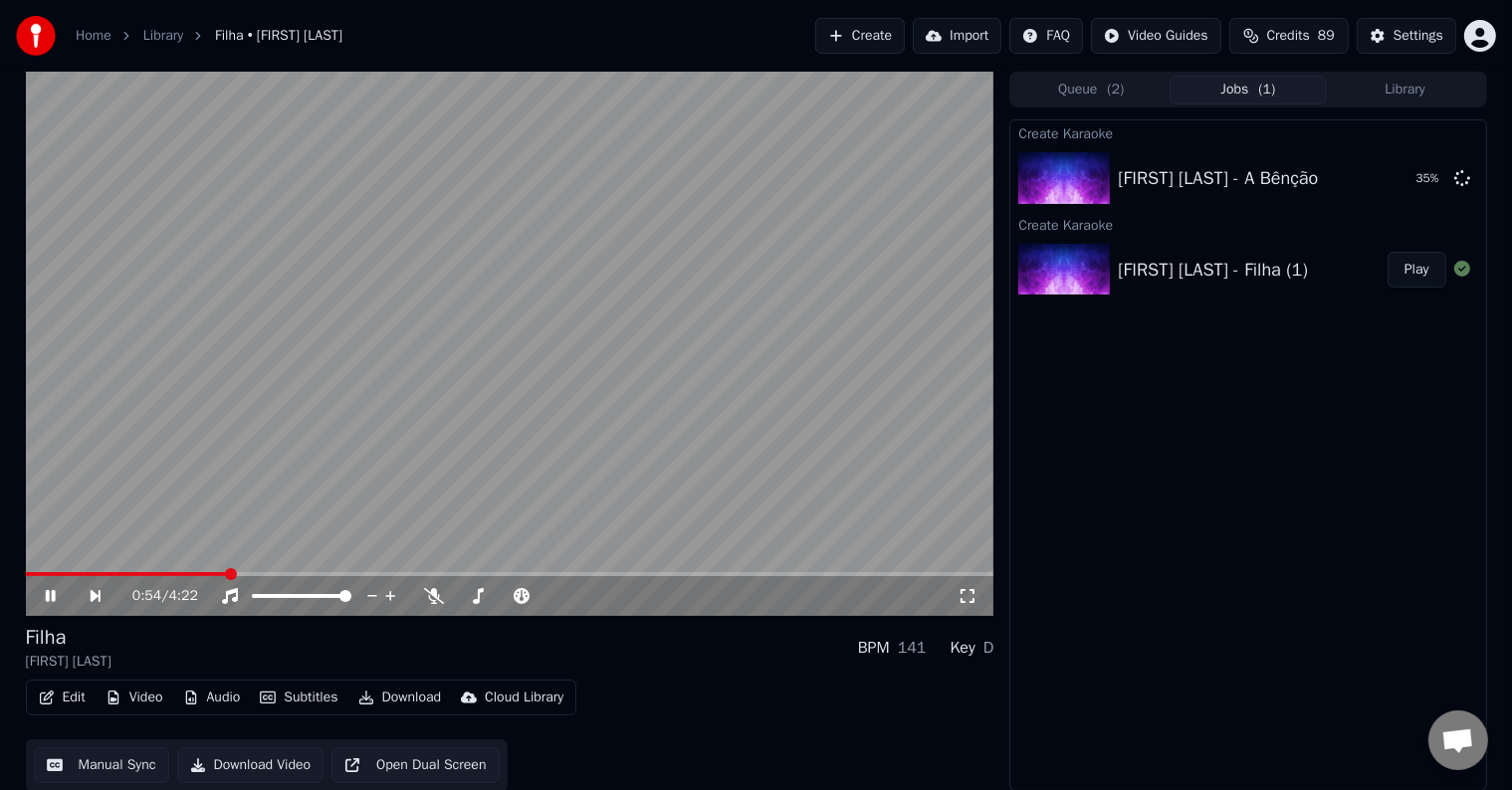 click 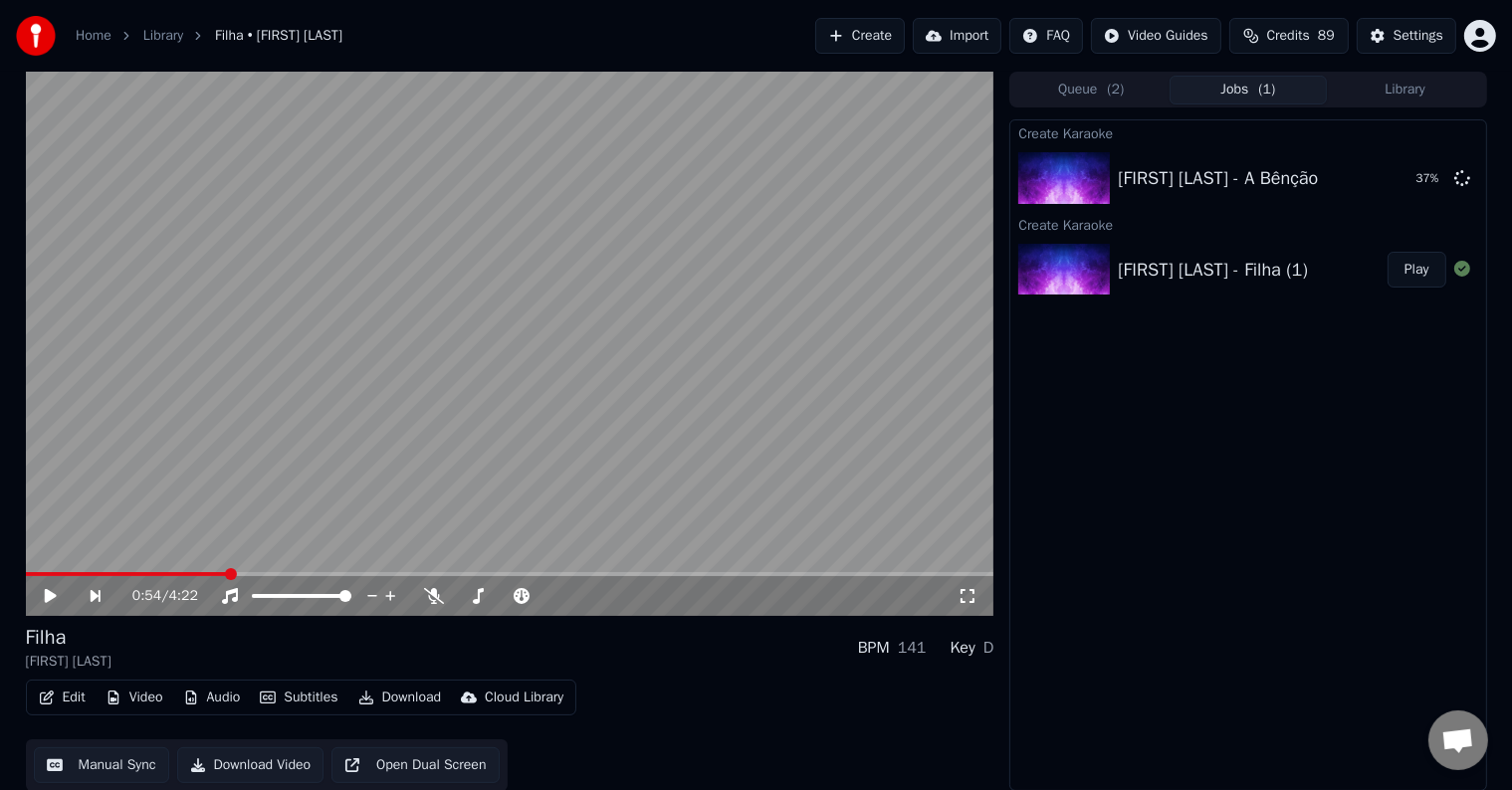 click 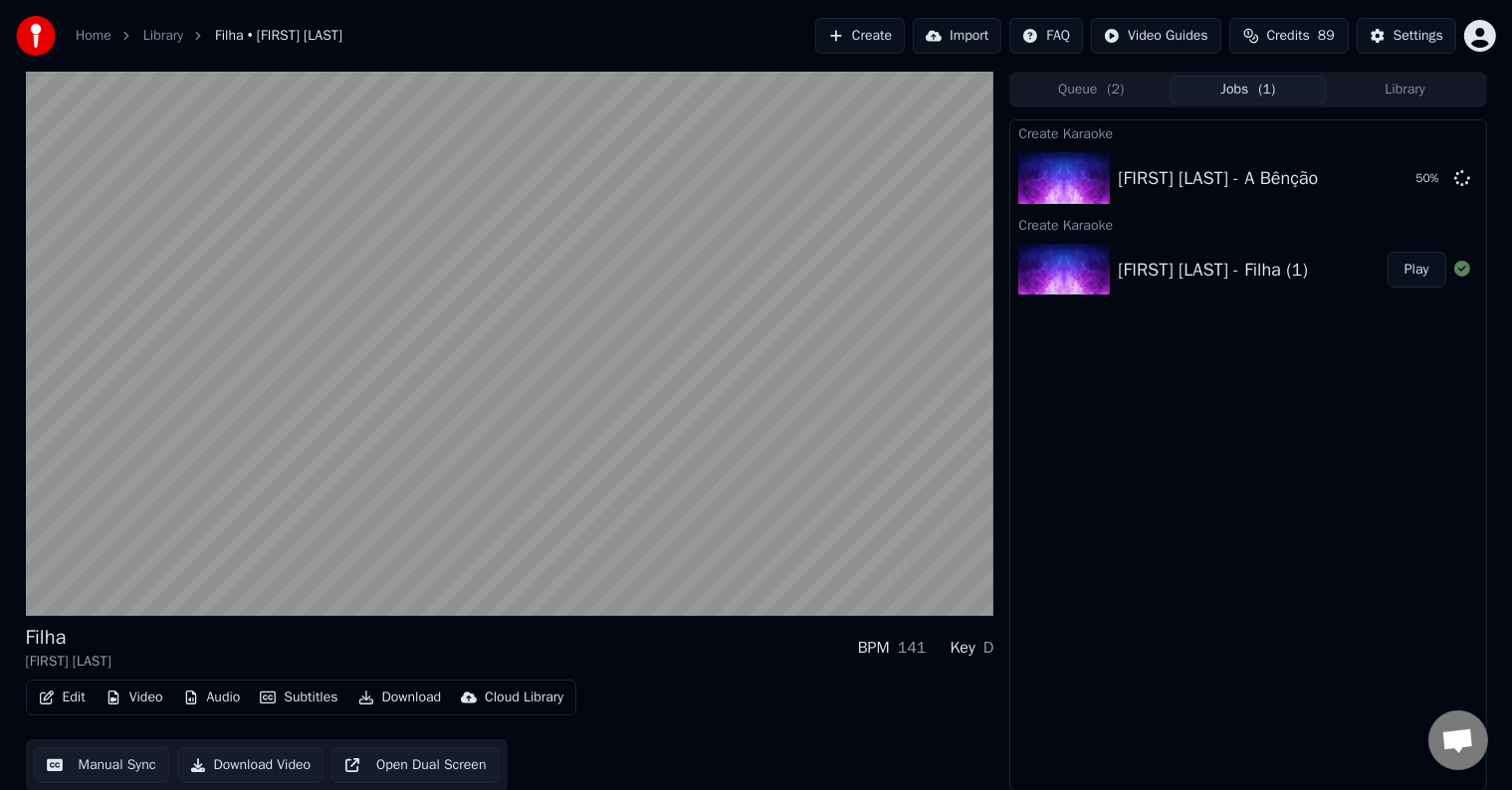 click on "Settings" at bounding box center [1418, 36] 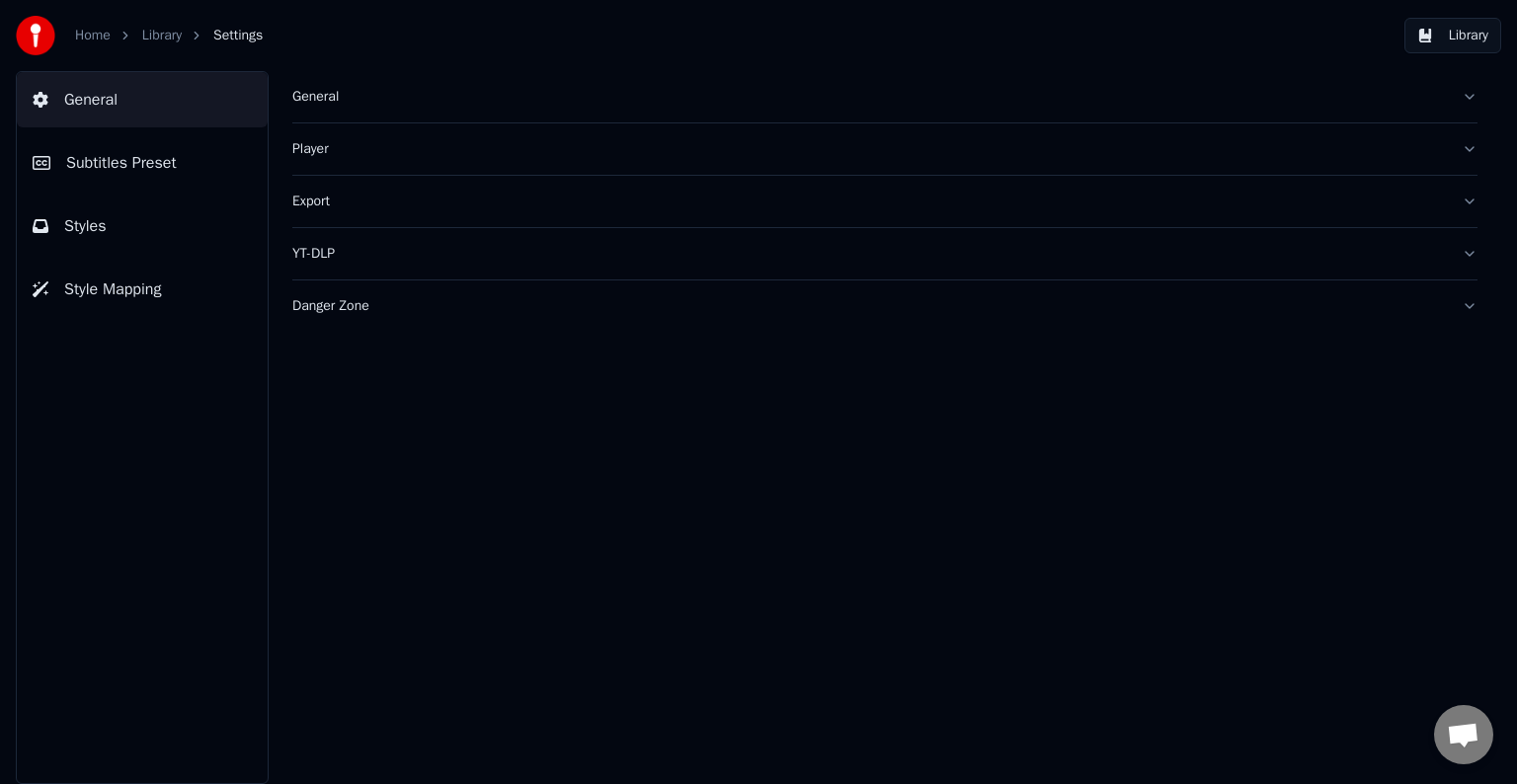 click on "Home" at bounding box center (93, 36) 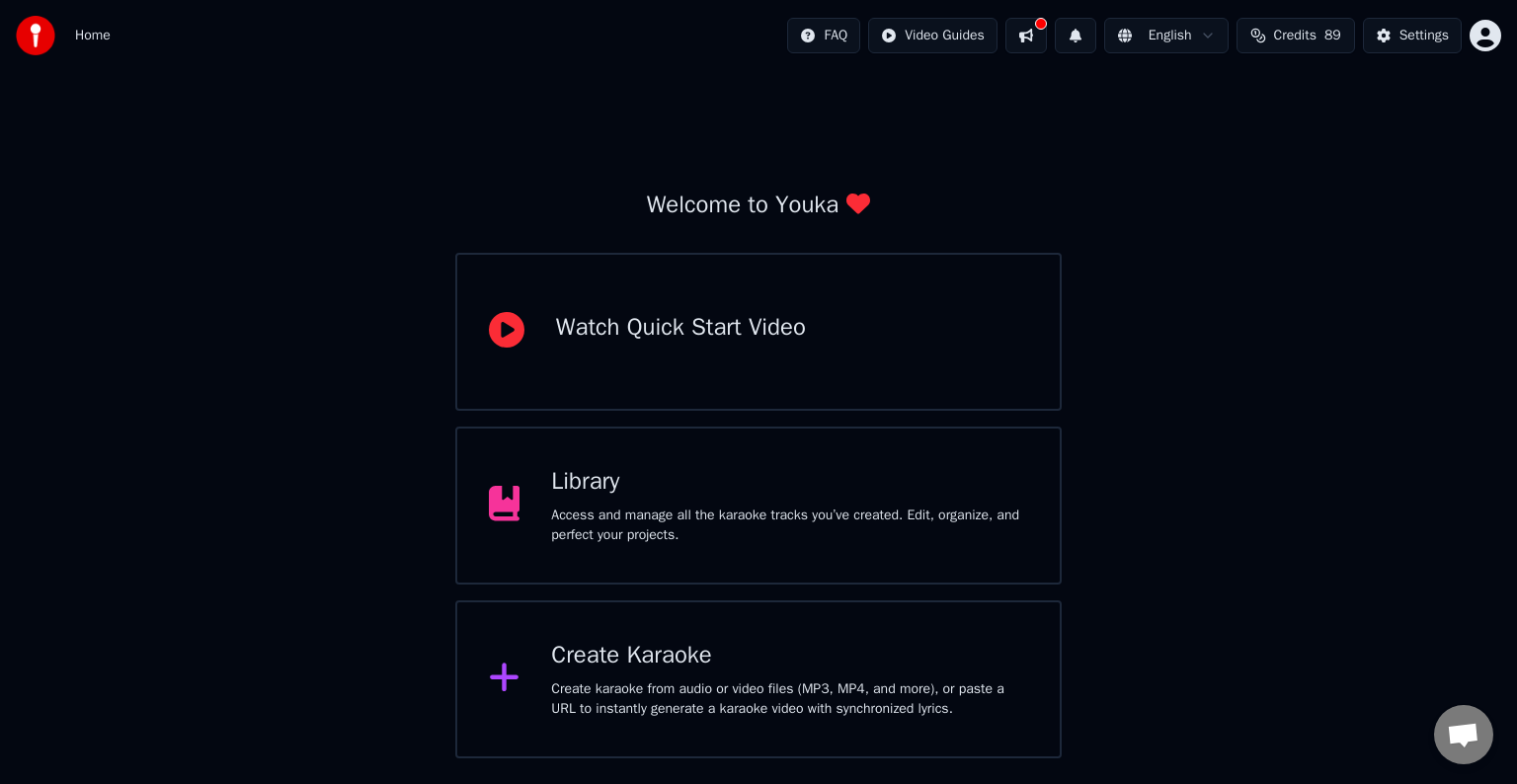 click on "Access and manage all the karaoke tracks you’ve created. Edit, organize, and perfect your projects." at bounding box center [789, 525] 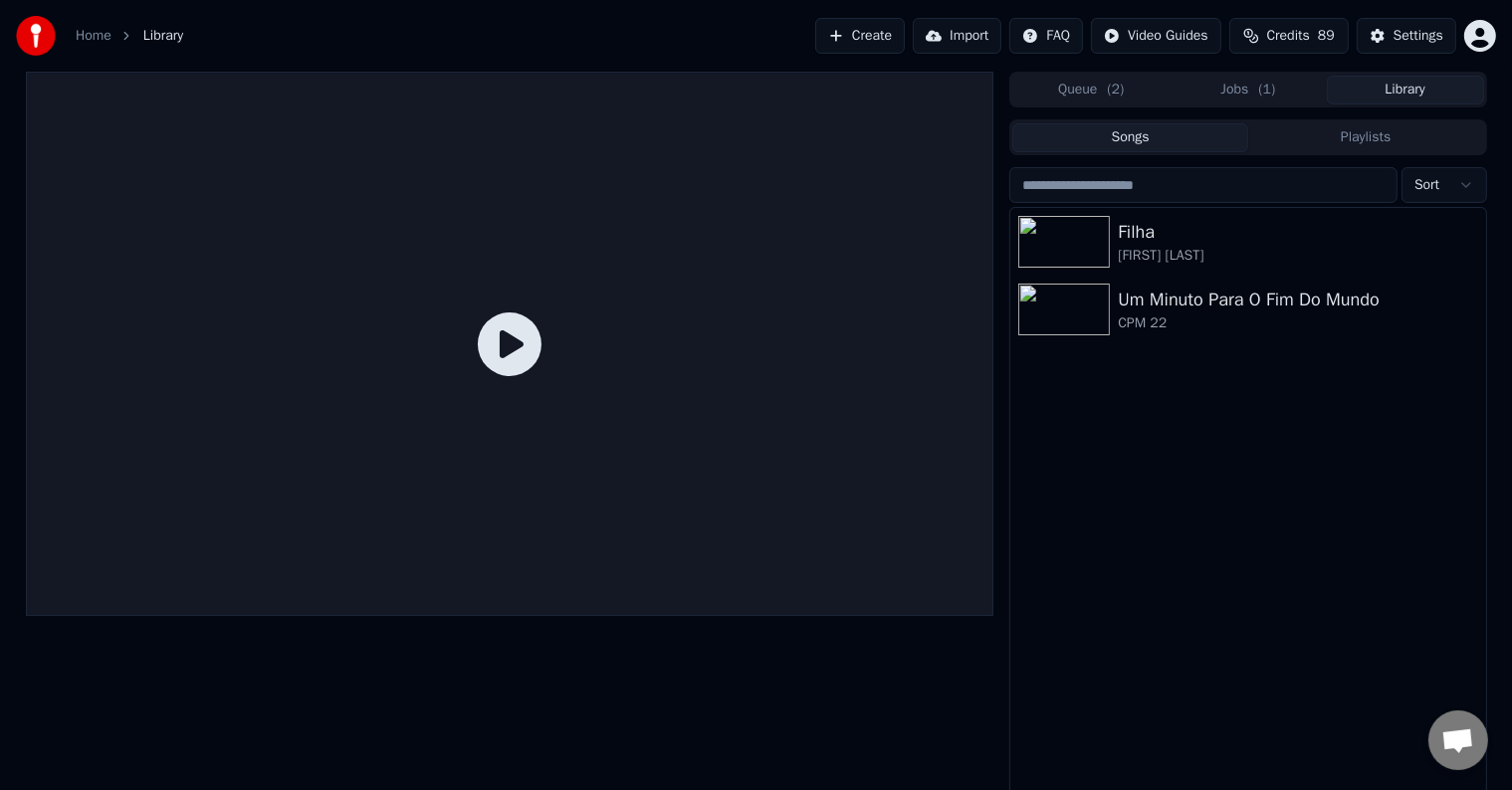 click on "Library" at bounding box center [1405, 90] 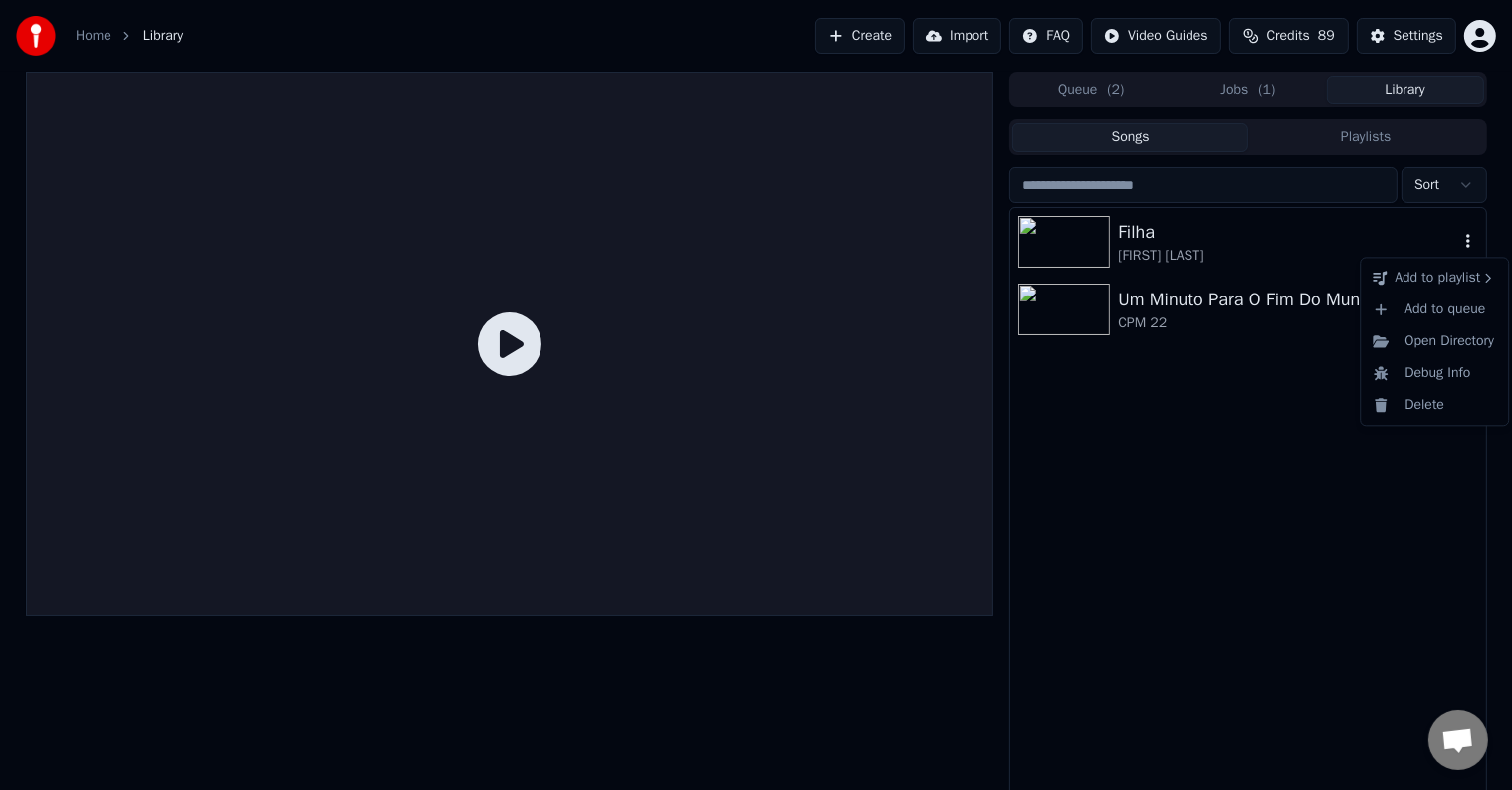 click 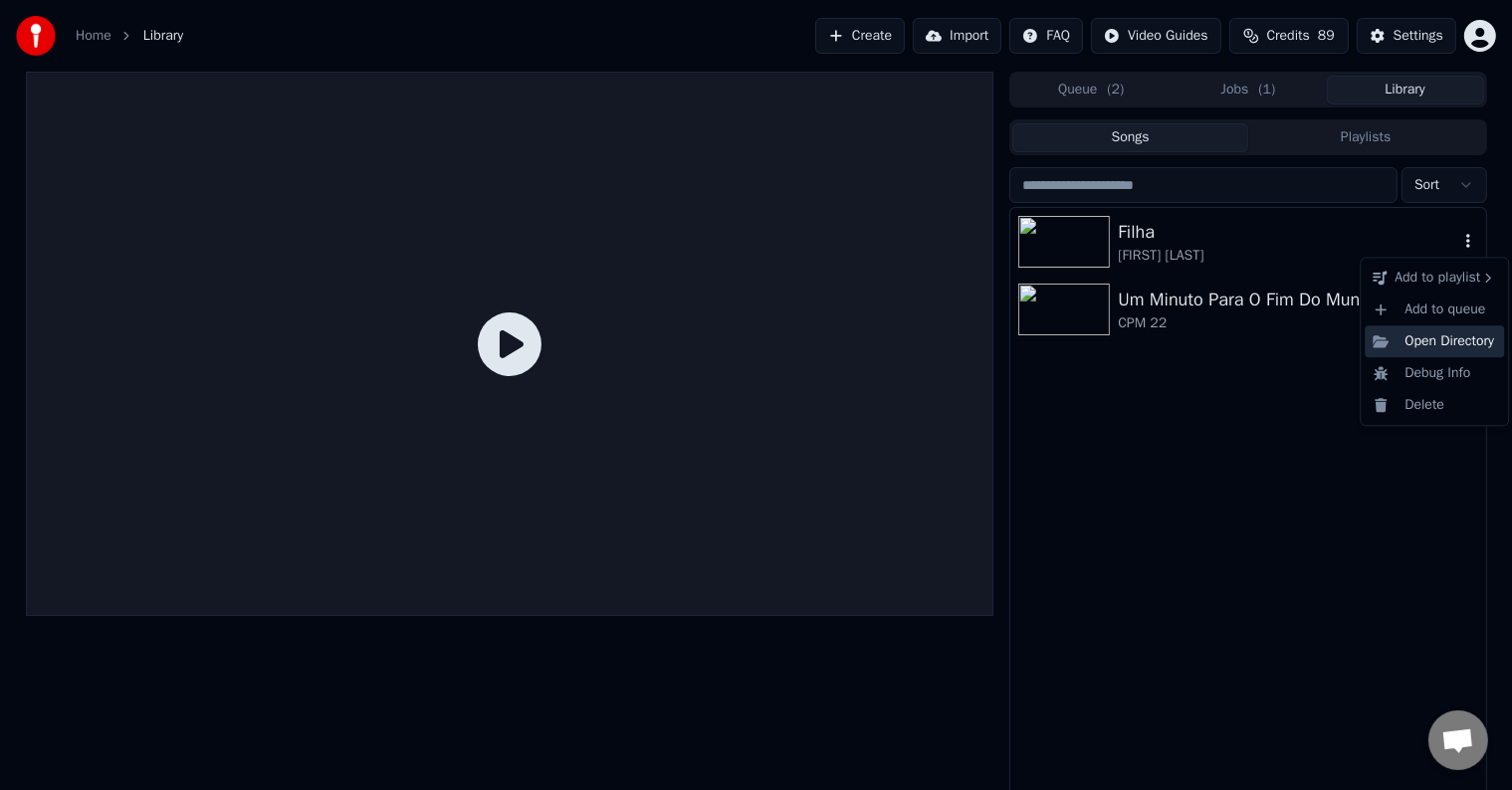 click on "Open Directory" at bounding box center (1434, 341) 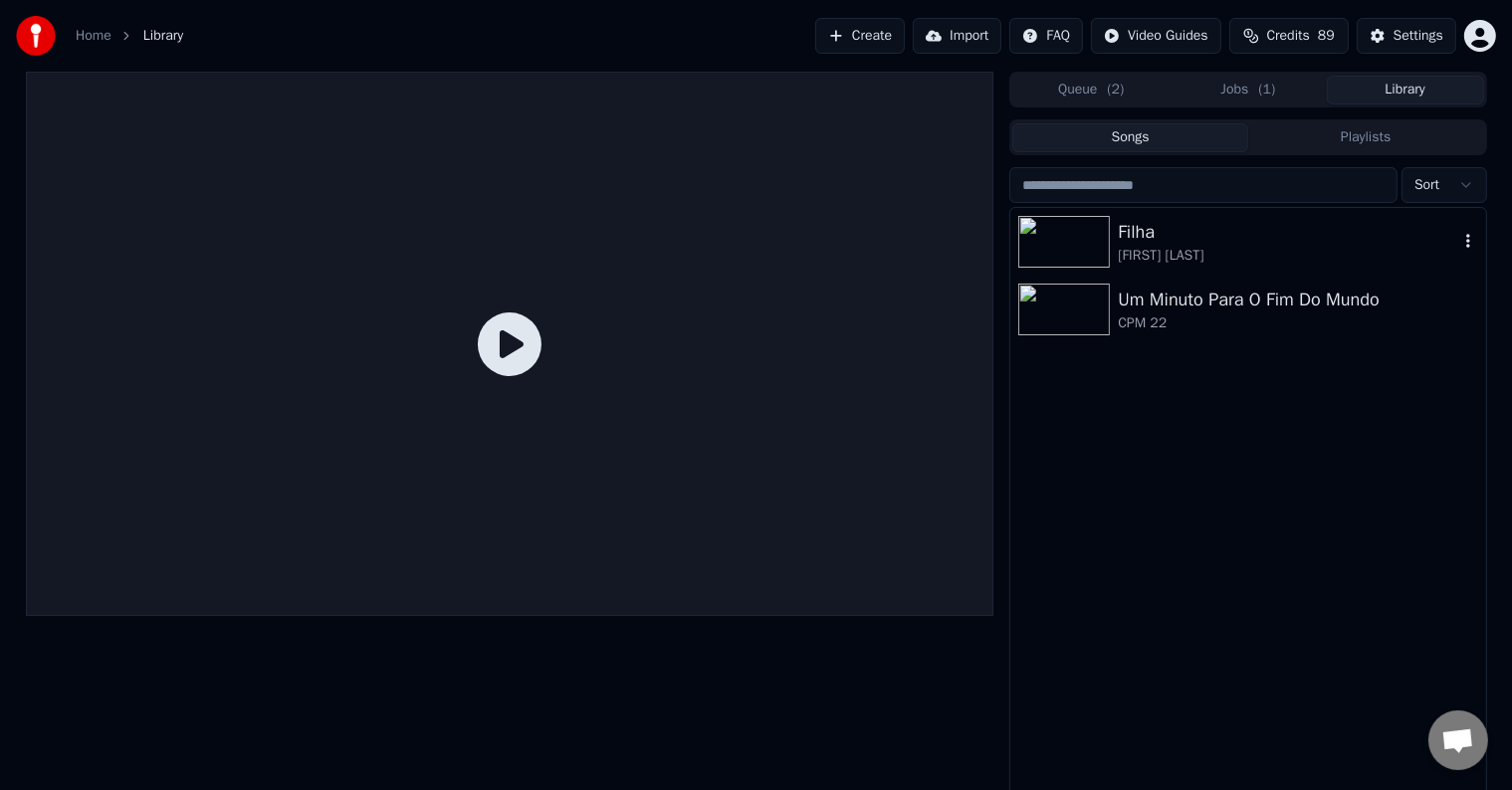 type 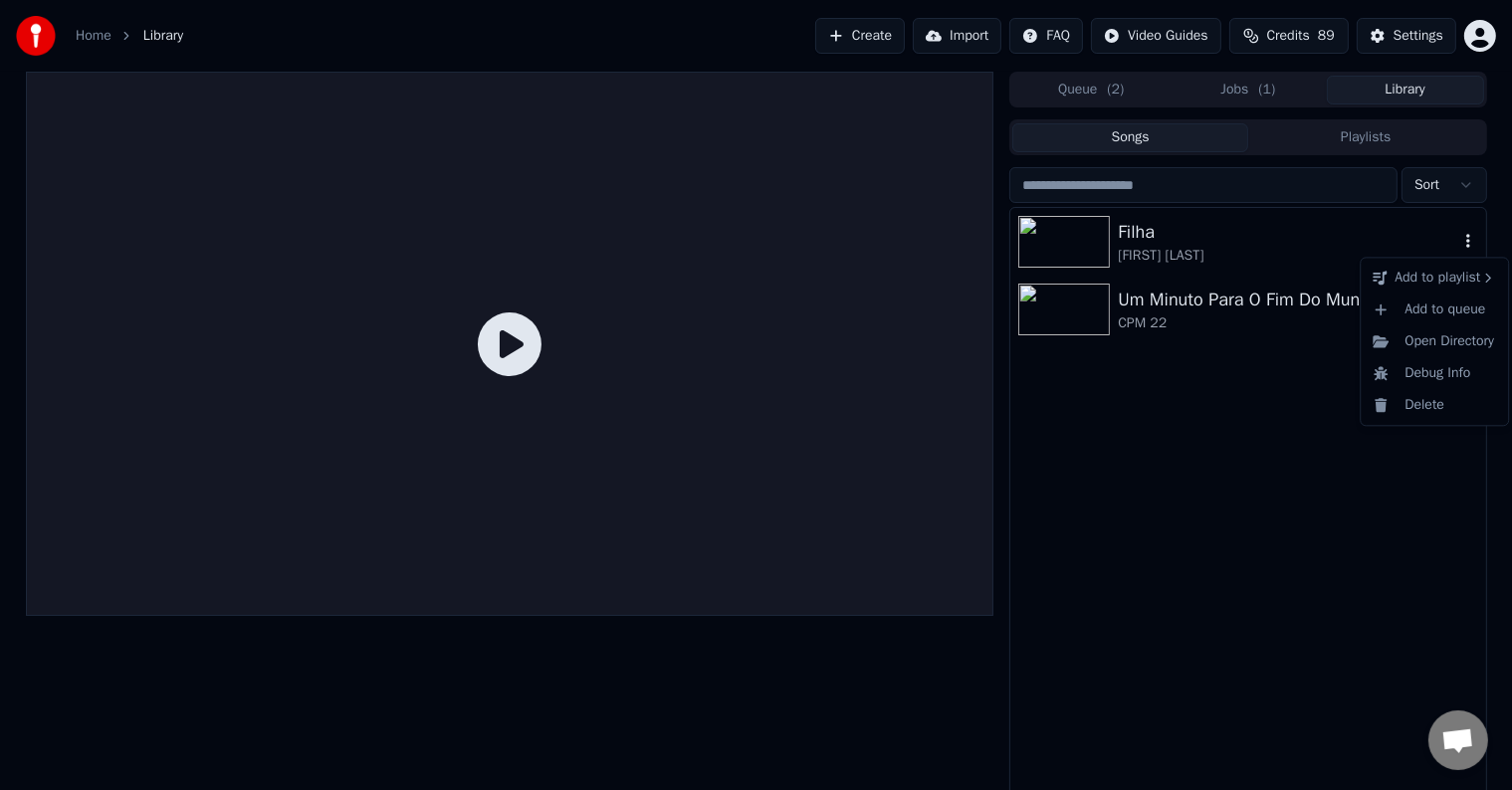 click 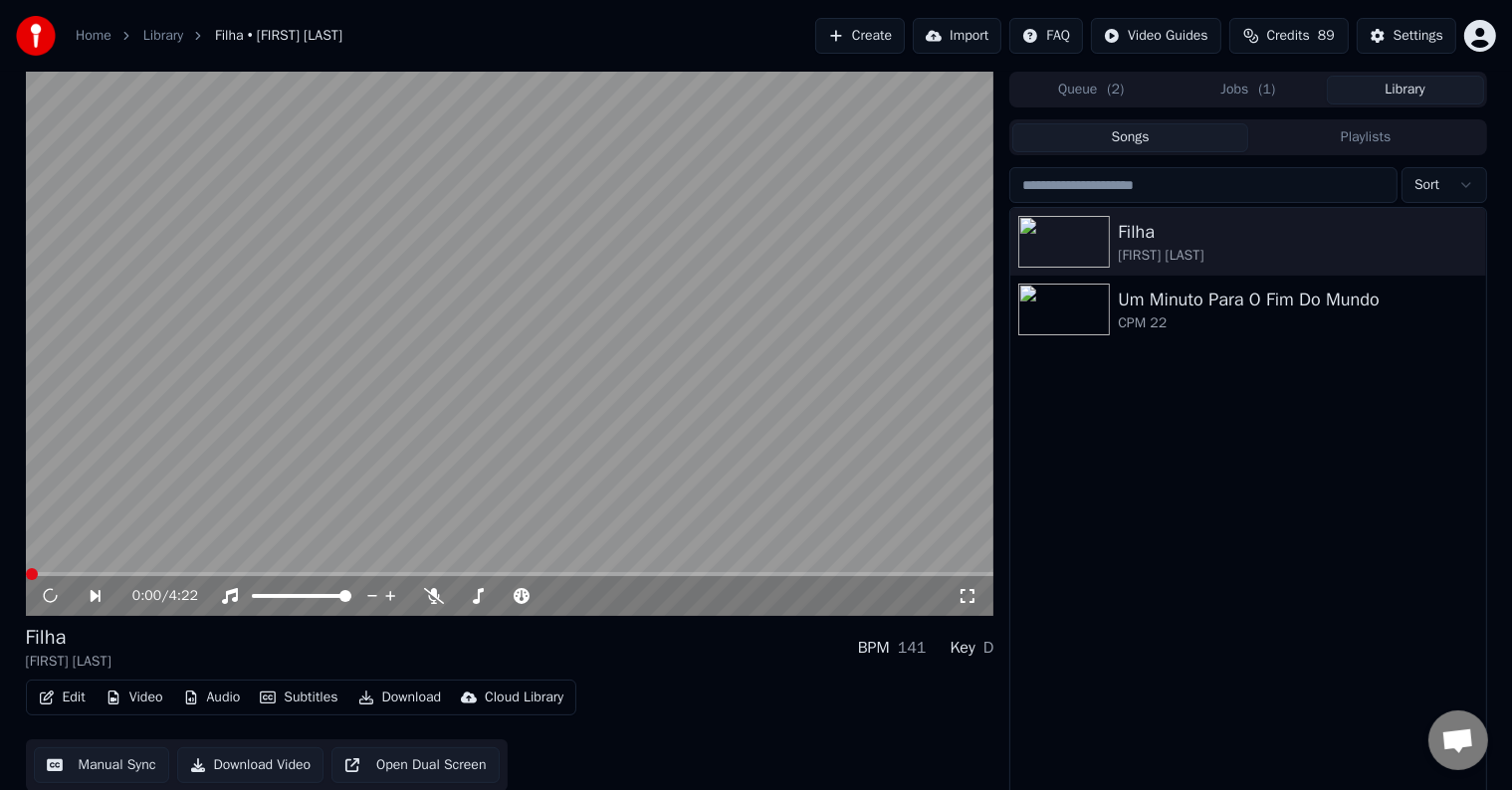 click on "Download Video" at bounding box center [251, 765] 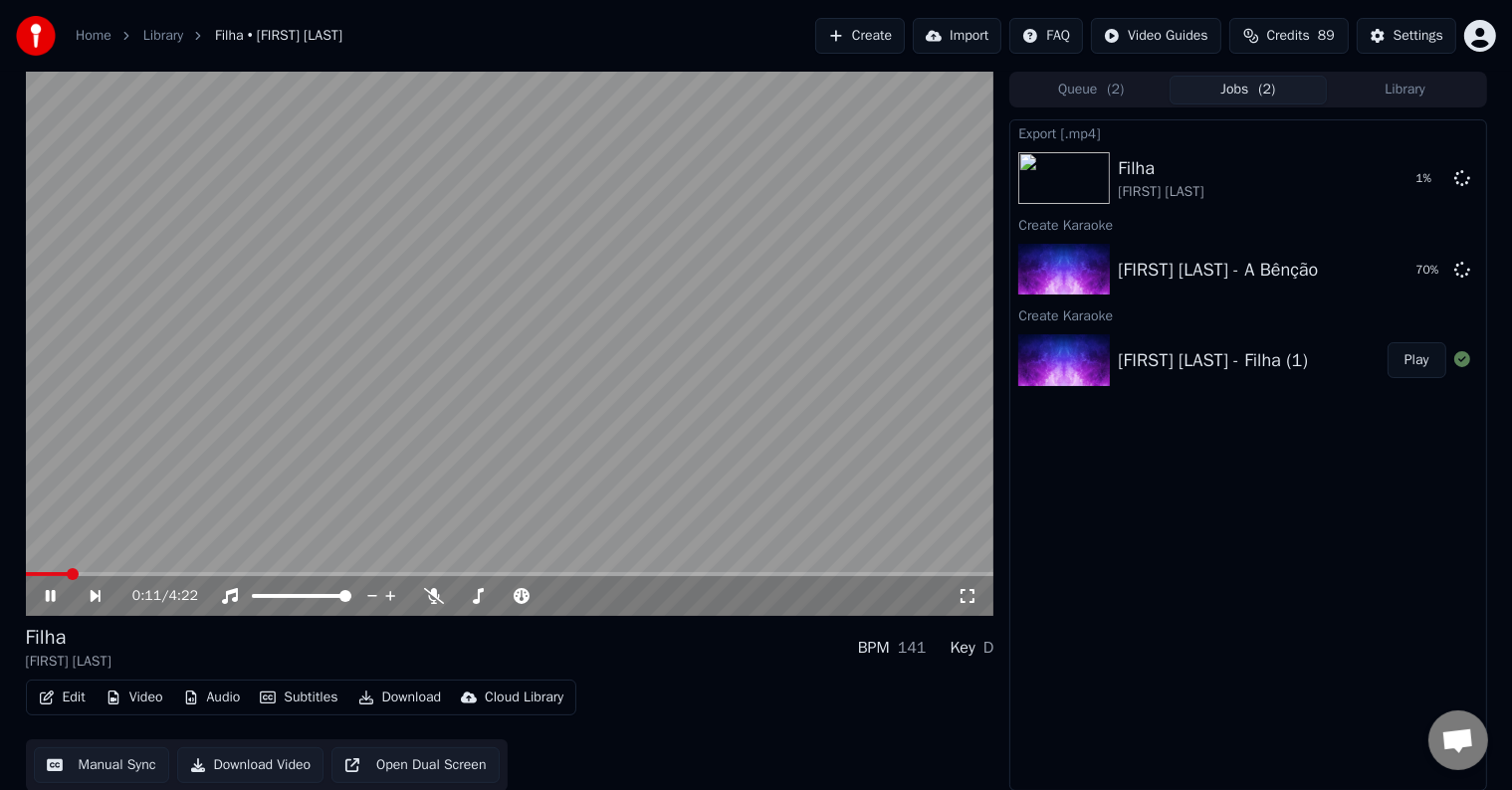 type 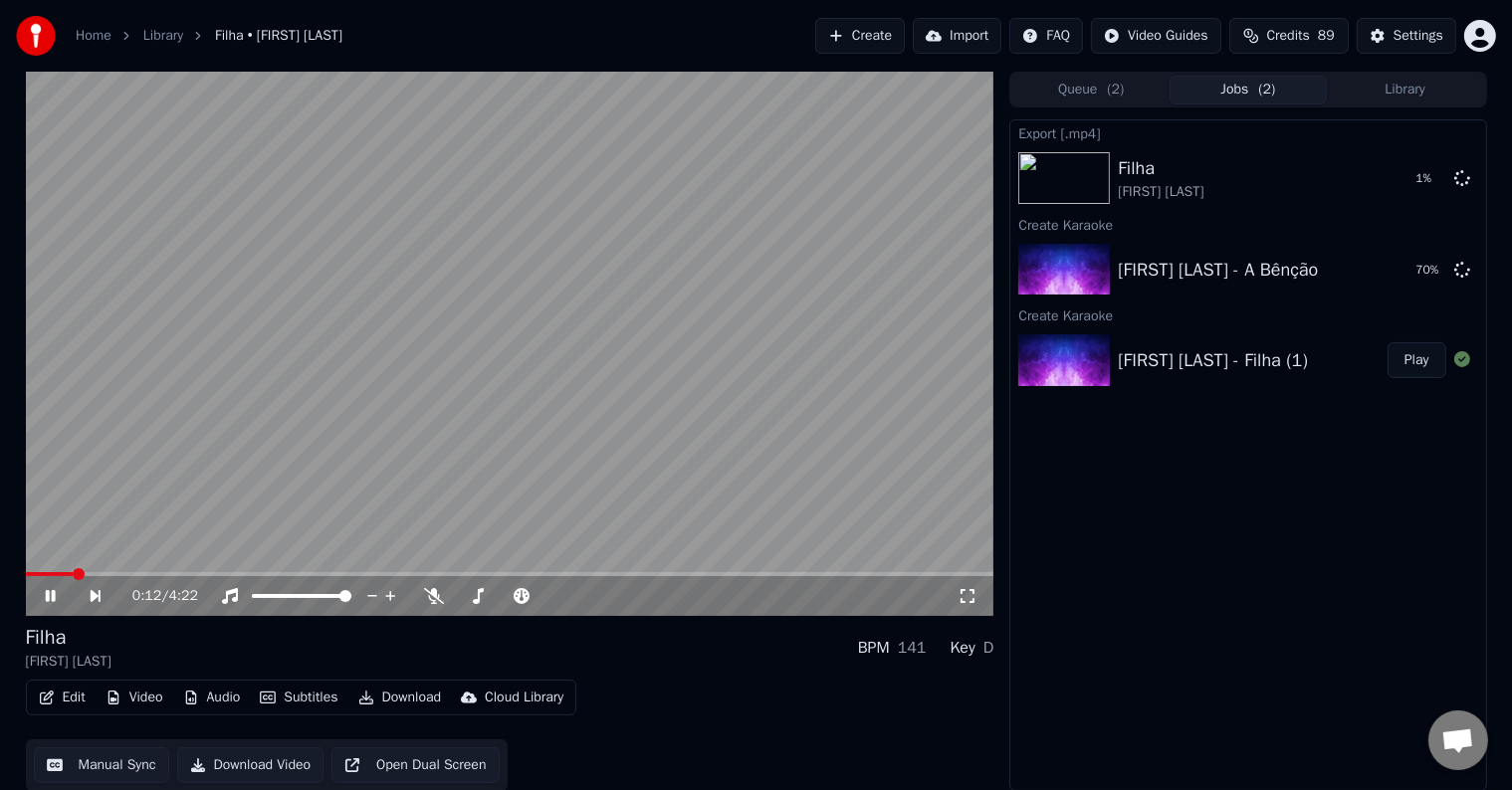 scroll, scrollTop: 1, scrollLeft: 0, axis: vertical 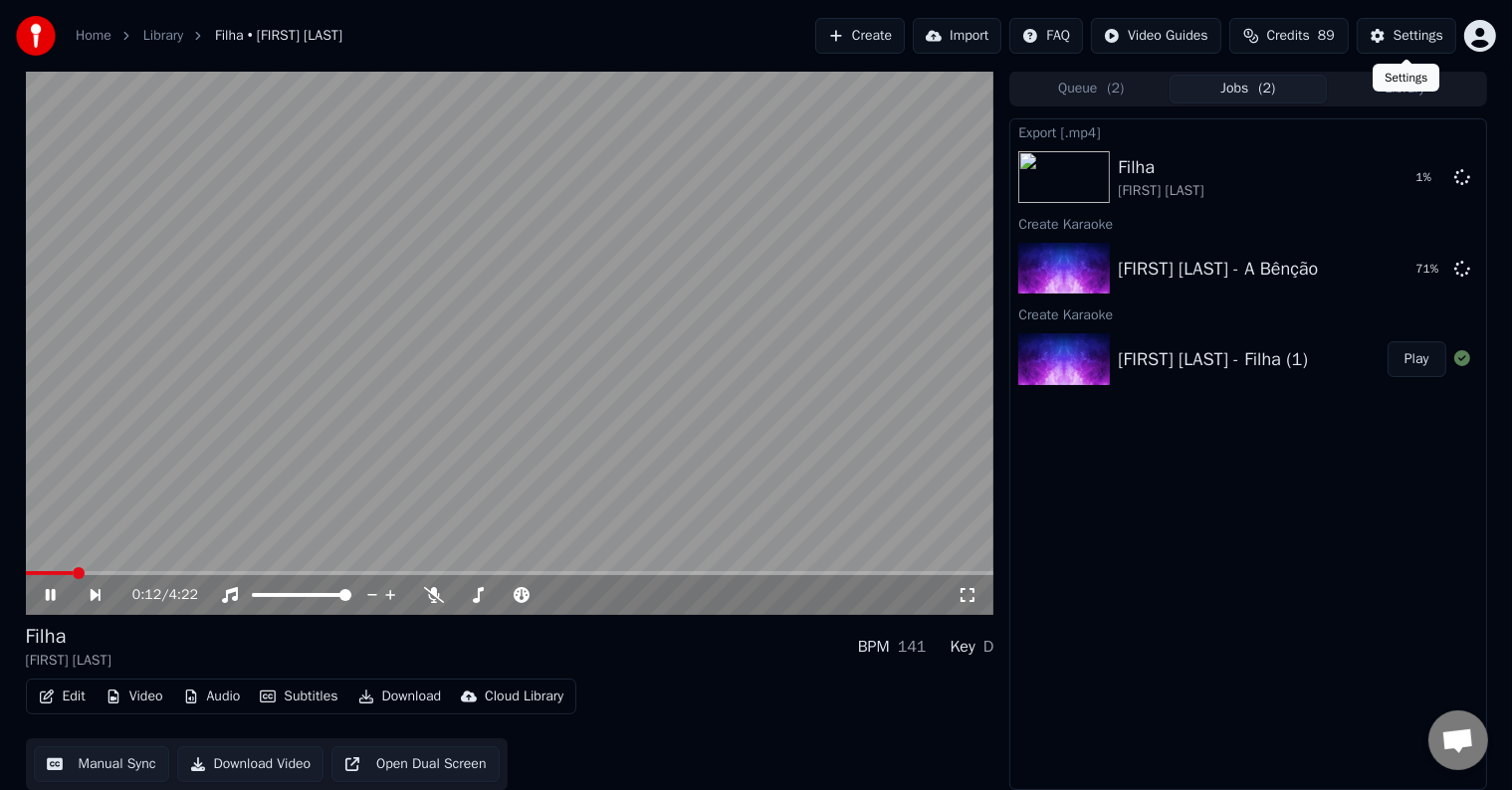 click on "Settings" at bounding box center [1418, 36] 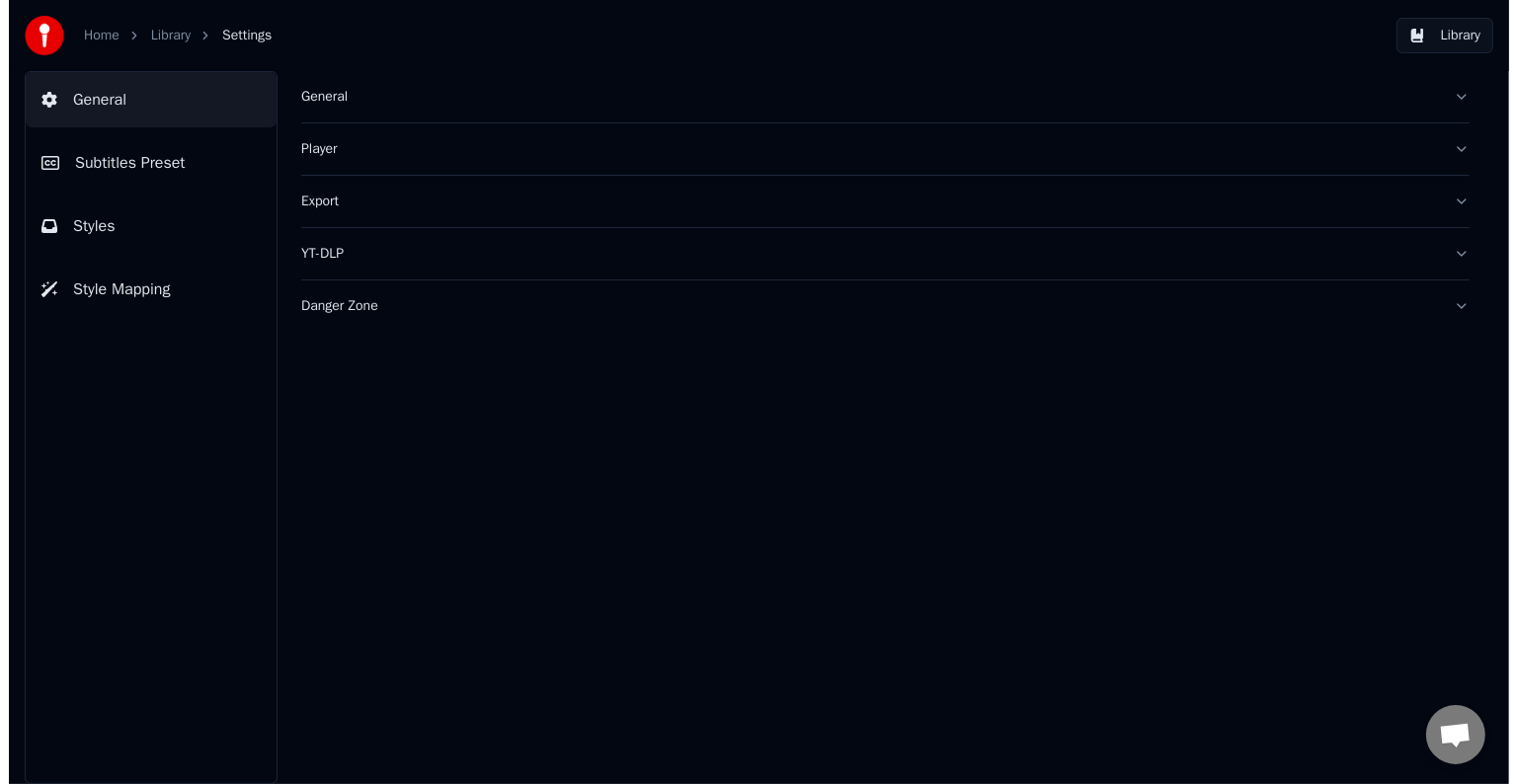scroll, scrollTop: 0, scrollLeft: 0, axis: both 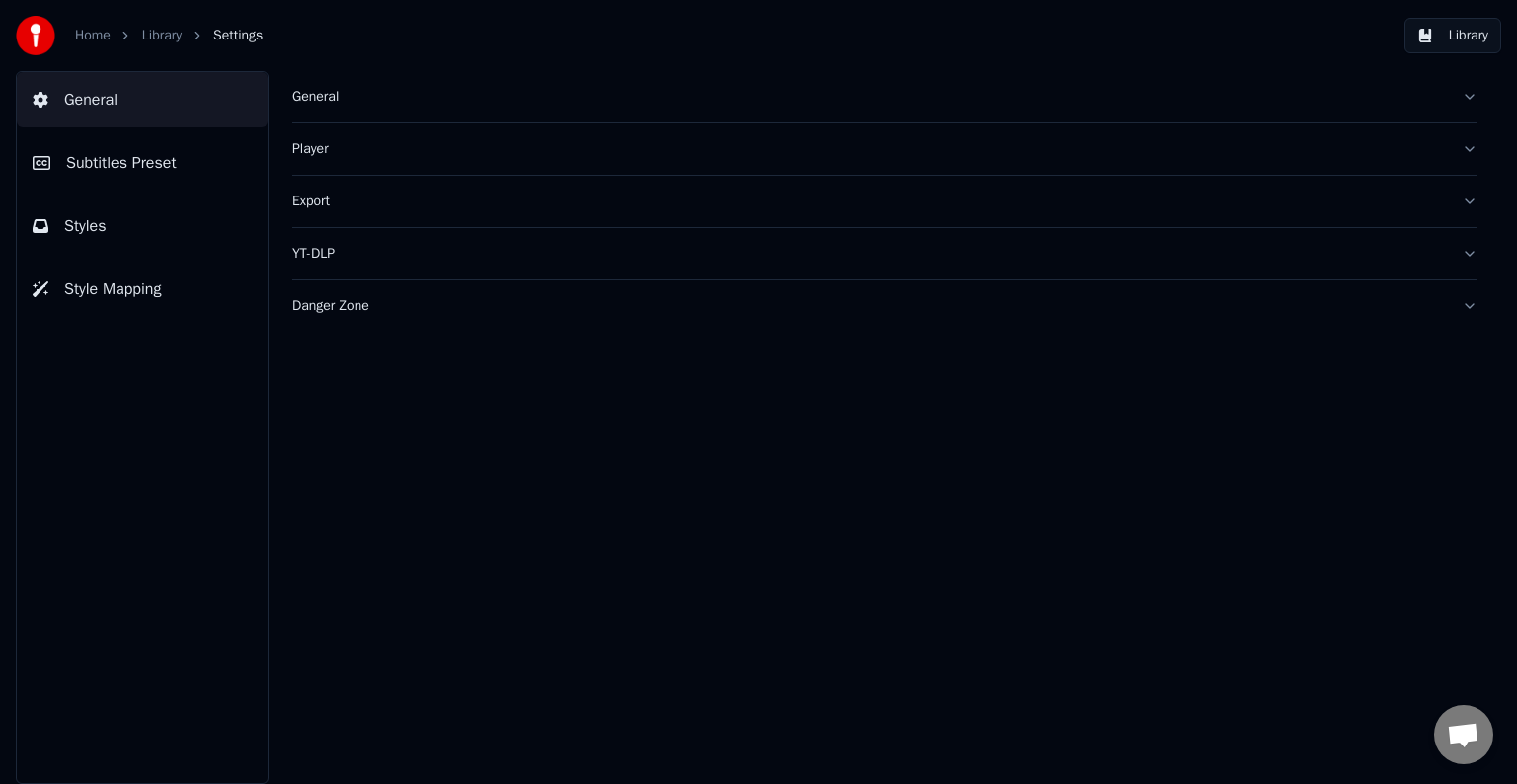 click on "General" at bounding box center [885, 97] 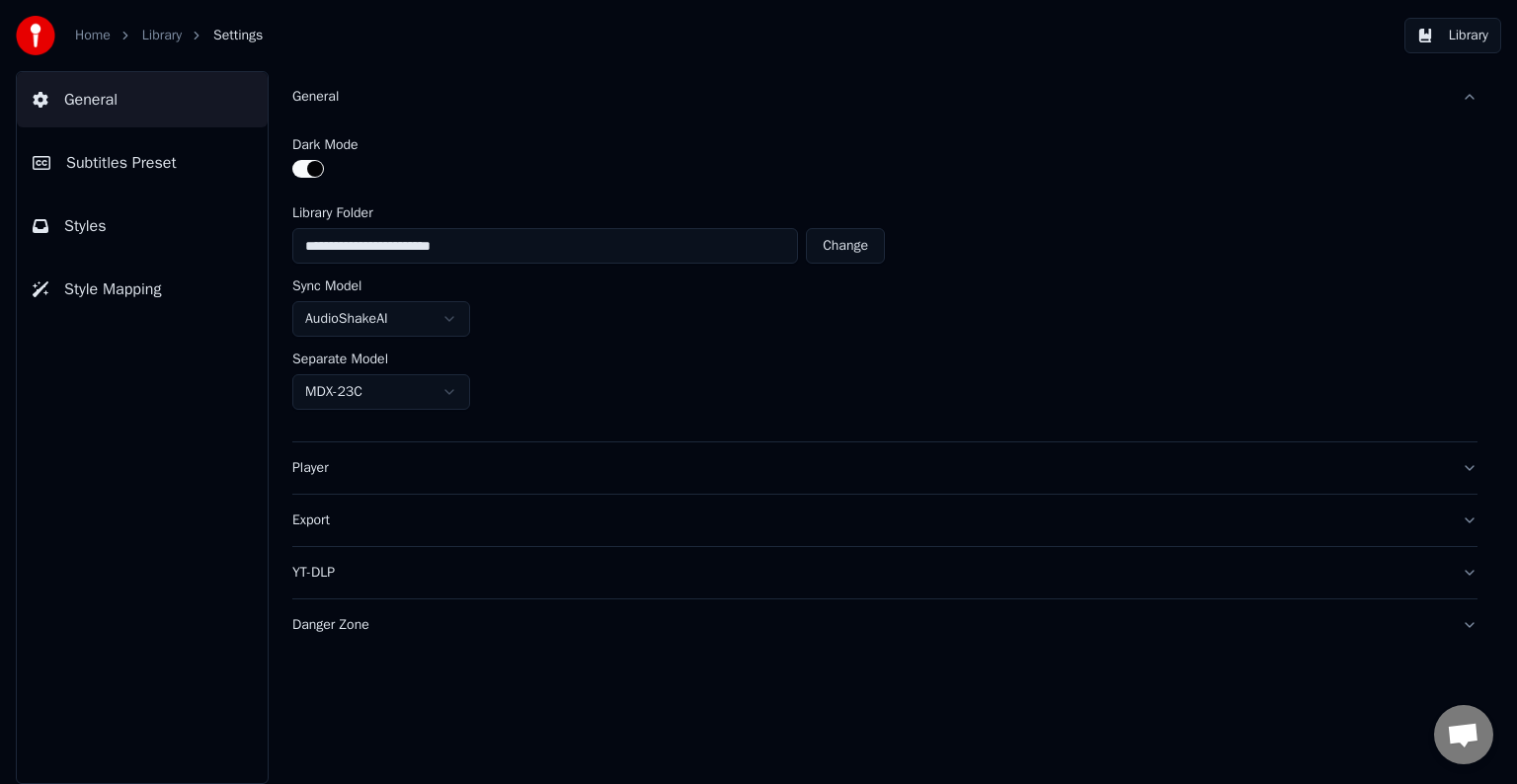 click on "**********" at bounding box center [545, 246] 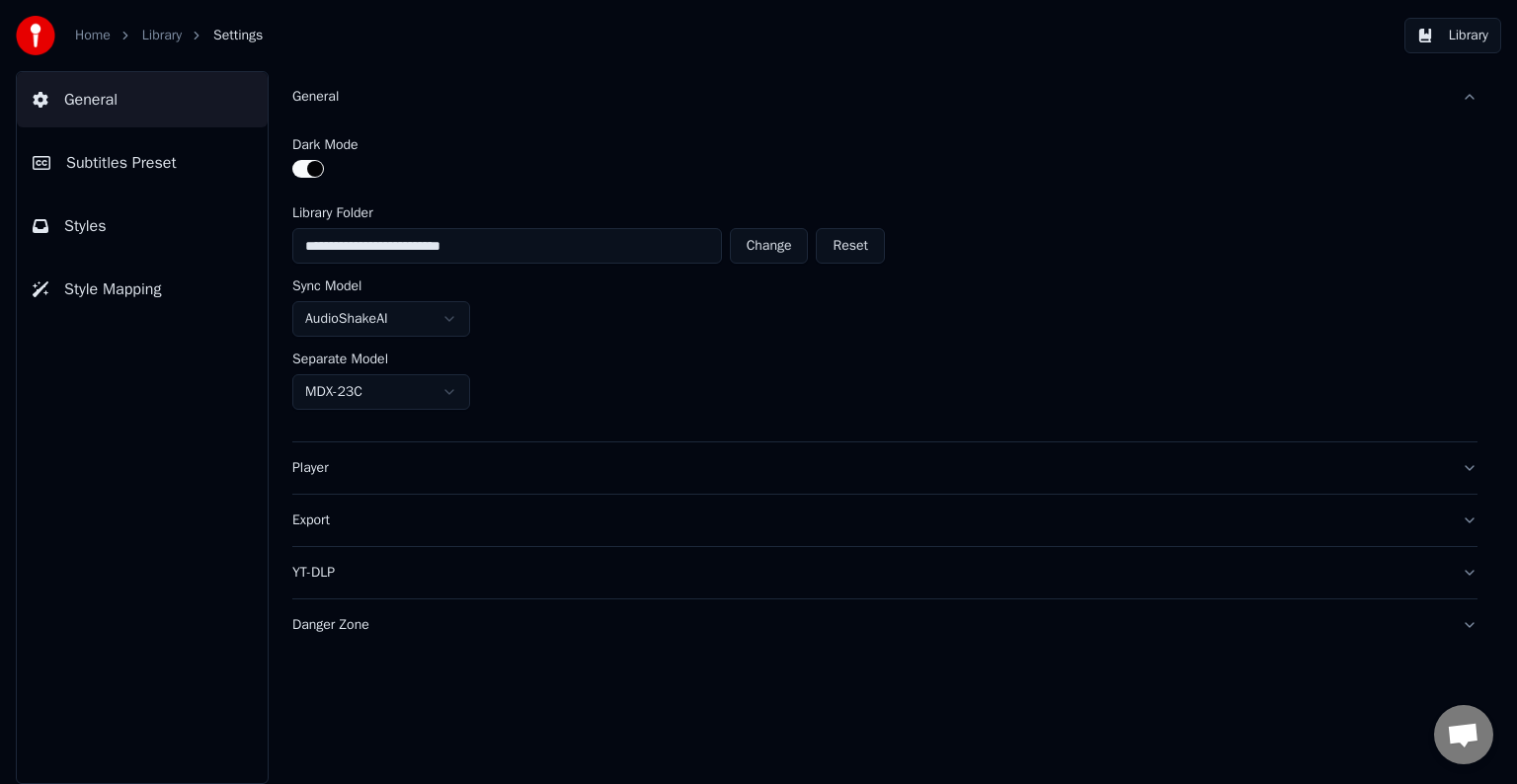 click on "Home" at bounding box center [93, 36] 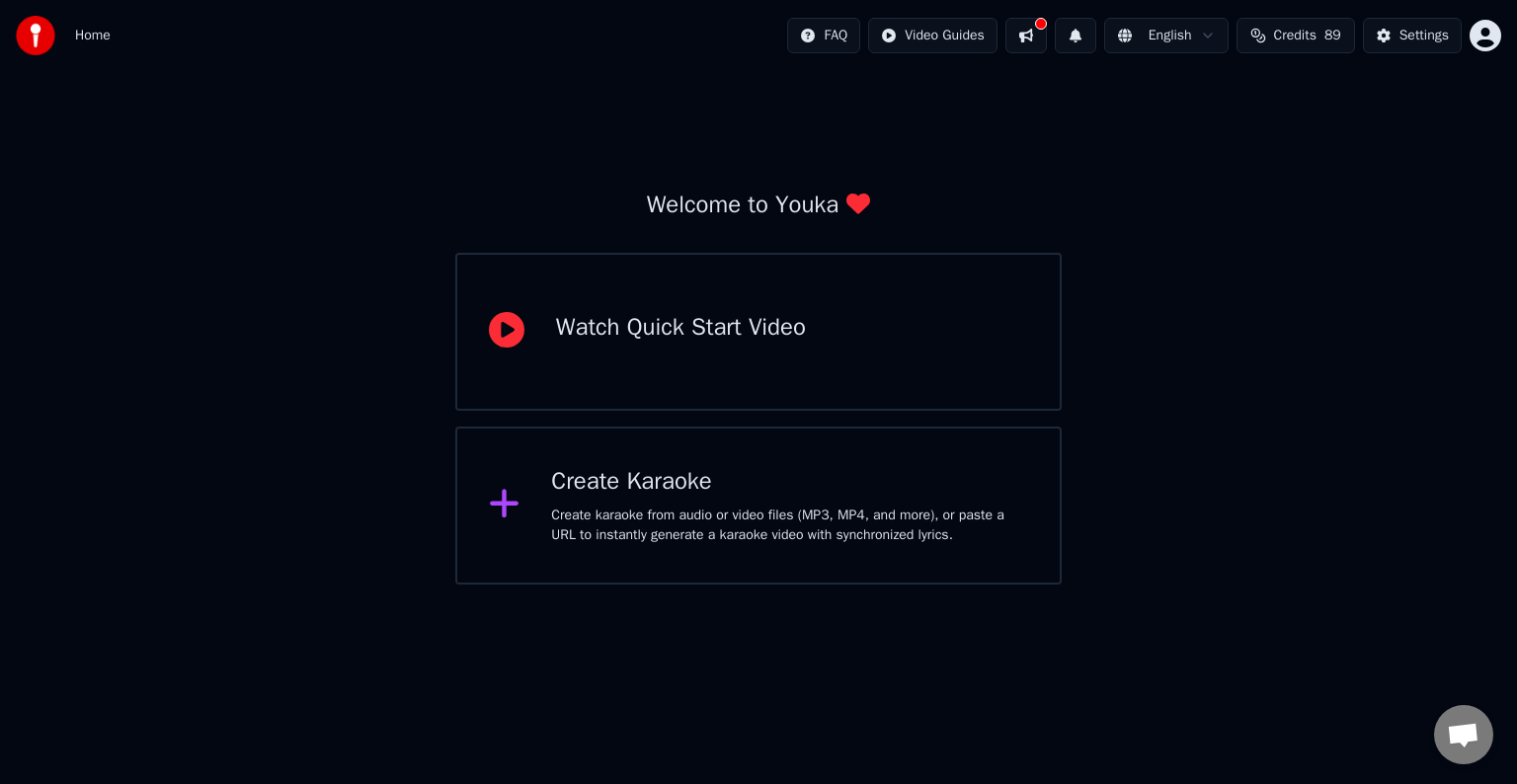 click at bounding box center (1026, 36) 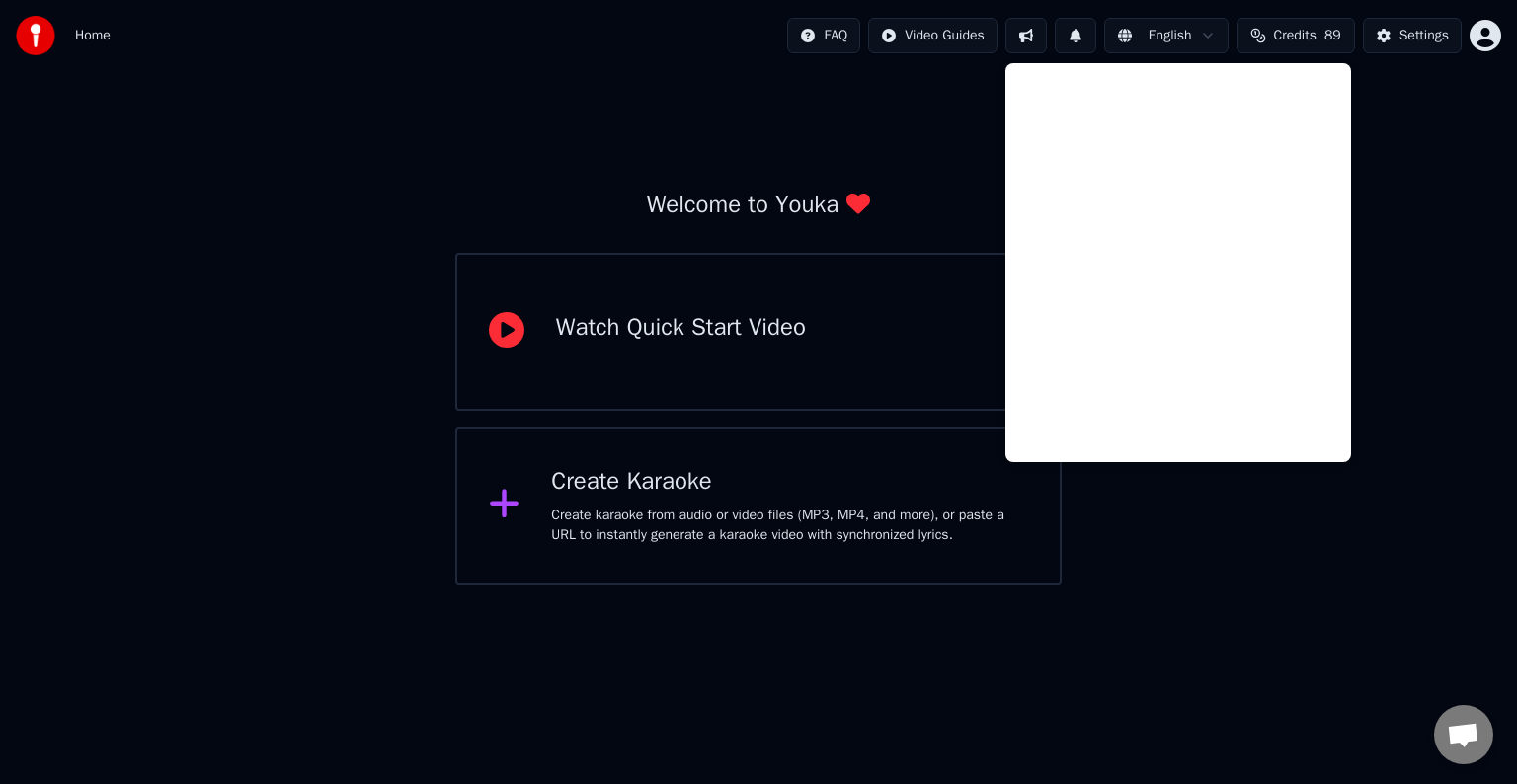 click on "Welcome to Youka Watch Quick Start Video Create Karaoke Create karaoke from audio or video files (MP3, MP4, and more), or paste a URL to instantly generate a karaoke video with synchronized lyrics." at bounding box center (758, 328) 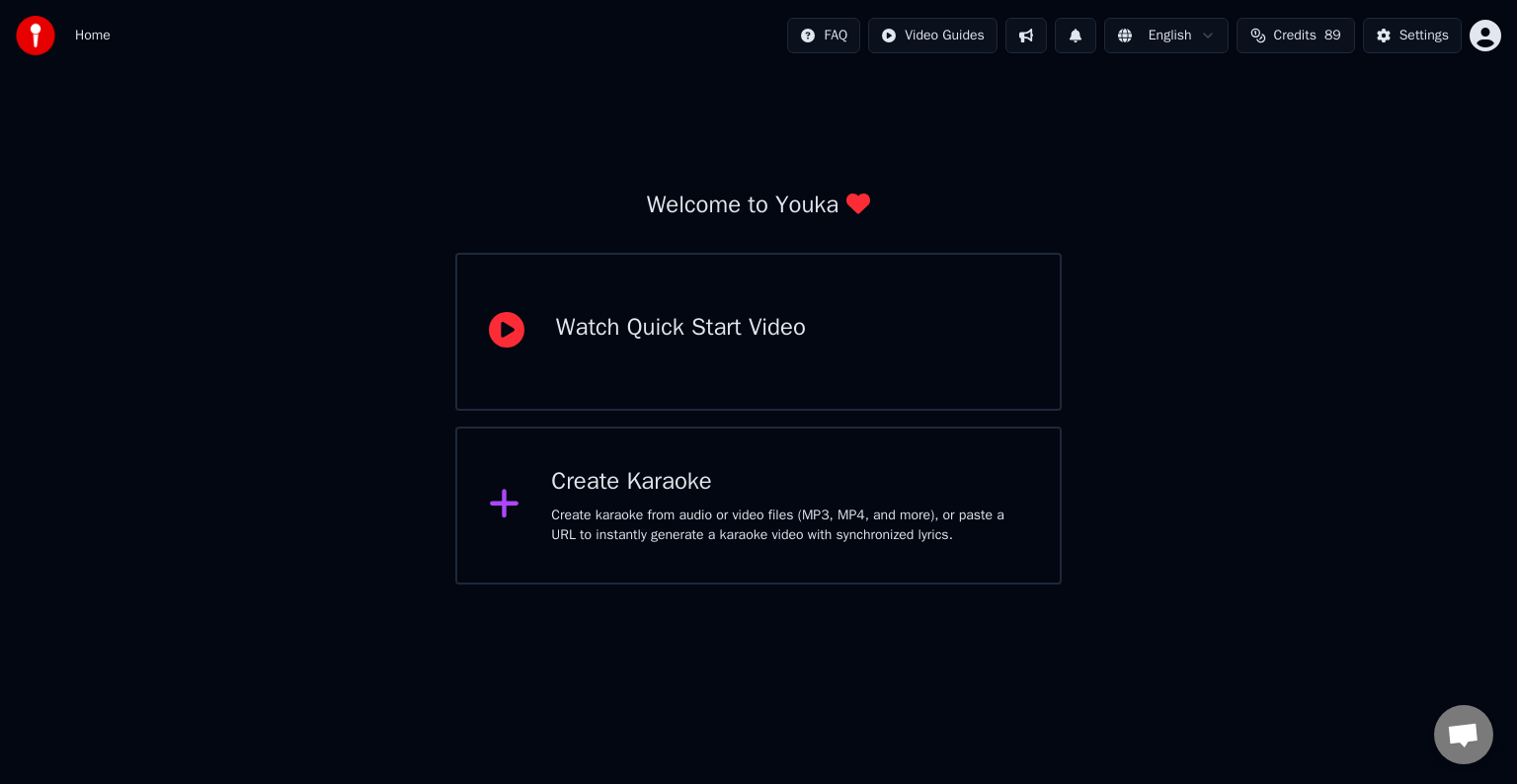 click on "Create Karaoke" at bounding box center [789, 482] 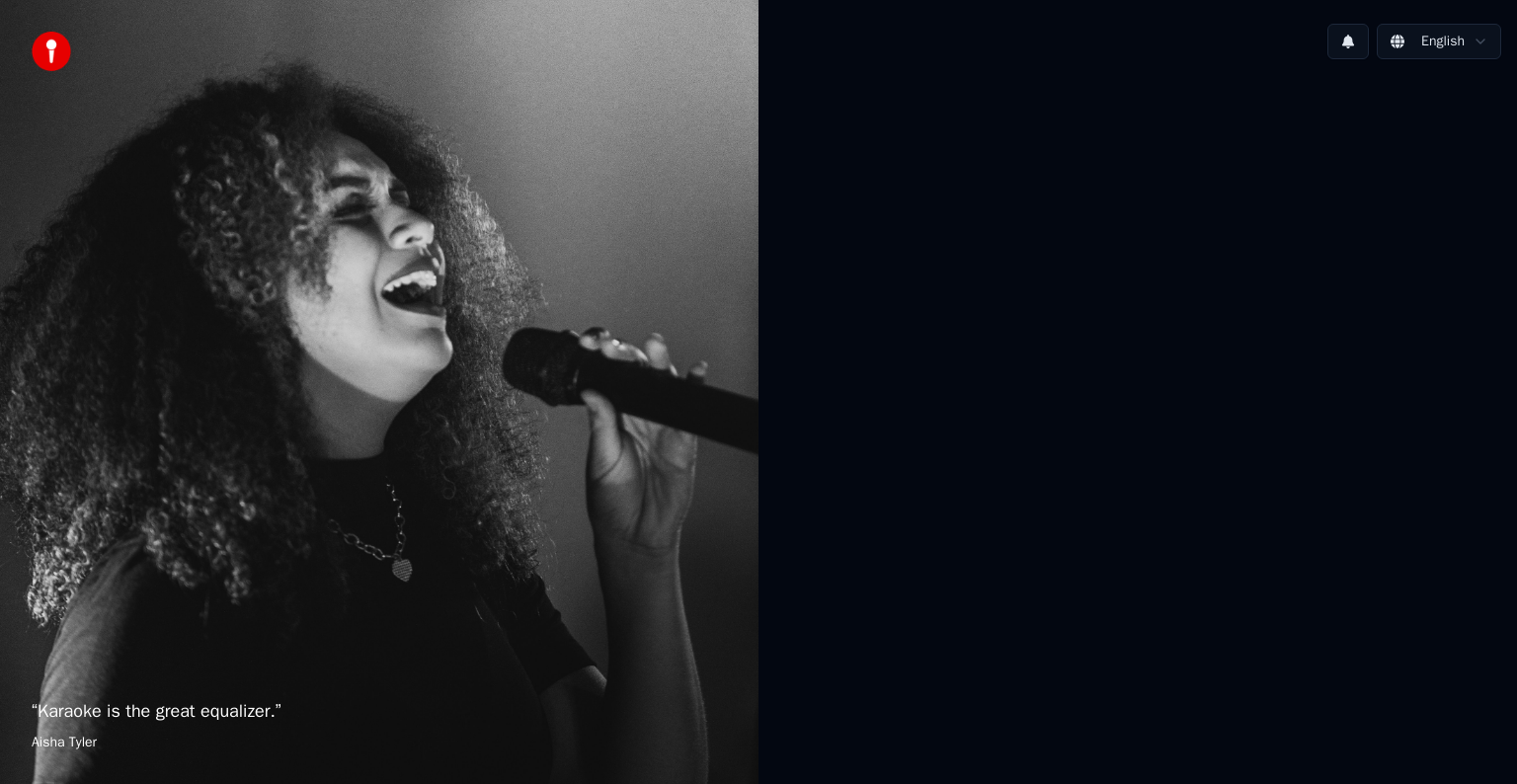 scroll, scrollTop: 0, scrollLeft: 0, axis: both 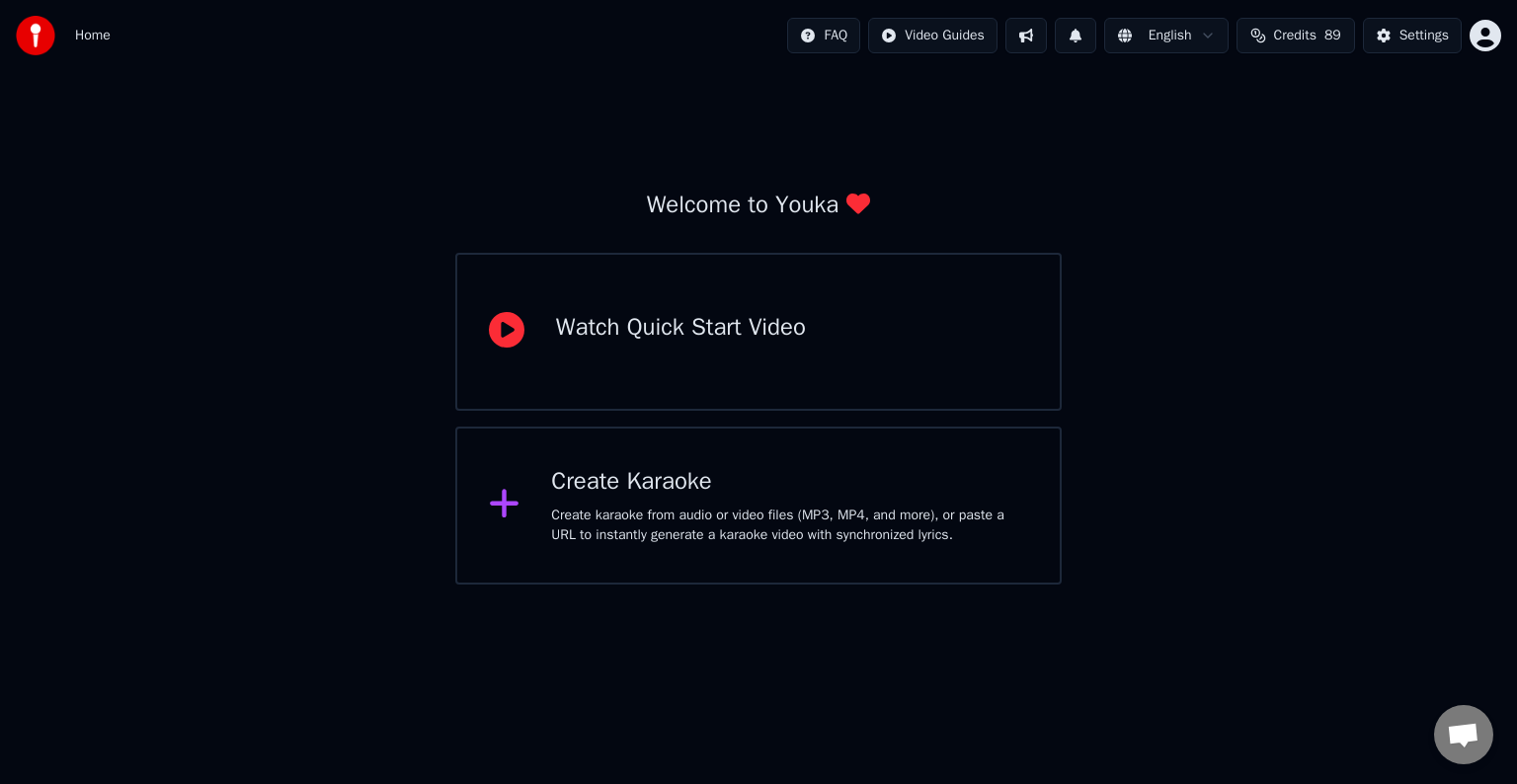 click on "Create Karaoke" at bounding box center (789, 482) 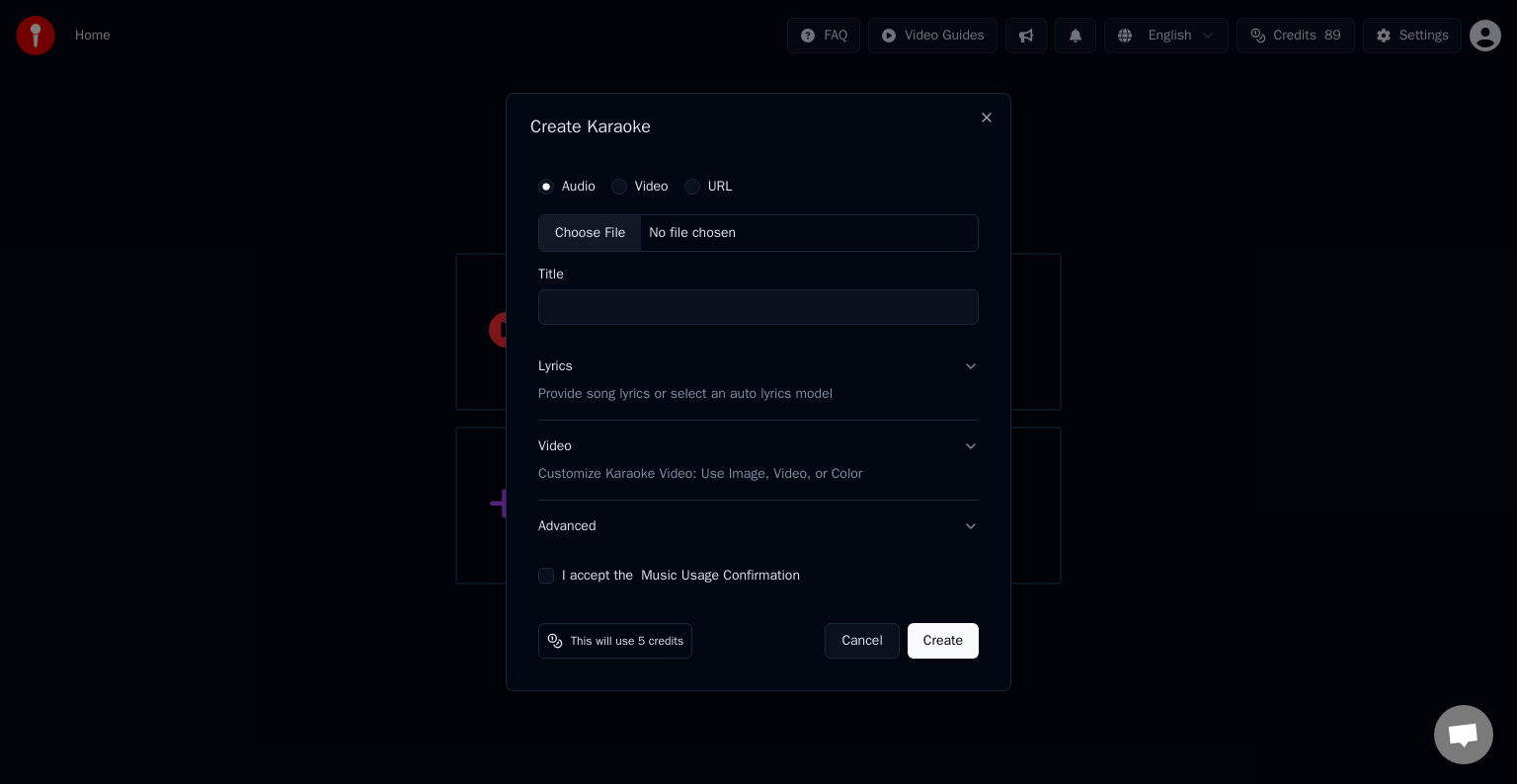 click on "Cancel" at bounding box center [861, 641] 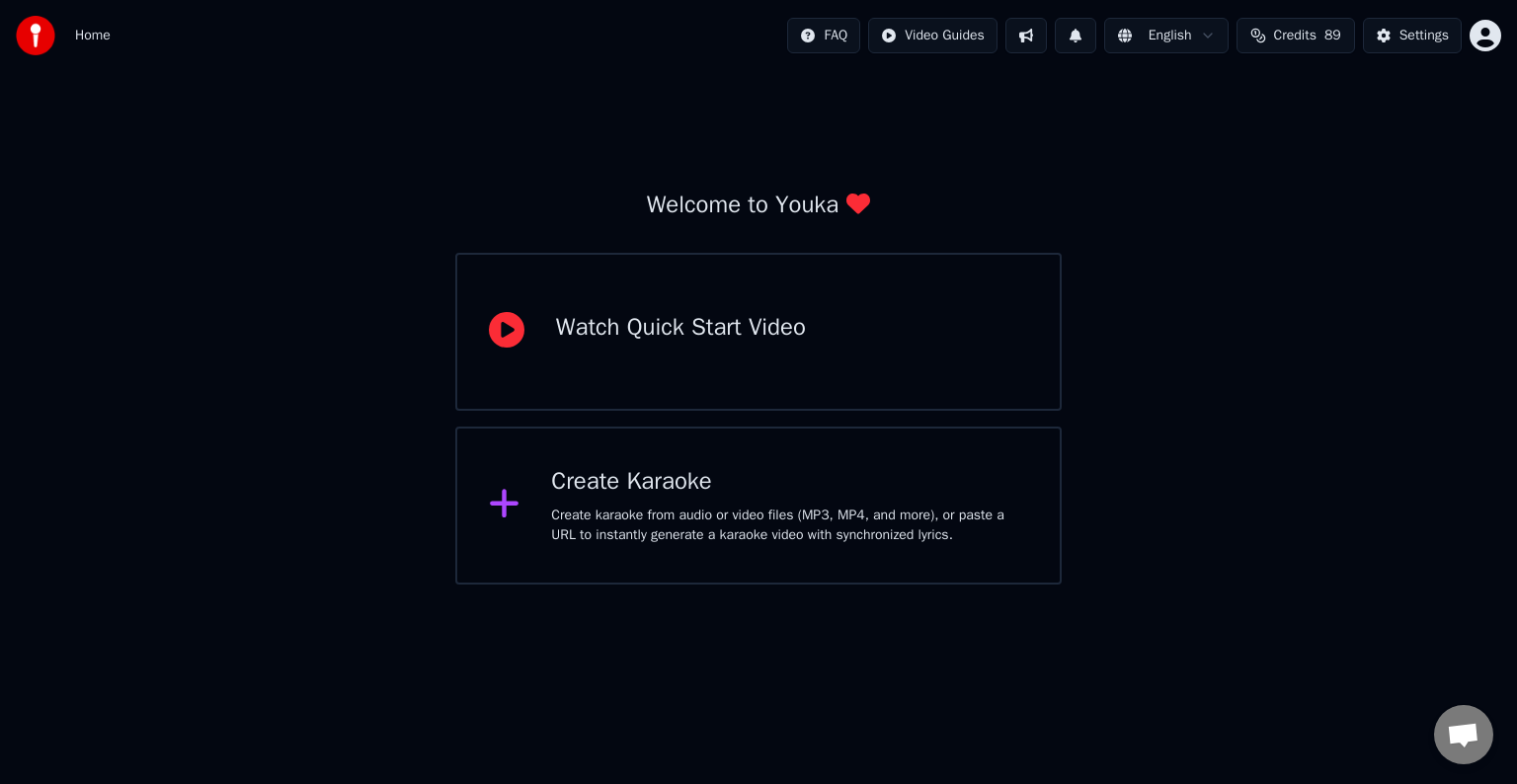 click on "Home" at bounding box center [93, 36] 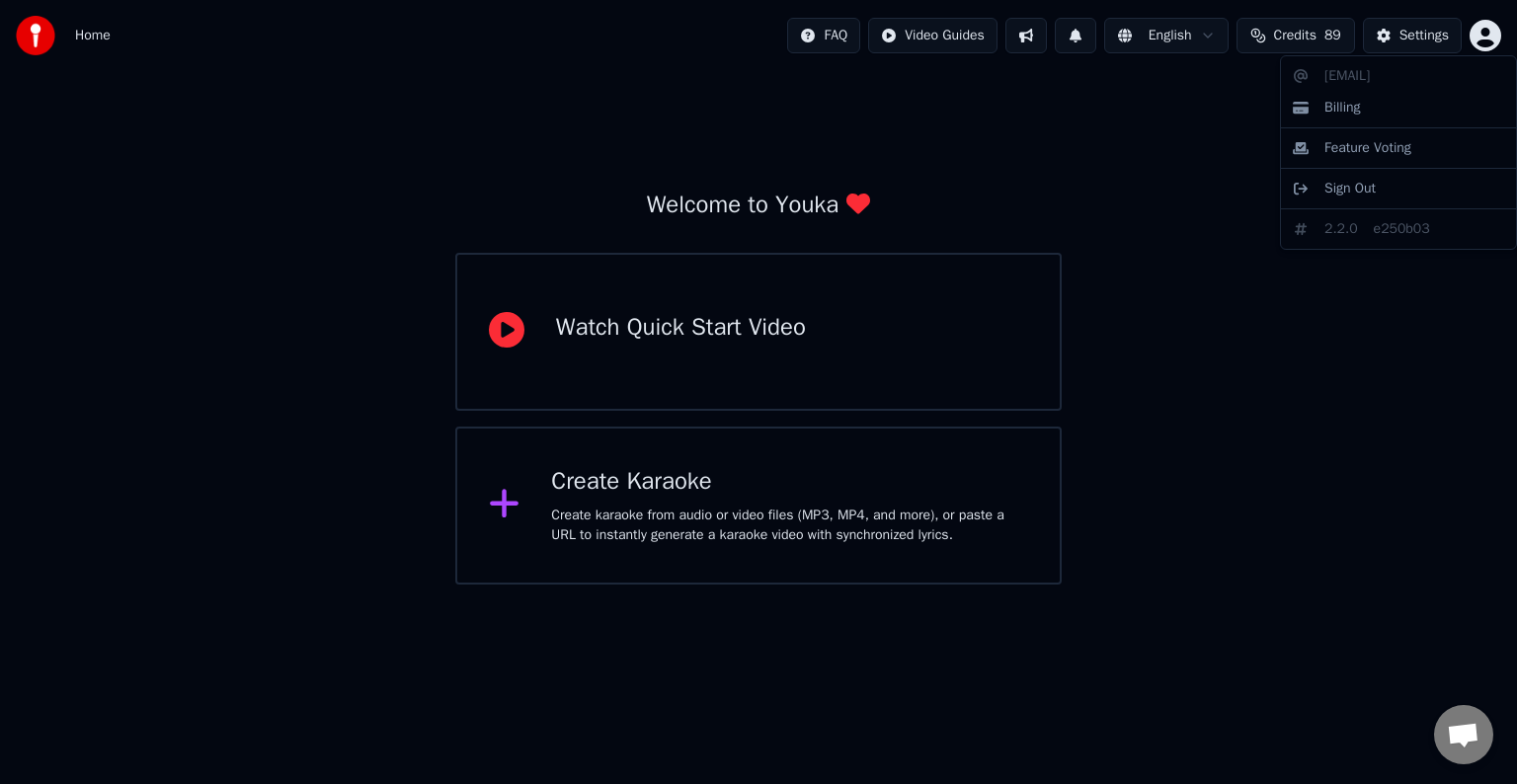 click on "Home FAQ Video Guides English Credits 89 Settings Welcome to Youka Watch Quick Start Video Create Karaoke Create karaoke from audio or video files (MP3, MP4, and more), or paste a URL to instantly generate a karaoke video with synchronized lyrics. [EMAIL] Billing Feature Voting Sign Out 2.2.0 e250b03" at bounding box center (758, 292) 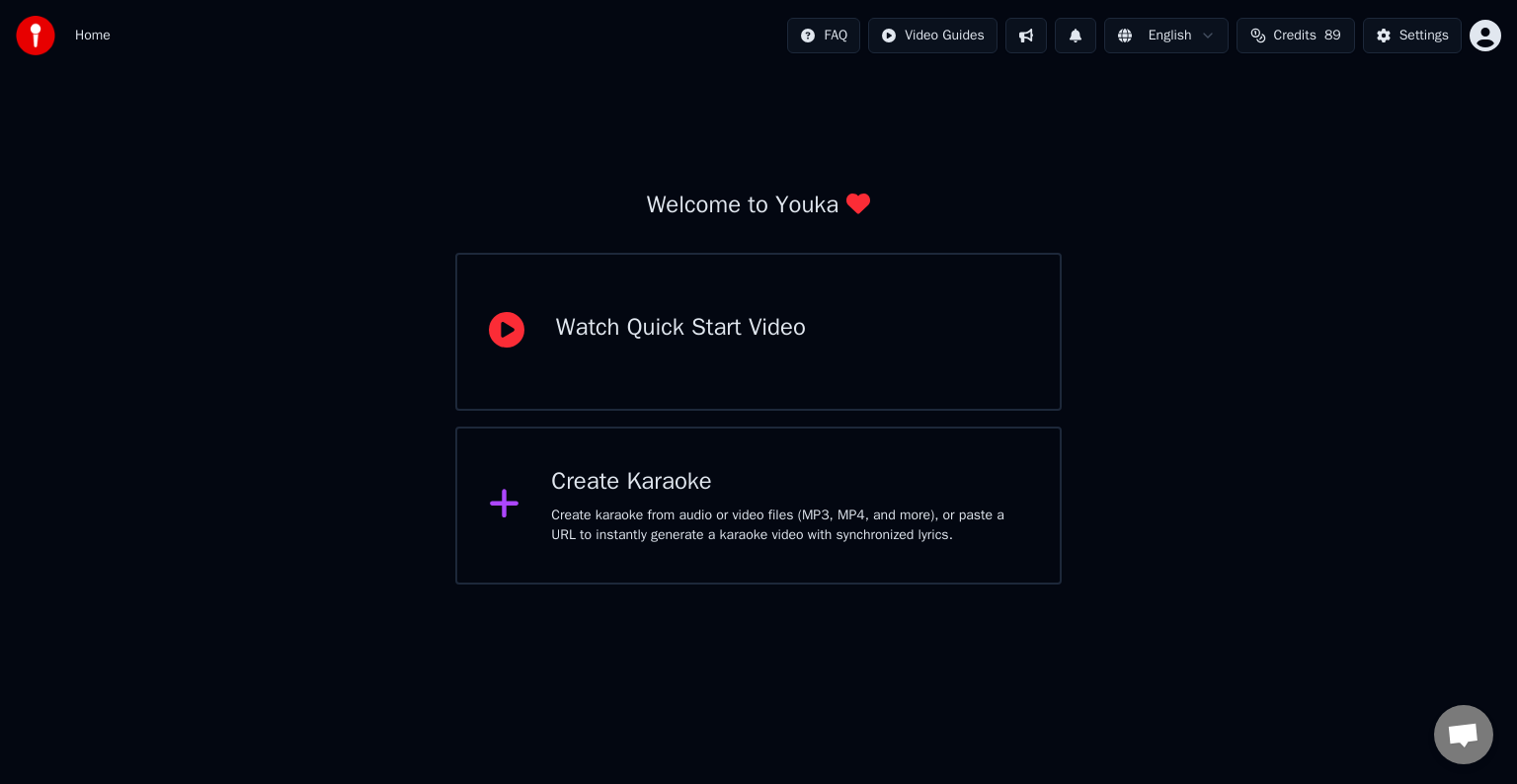 click on "Watch Quick Start Video" at bounding box center (758, 332) 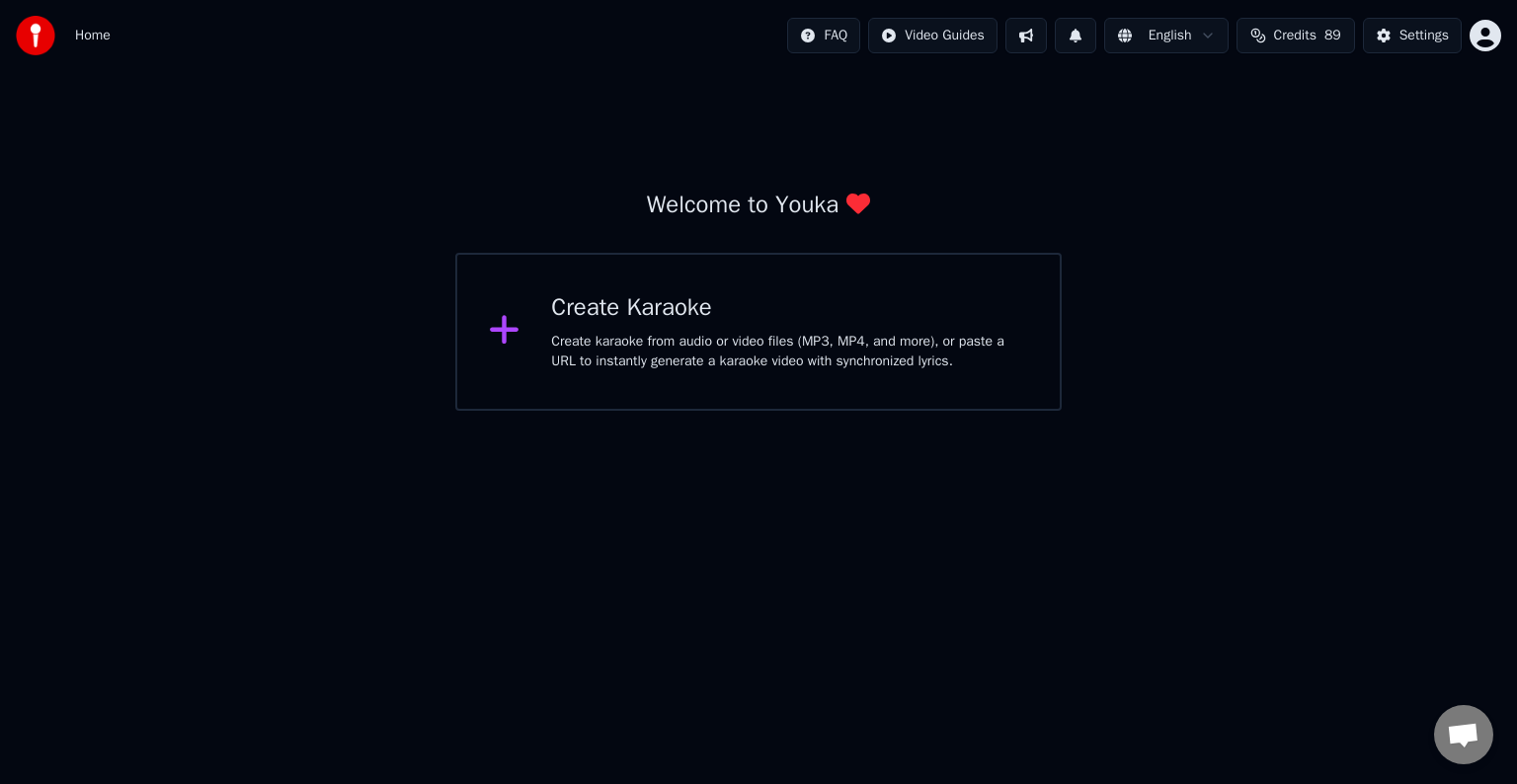 click at bounding box center (1026, 36) 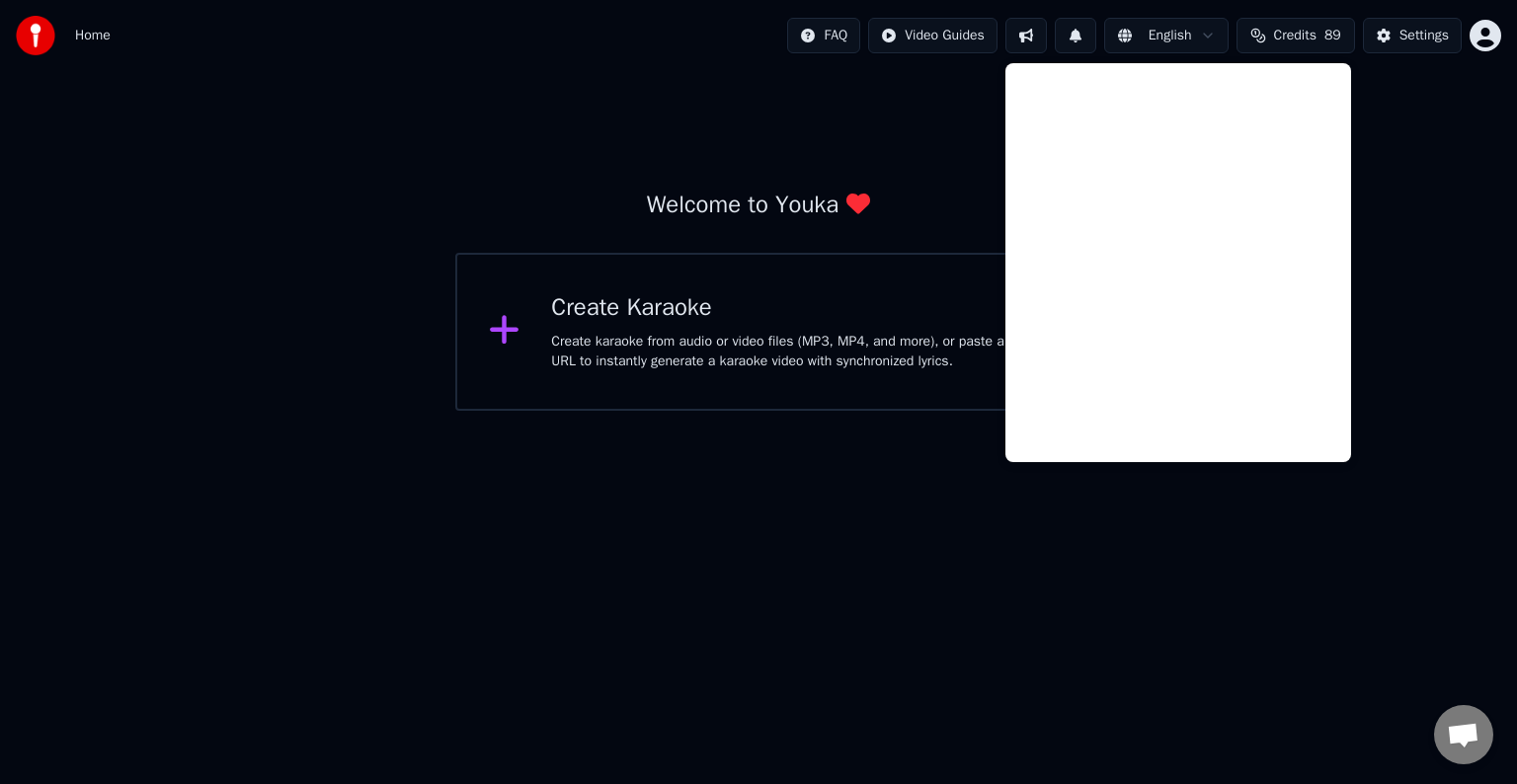 click at bounding box center [1076, 36] 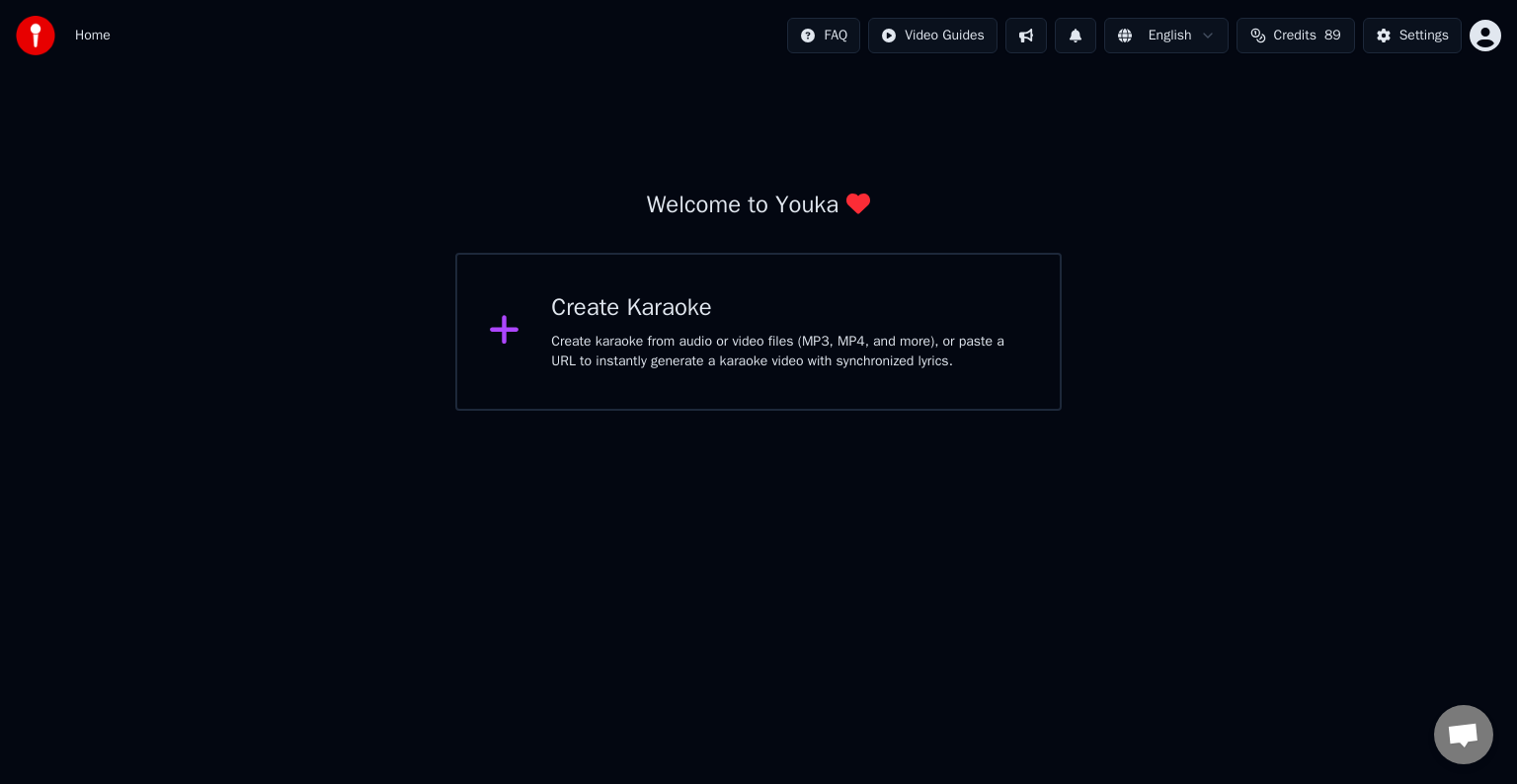 click on "Home" at bounding box center [93, 36] 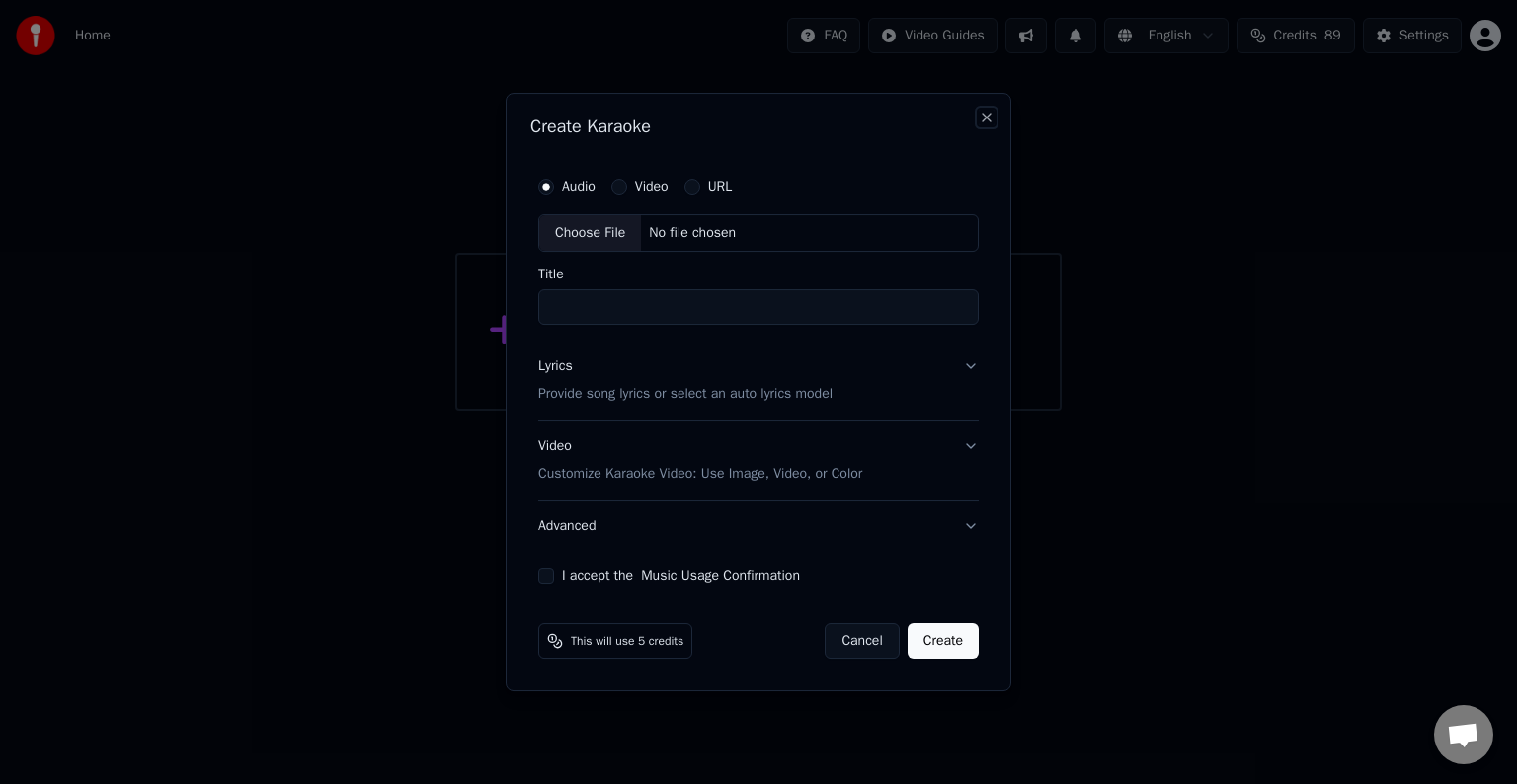 click on "Close" at bounding box center [987, 118] 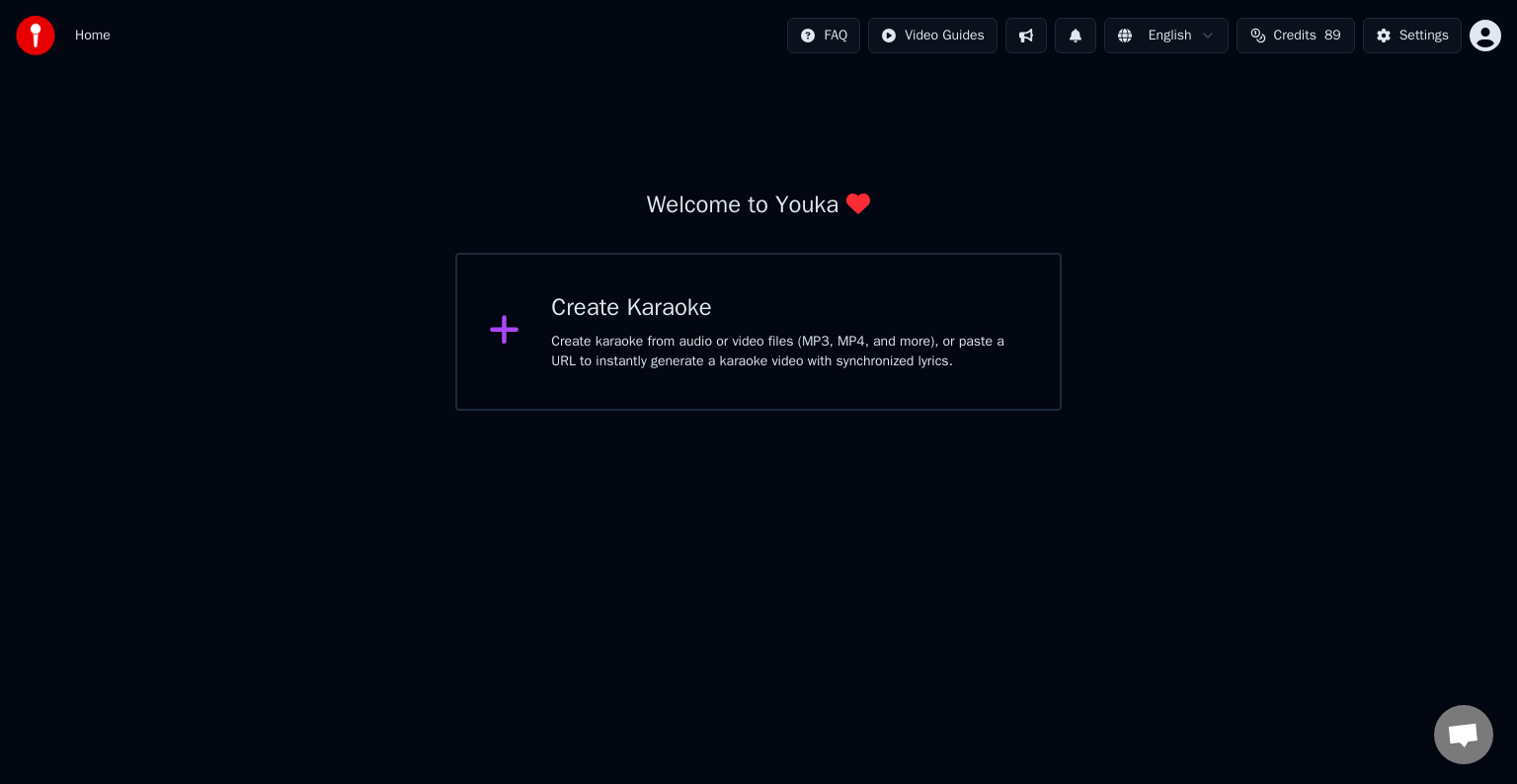 click on "Credits 89" at bounding box center (1296, 36) 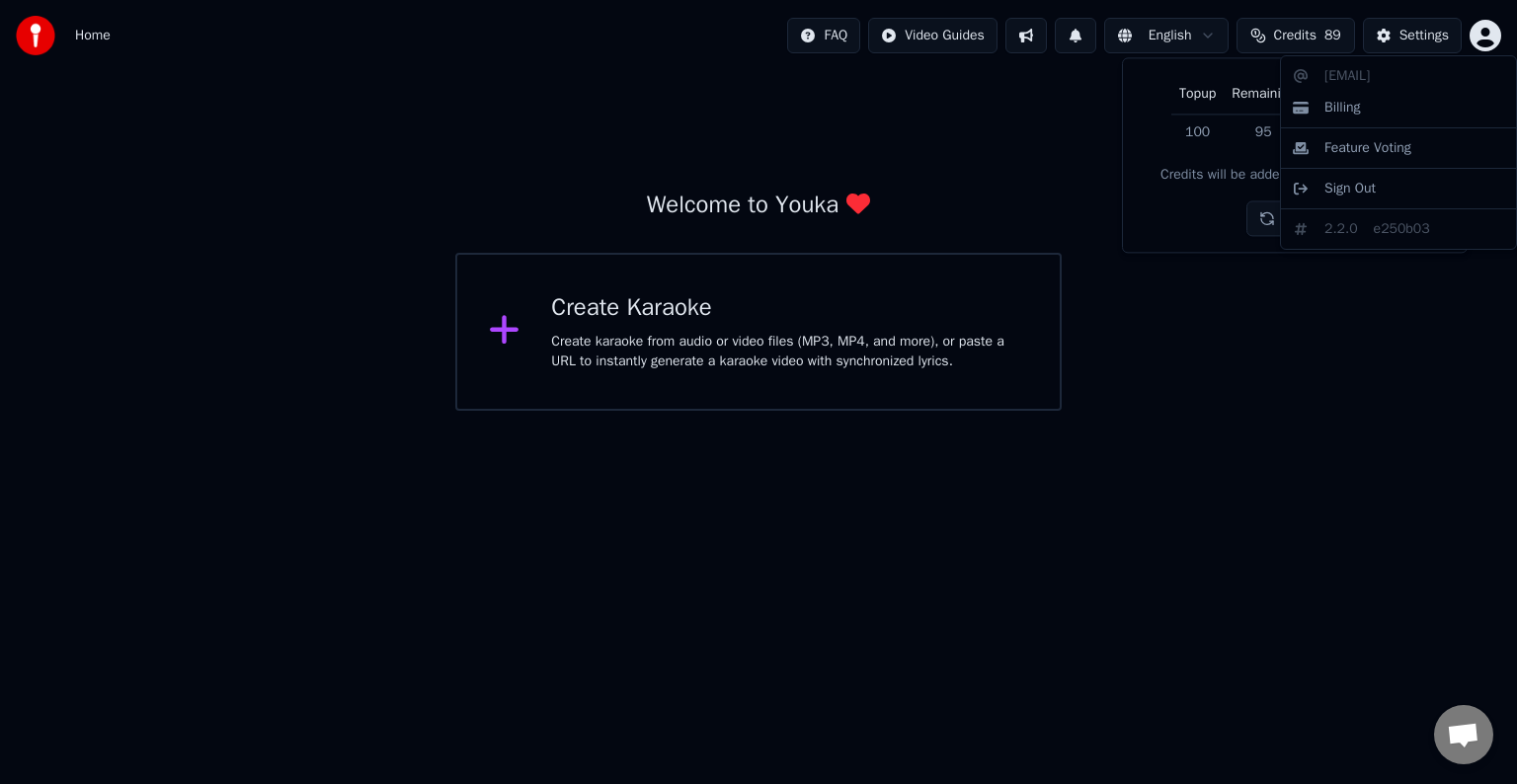 click on "Home FAQ Video Guides English Credits 89 Settings Welcome to Youka Create Karaoke Create karaoke from audio or video files (MP3, MP4, and more), or paste a URL to instantly generate a karaoke video with synchronized lyrics. Topup Remaining Expiration (days) 100 95 61 Credits will be added on the  2   of each month Refresh alxsj95@gmail.com Billing Feature Voting Sign Out 2.2.0 e250b03" at bounding box center [758, 205] 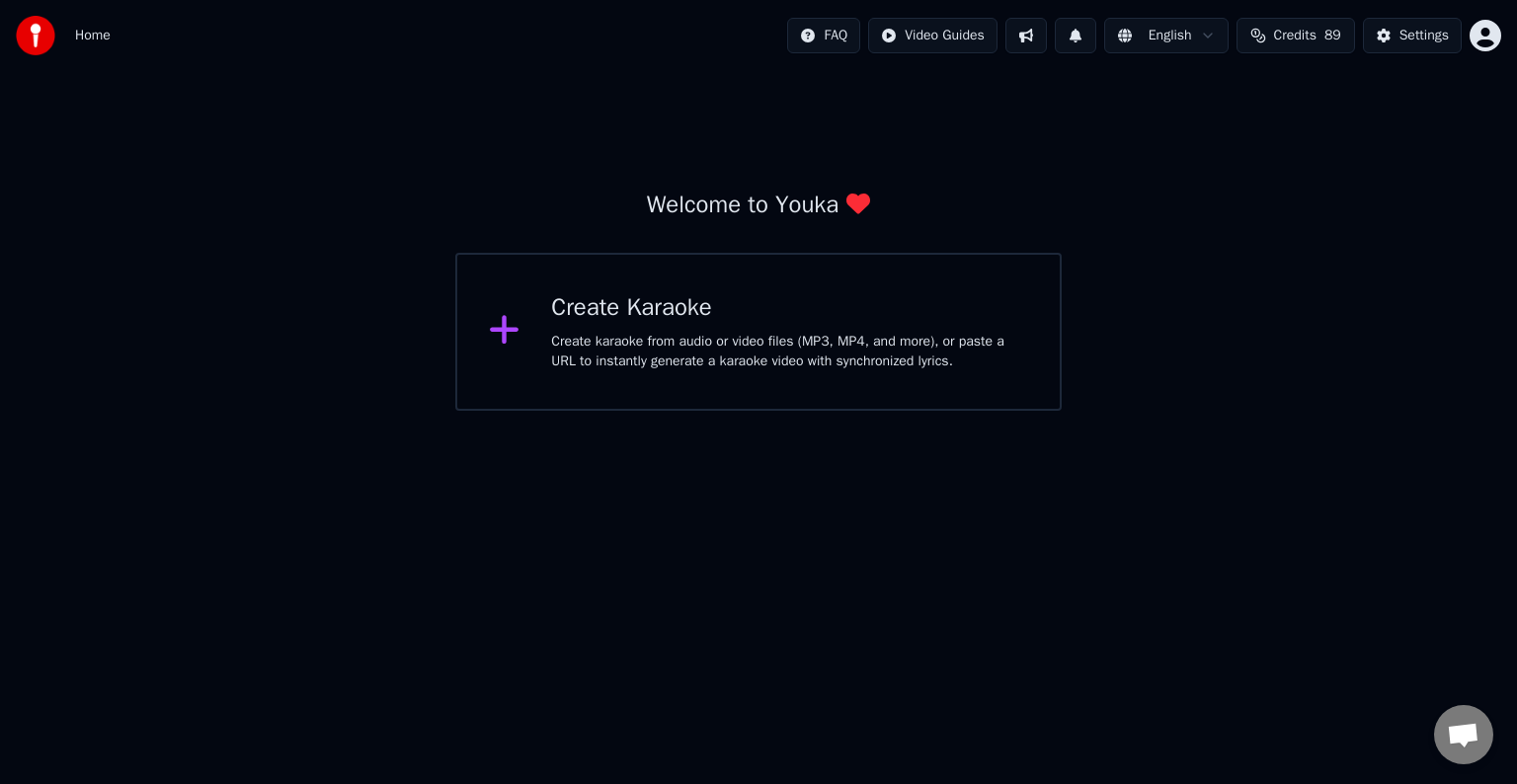 click on "Home FAQ Video Guides English Credits 89 Settings Welcome to Youka Create Karaoke Create karaoke from audio or video files (MP3, MP4, and more), or paste a URL to instantly generate a karaoke video with synchronized lyrics." at bounding box center [758, 205] 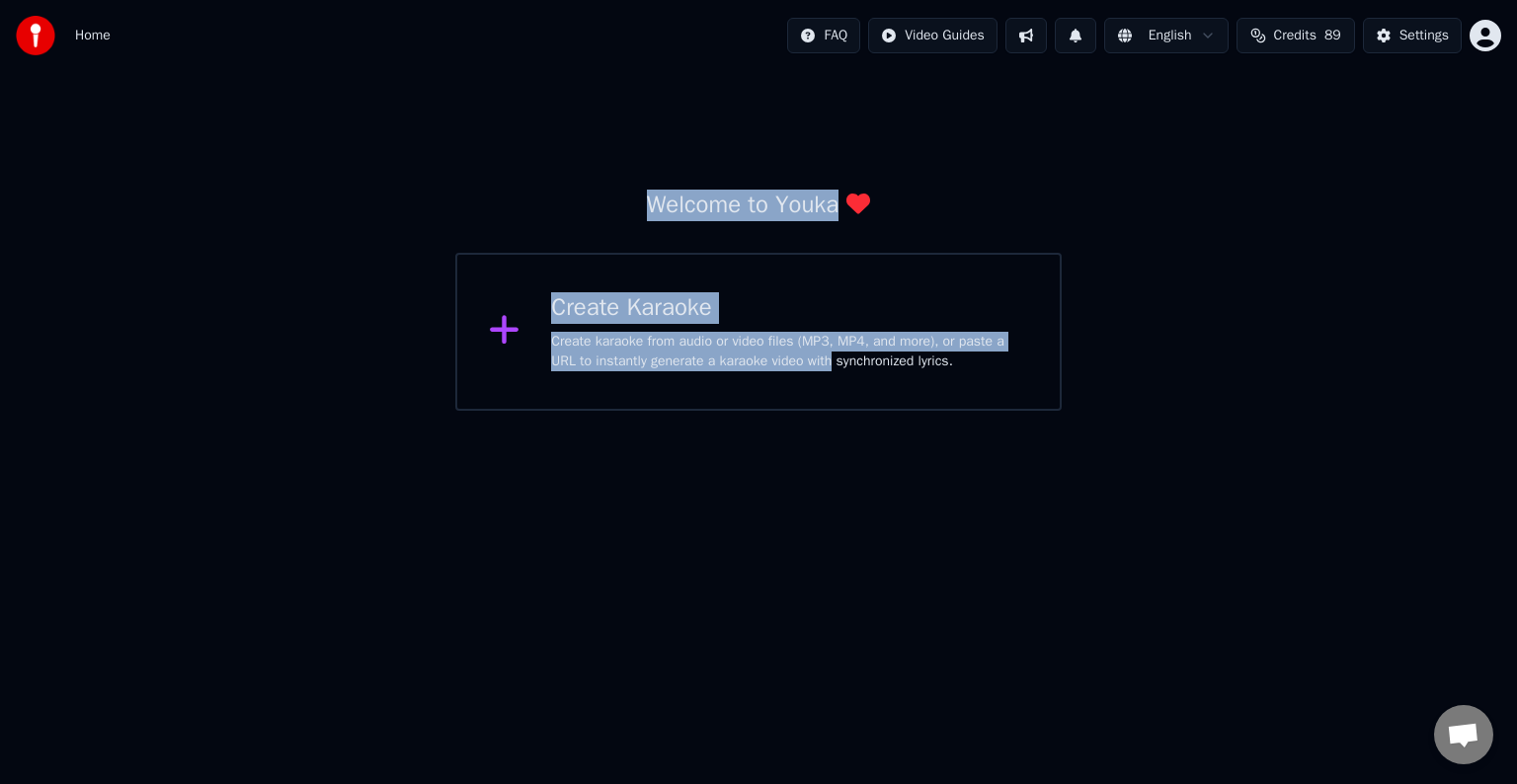 drag, startPoint x: 814, startPoint y: 608, endPoint x: 1516, endPoint y: -24, distance: 944.57821 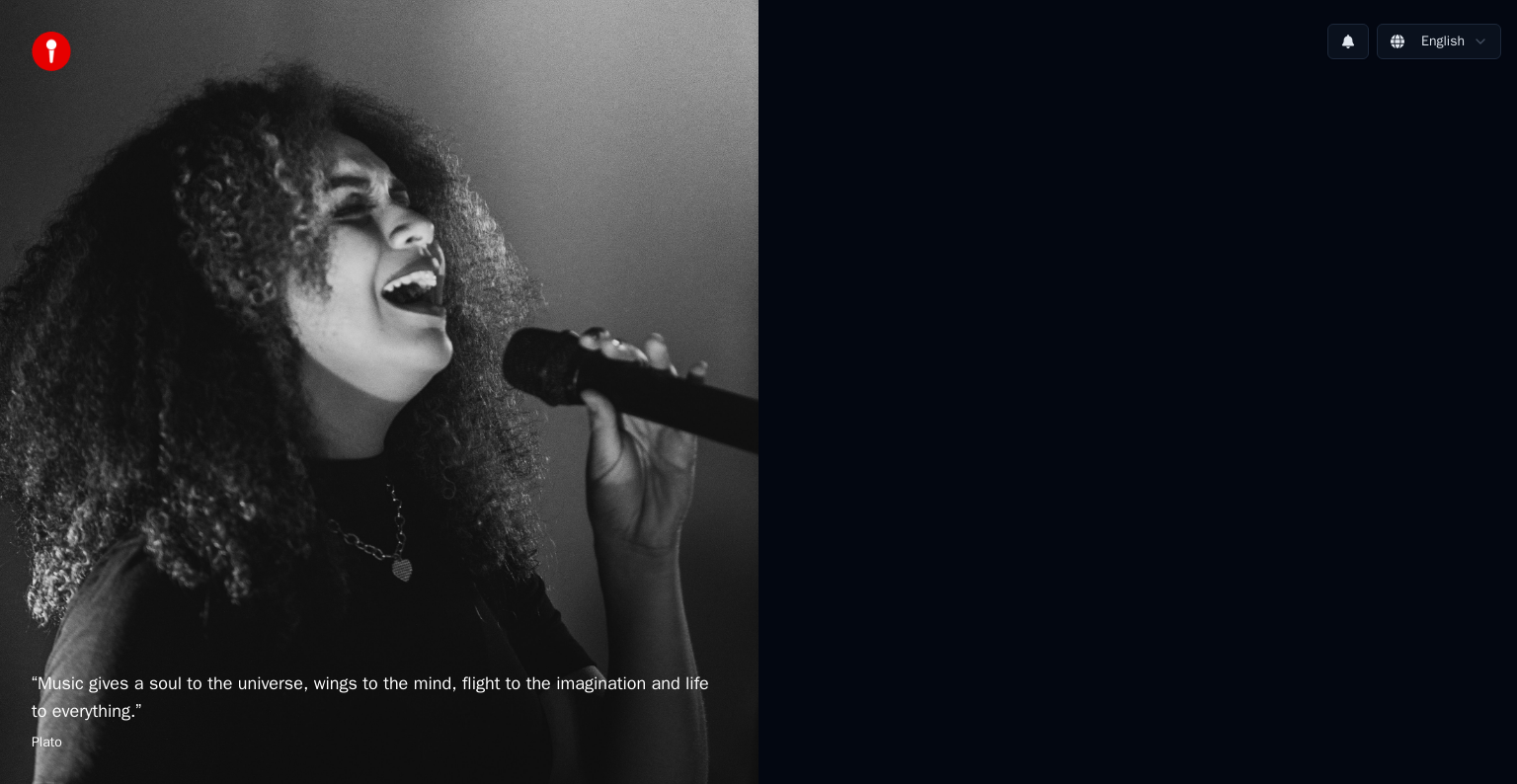 scroll, scrollTop: 0, scrollLeft: 0, axis: both 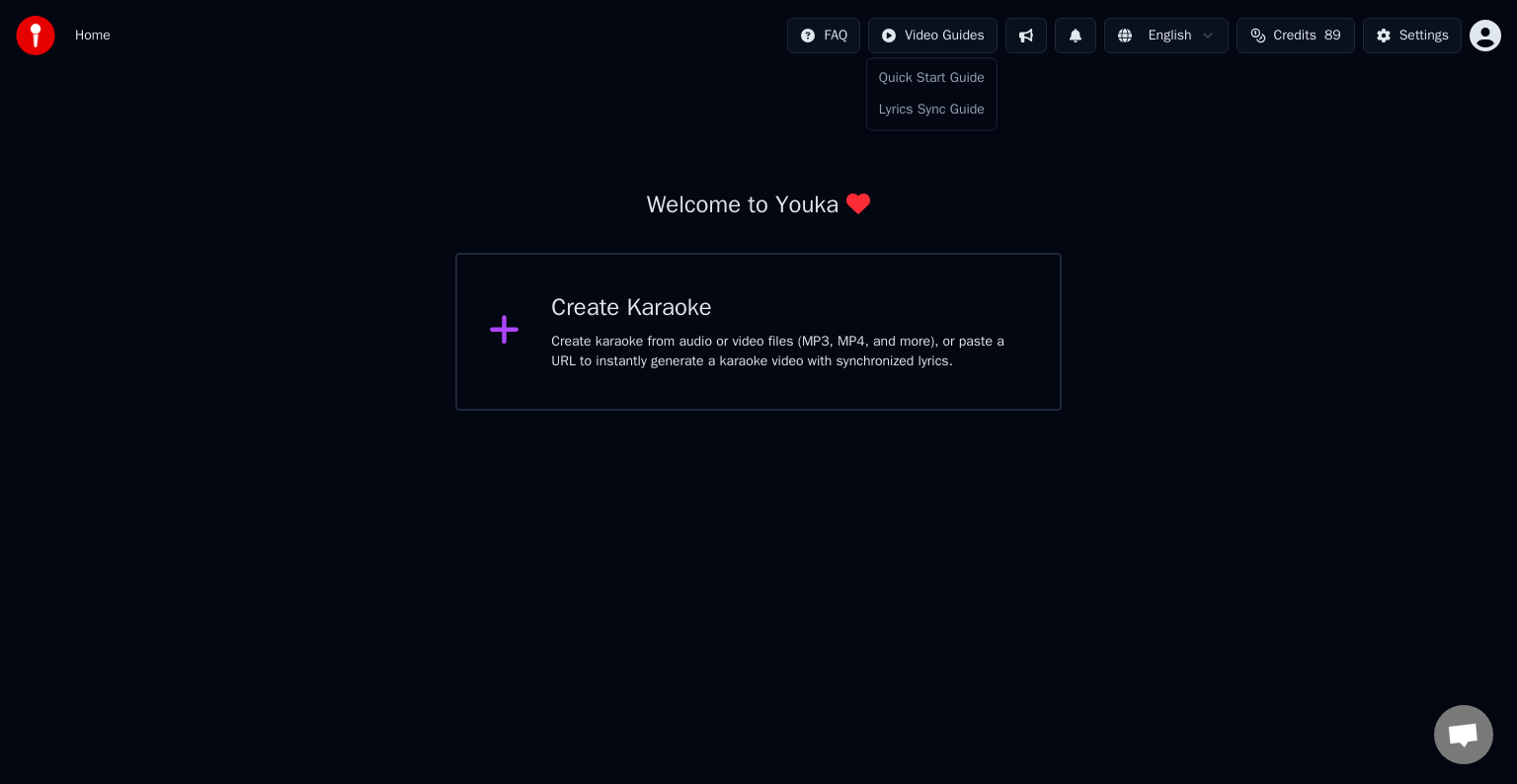 click on "Home FAQ Video Guides English Credits 89 Settings Welcome to Youka Create Karaoke Create karaoke from audio or video files (MP3, MP4, and more), or paste a URL to instantly generate a karaoke video with synchronized lyrics. Quick Start Guide Lyrics Sync Guide" at bounding box center [758, 205] 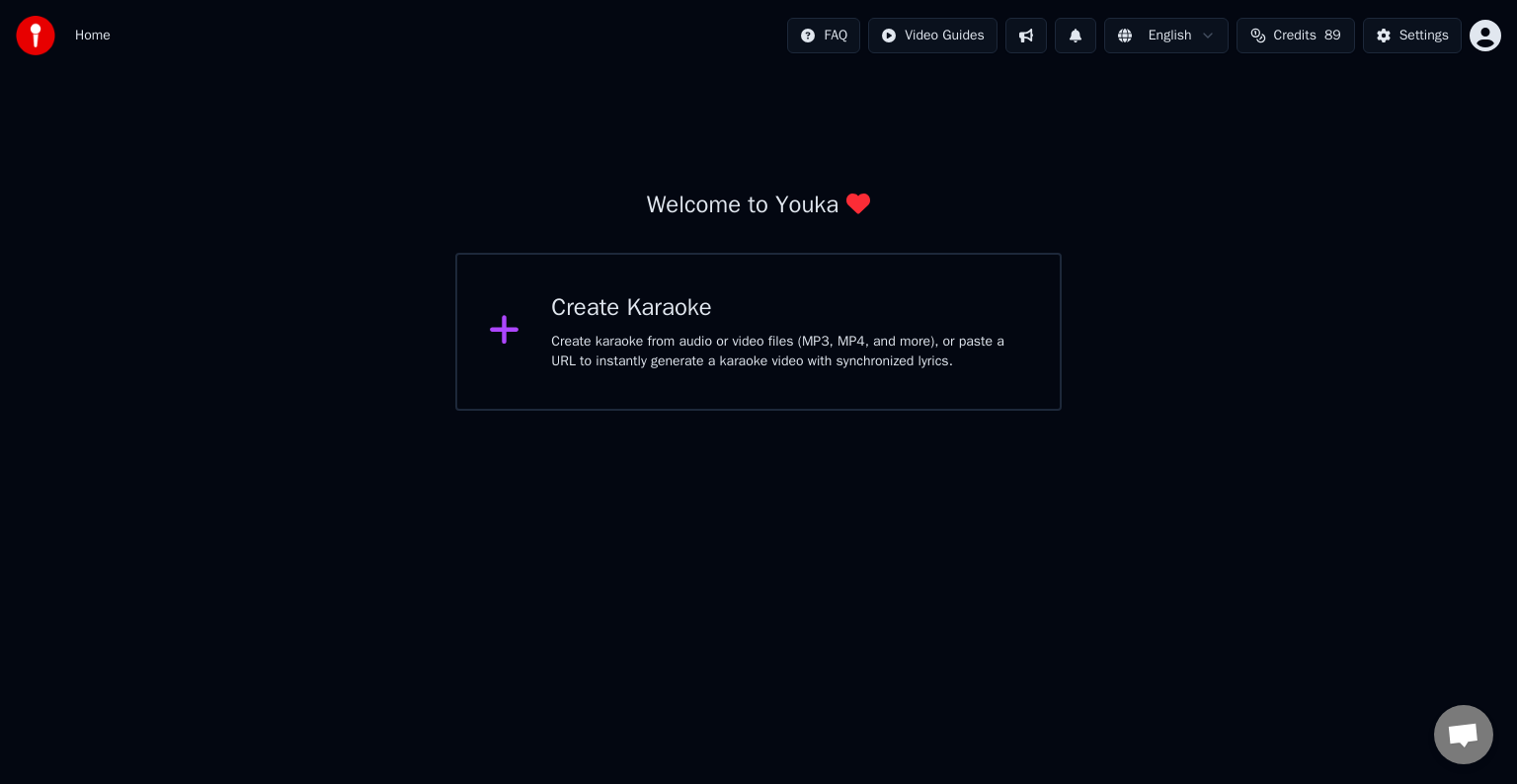 click at bounding box center [1076, 36] 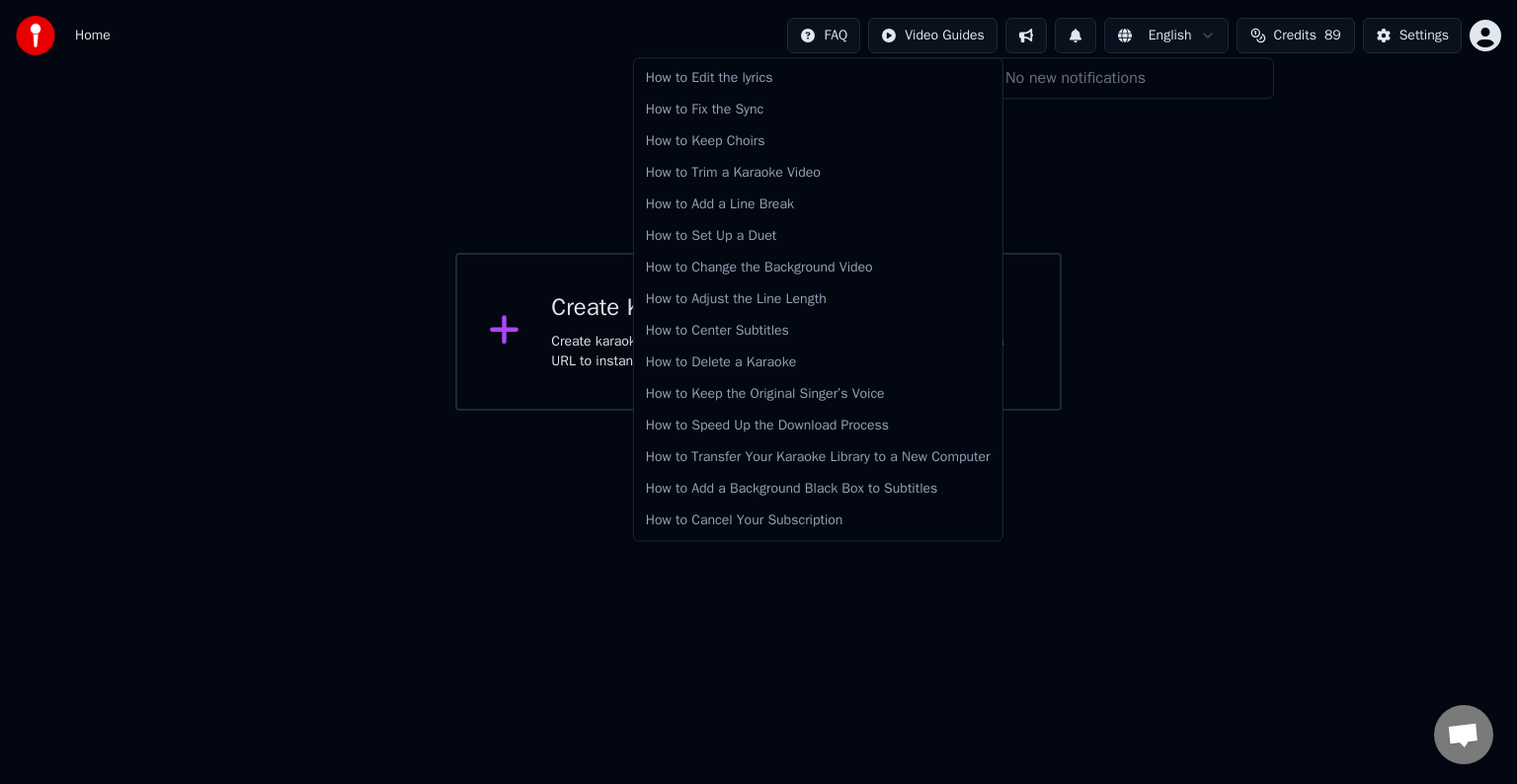 click on "Home FAQ Video Guides English Credits 89 Settings Welcome to Youka Create Karaoke Create karaoke from audio or video files (MP3, MP4, and more), or paste a URL to instantly generate a karaoke video with synchronized lyrics. No new notifications How to Edit the lyrics How to Fix the Sync How to Keep Choirs How to Trim a Karaoke Video How to Add a Line Break How to Set Up a Duet How to Change the Background Video How to Adjust the Line Length How to Center Subtitles How to Delete a Karaoke How to Keep the Original Singer’s Voice How to Speed Up the Download Process How to Transfer Your Karaoke Library to a New Computer How to Add a Background Black Box to Subtitles How to Cancel Your Subscription" at bounding box center (758, 205) 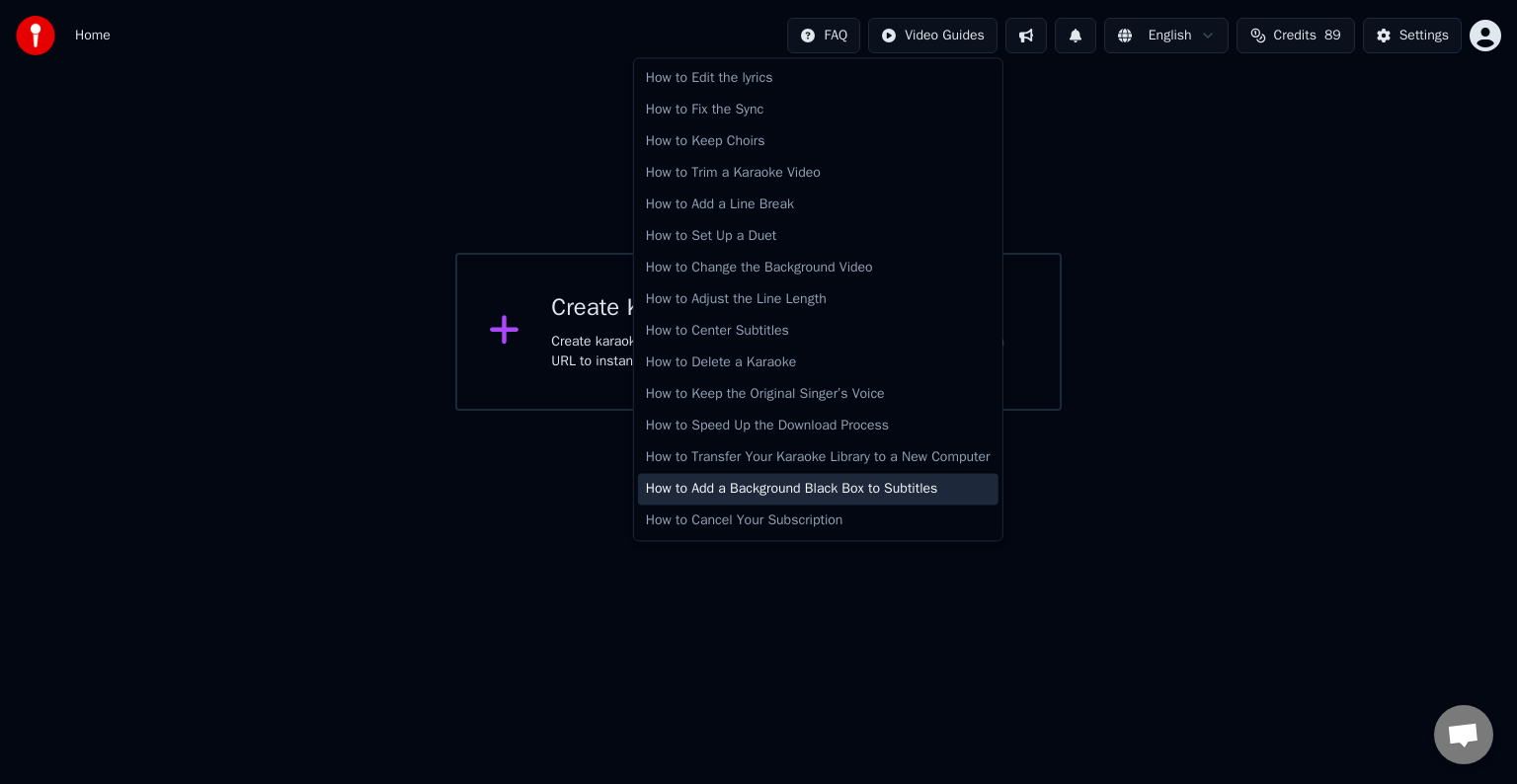 click on "How to Add a Background Black Box to Subtitles" at bounding box center (818, 489) 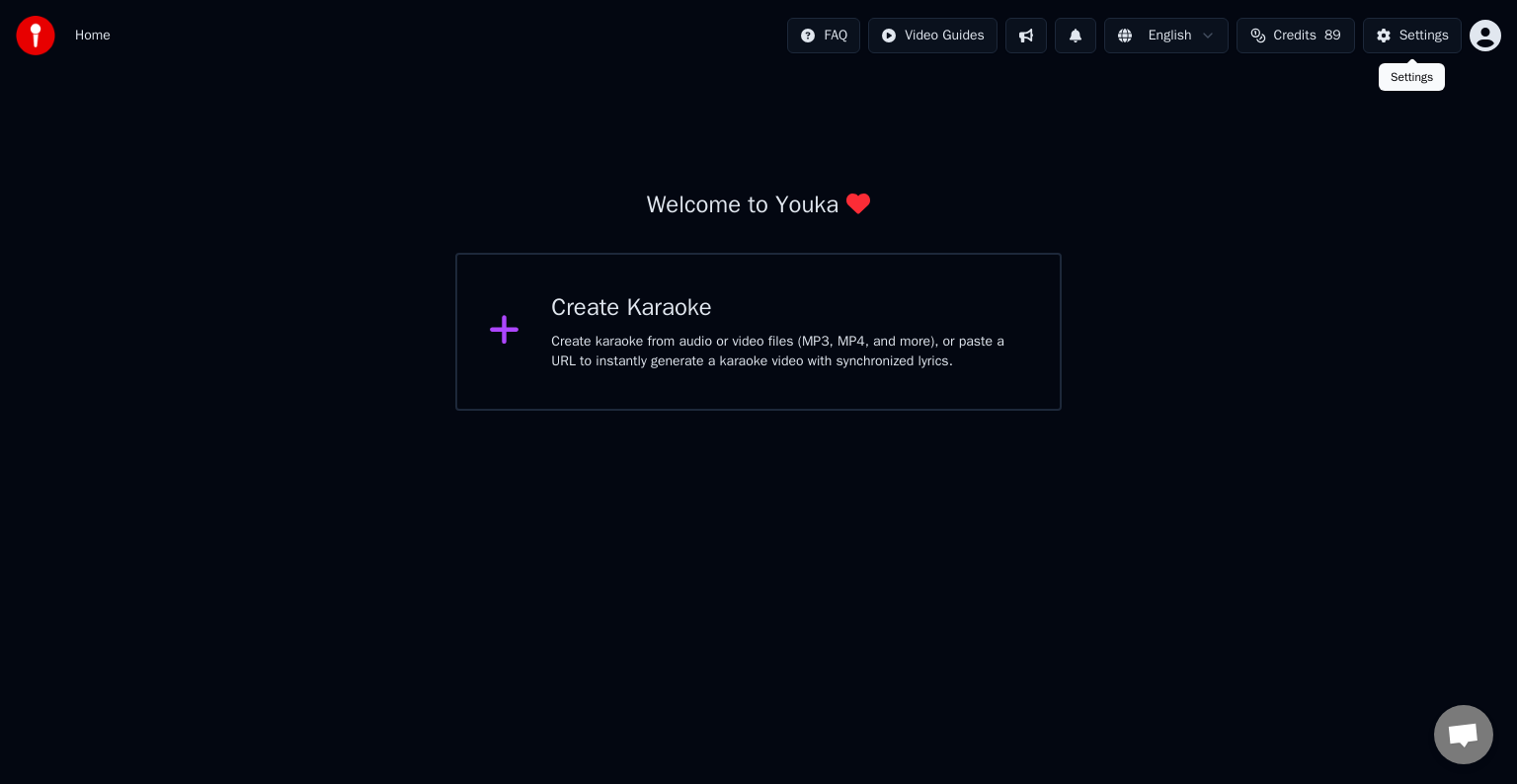 click on "Settings" at bounding box center [1412, 36] 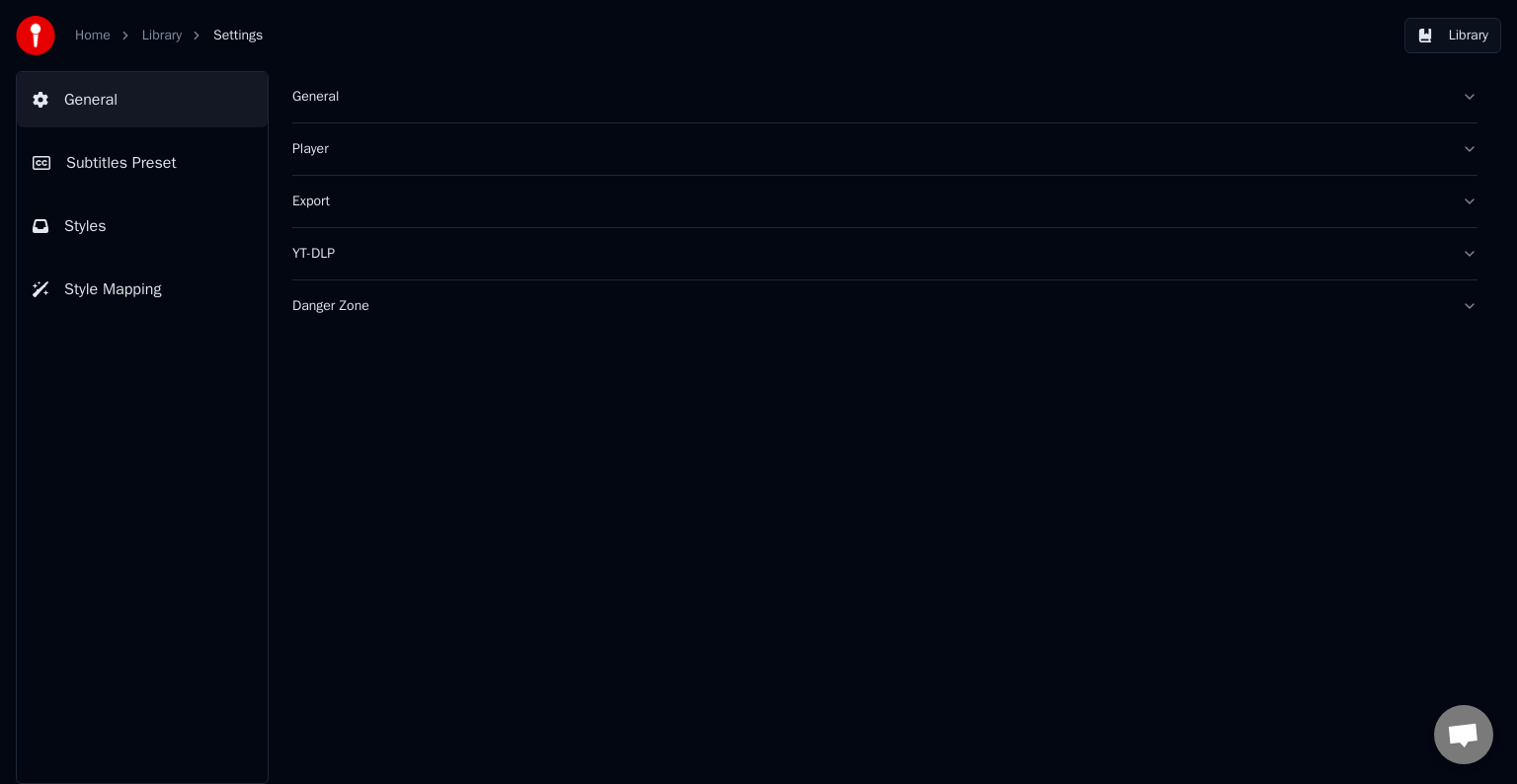 click on "Library" at bounding box center (162, 36) 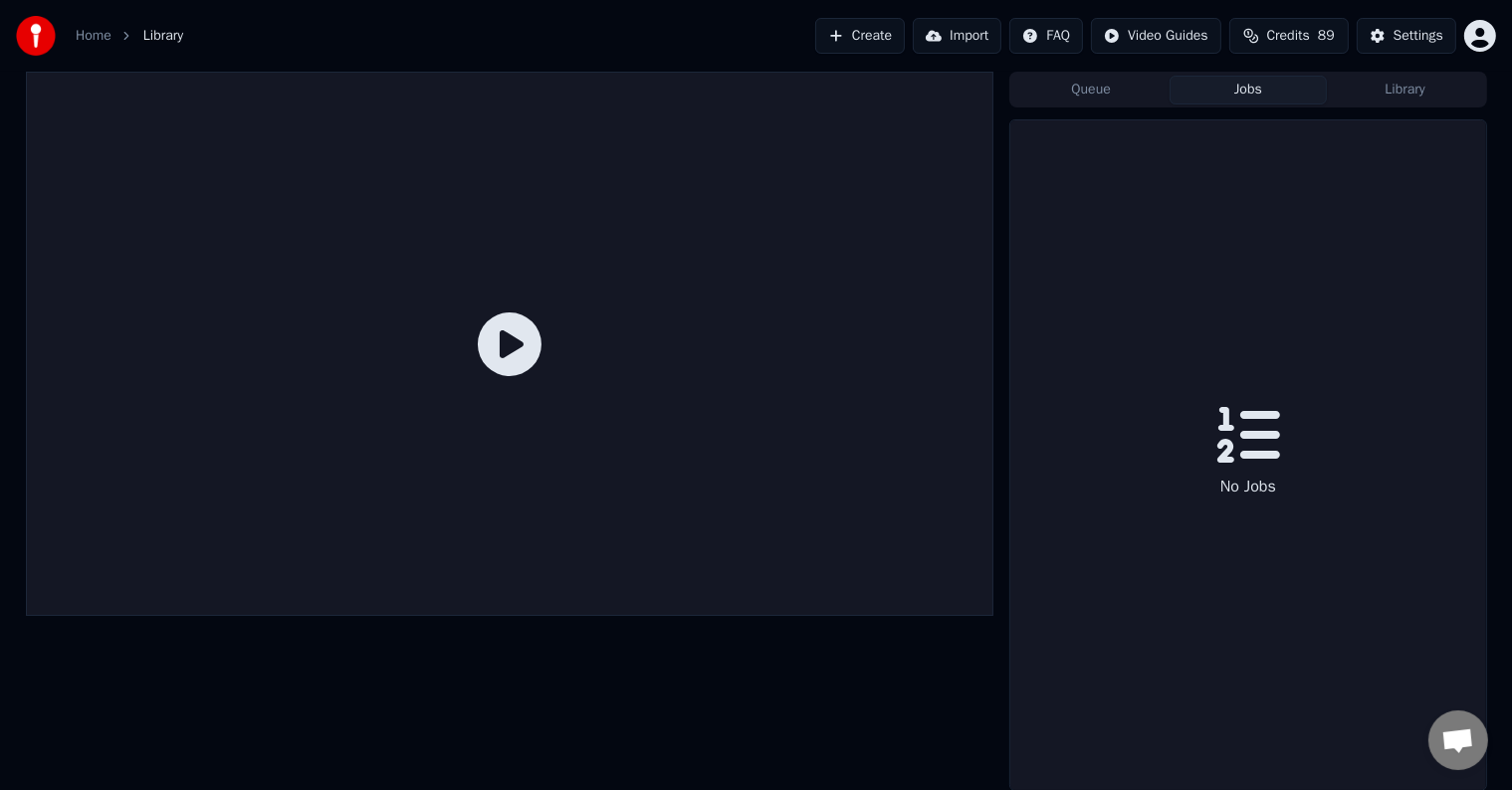 click on "Jobs" at bounding box center (1248, 90) 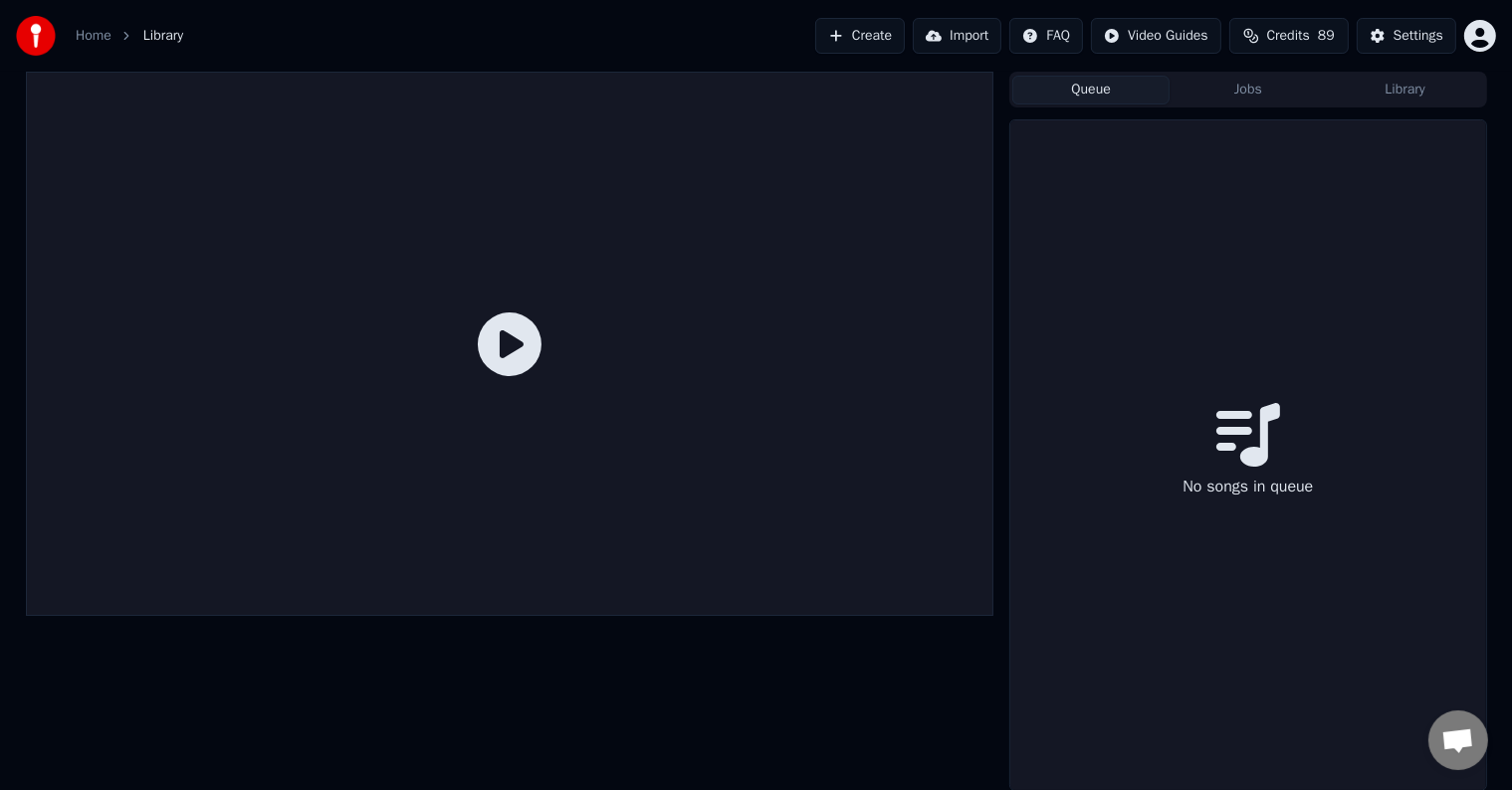 click on "Queue" at bounding box center [1091, 90] 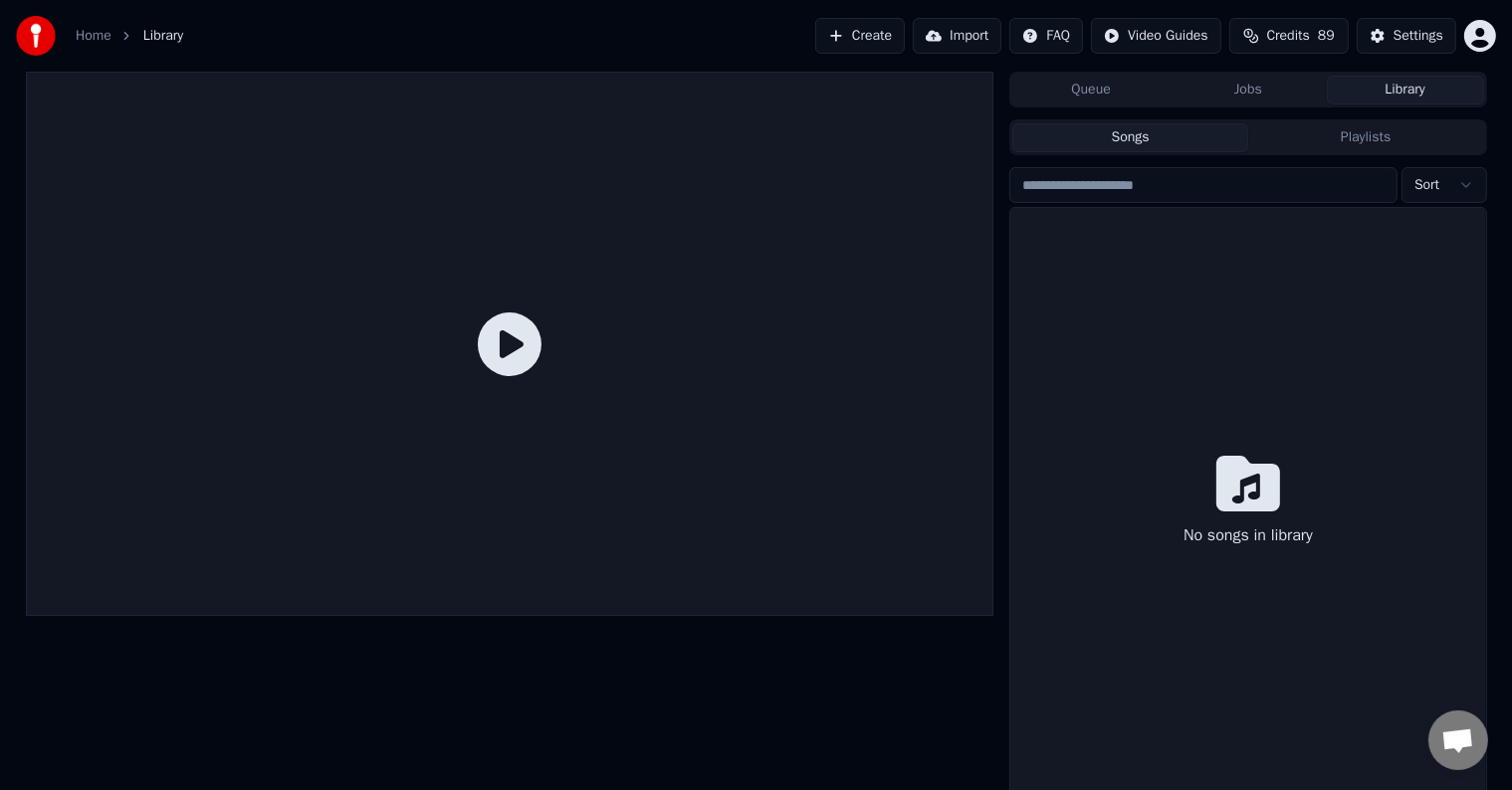 click on "Library" at bounding box center [1405, 90] 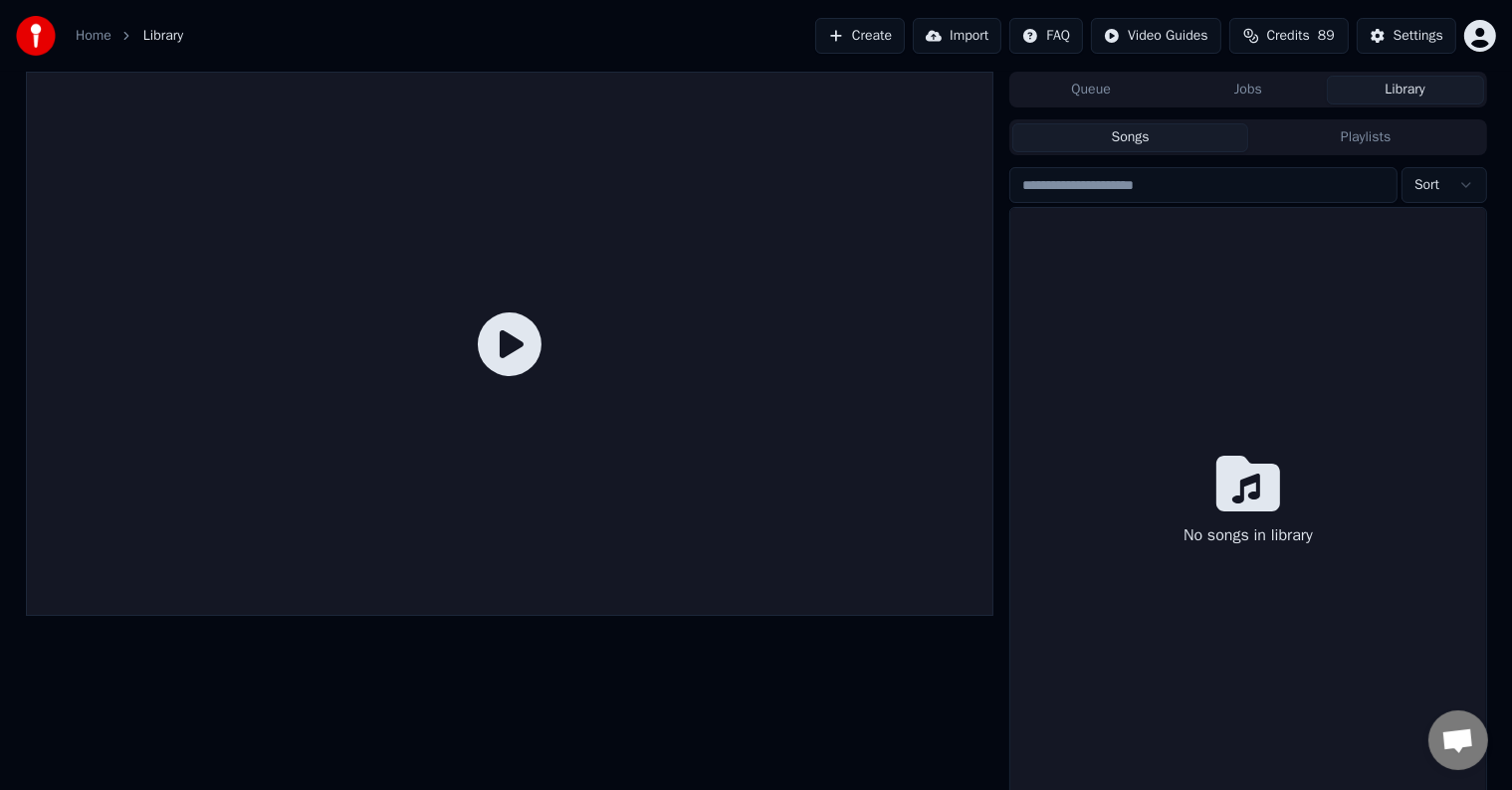 click at bounding box center (1203, 185) 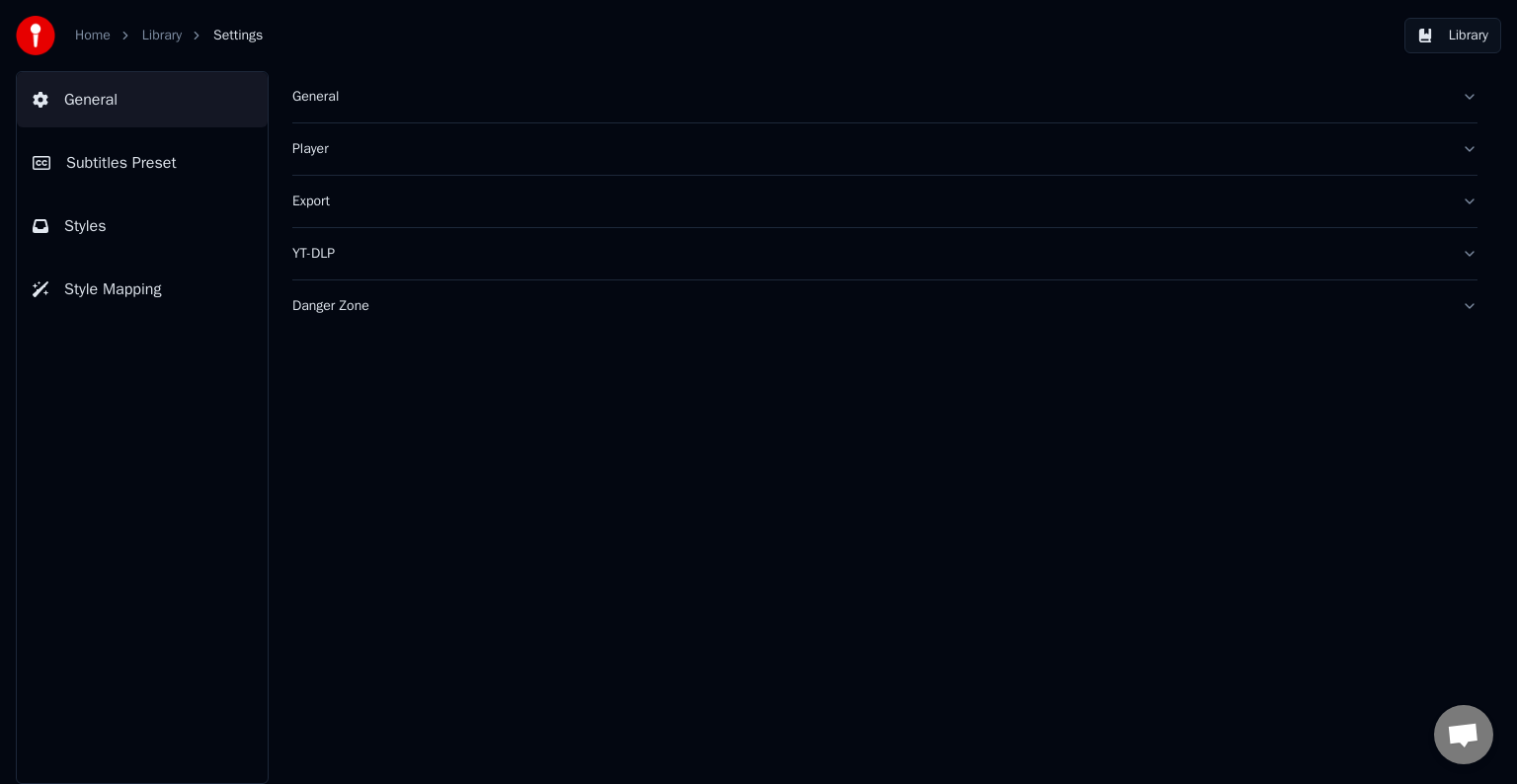 click on "General" at bounding box center [885, 97] 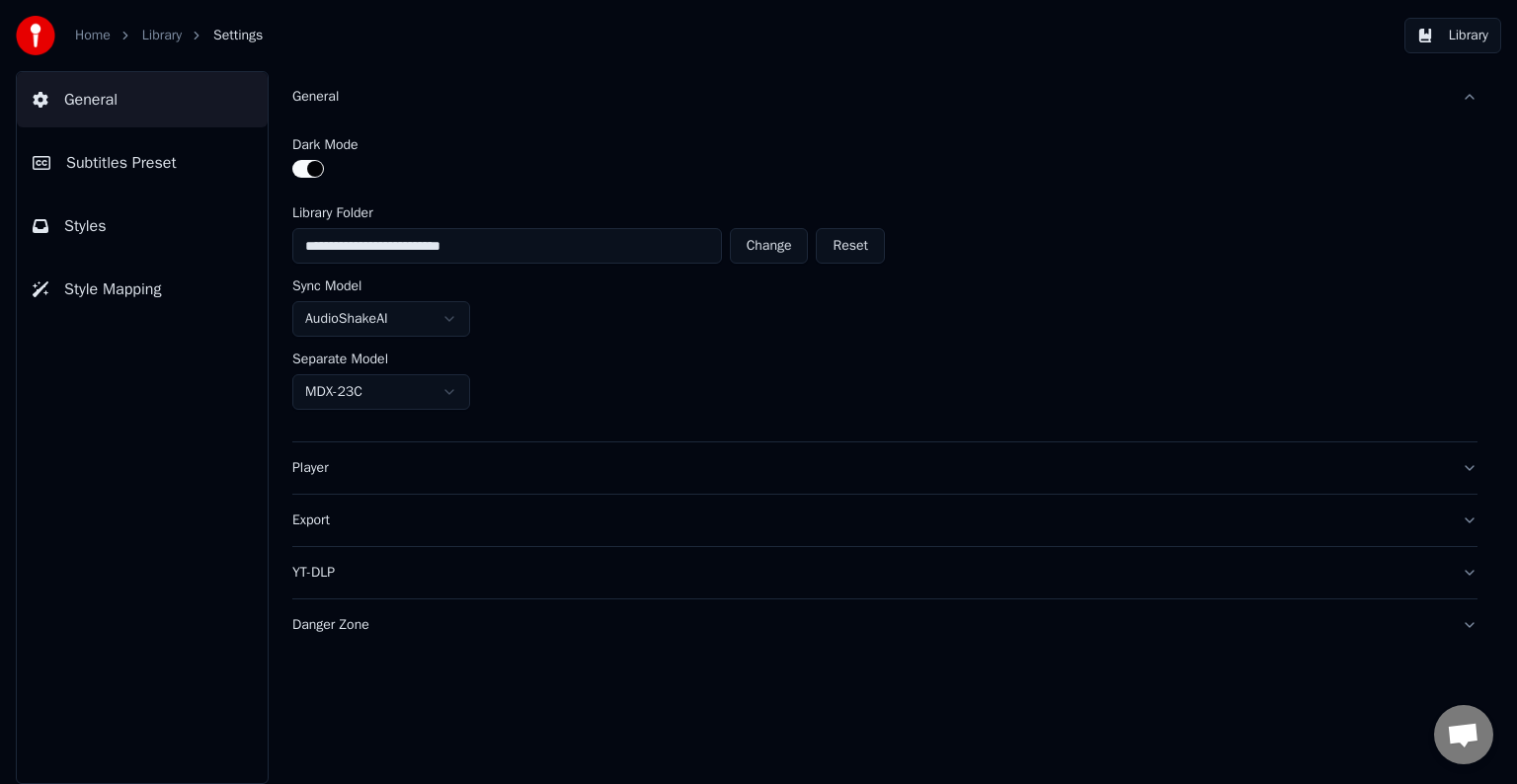 click on "Change" at bounding box center [769, 246] 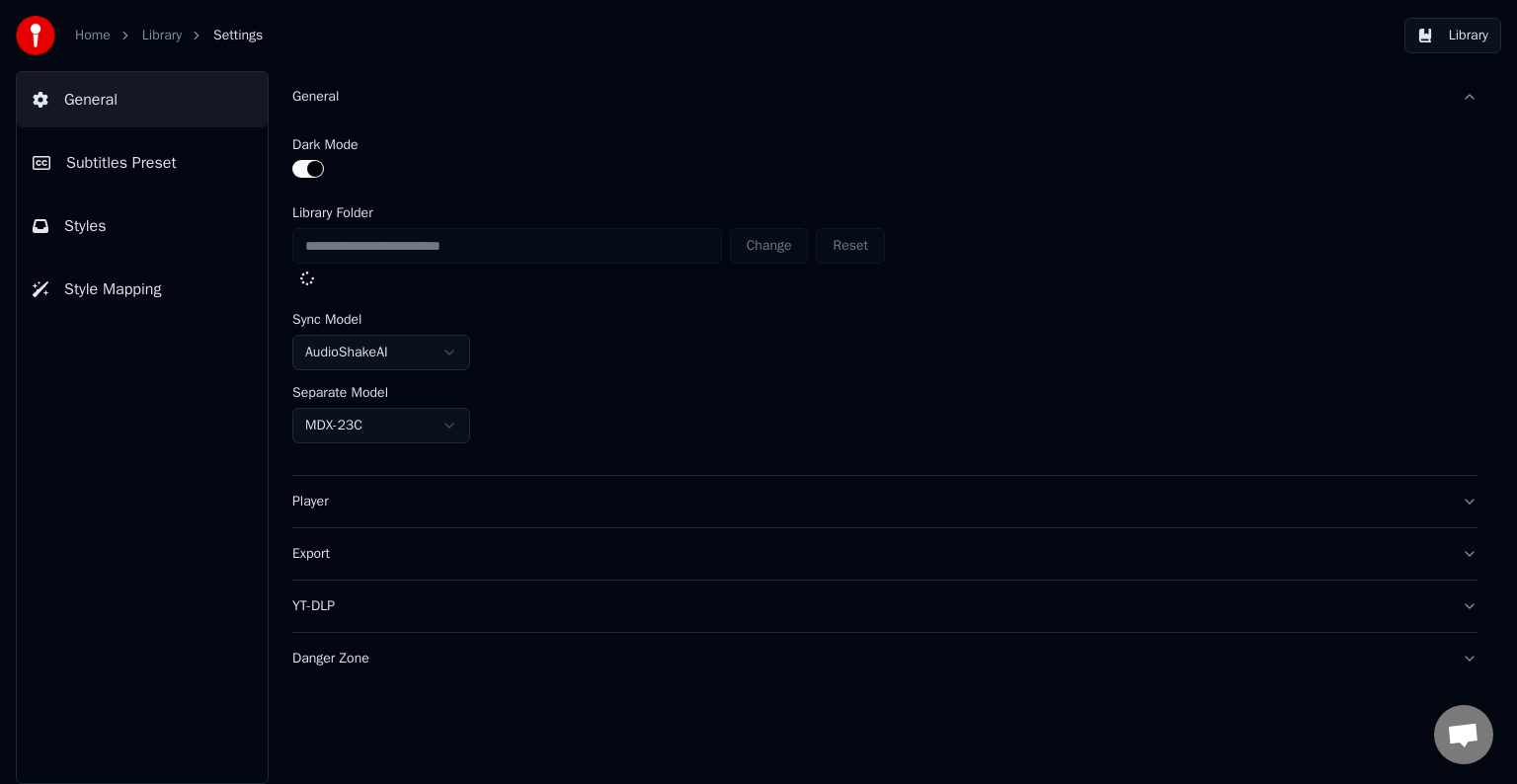 type on "**********" 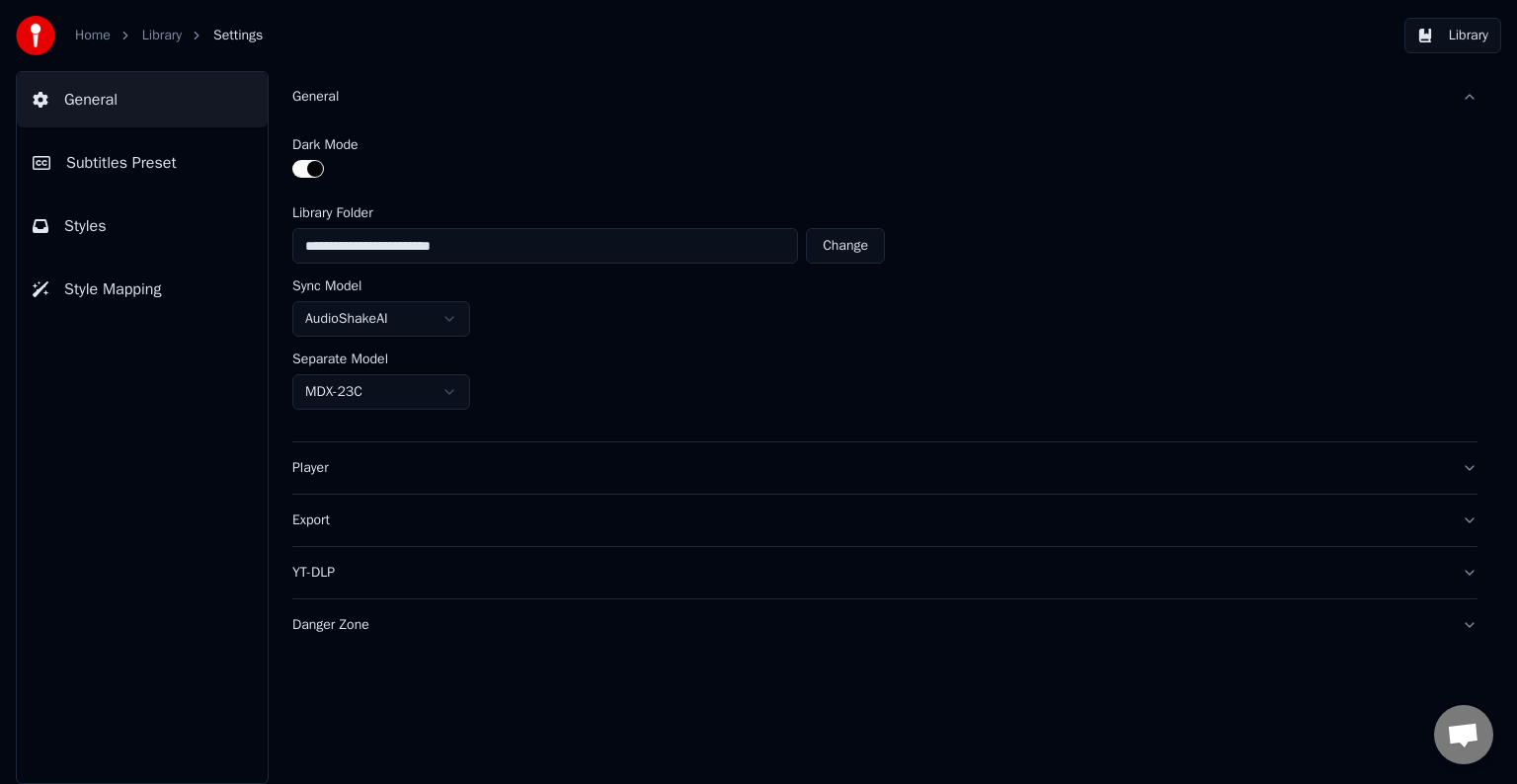 click on "Home" at bounding box center (93, 36) 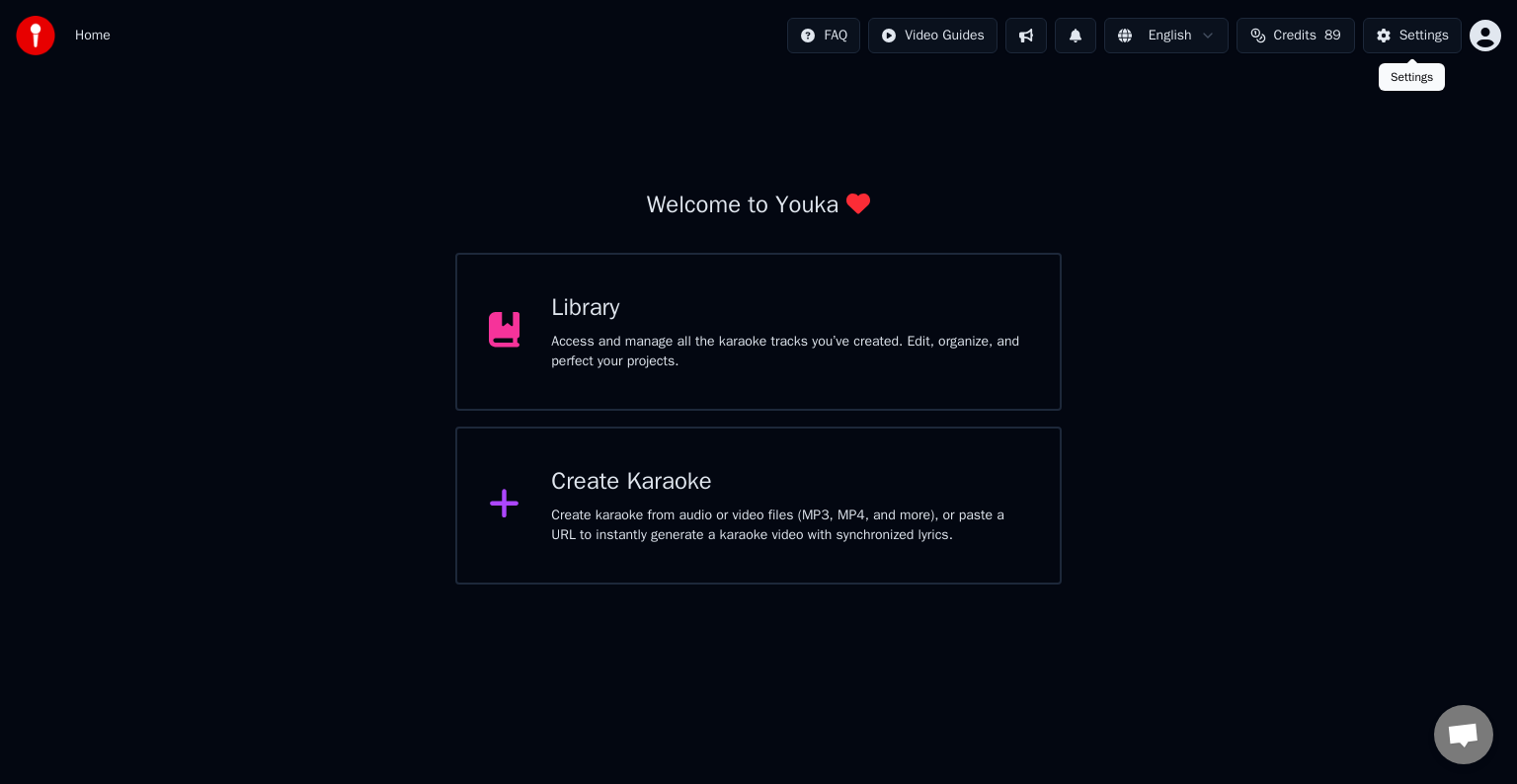 click on "Settings" at bounding box center [1424, 36] 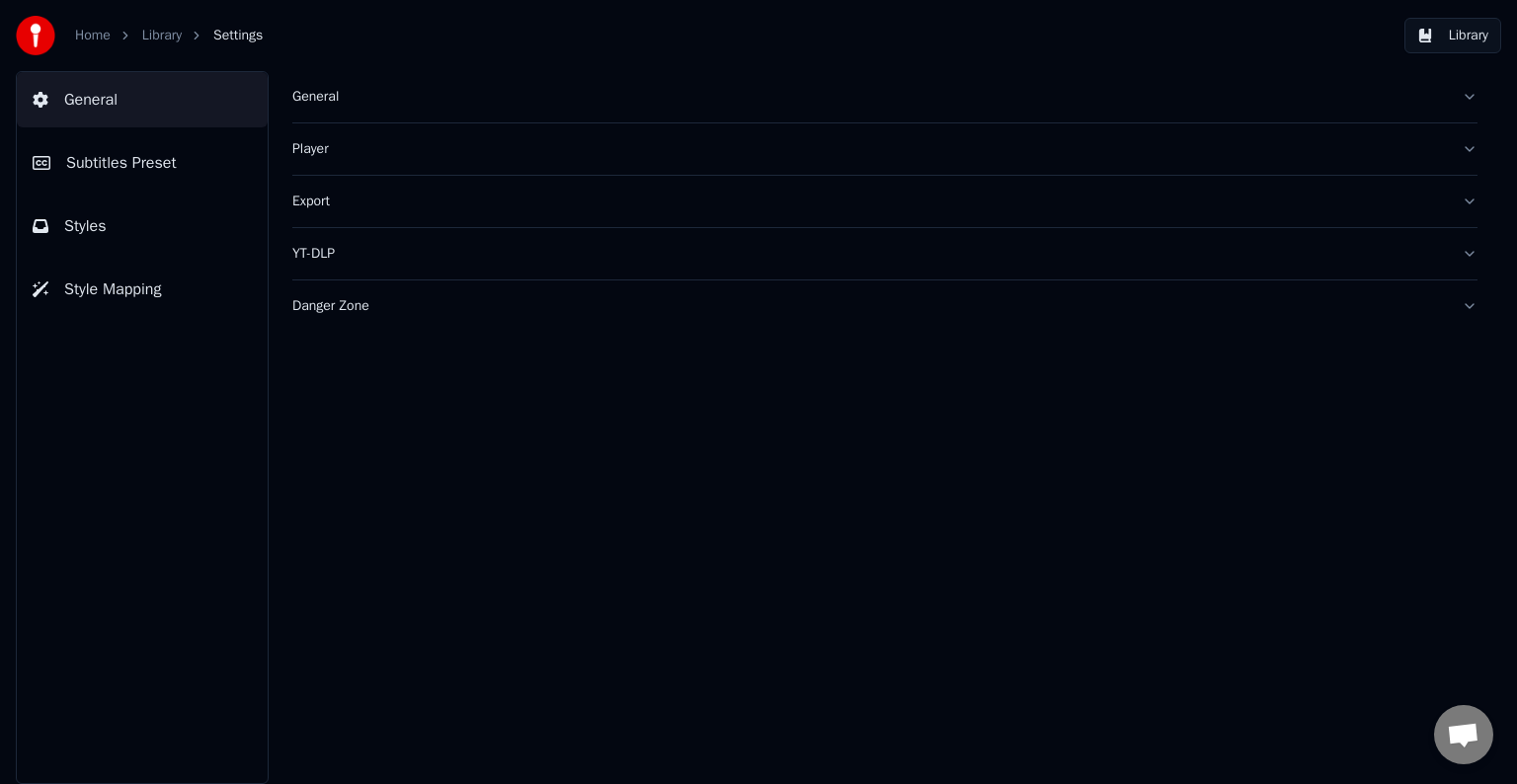 click on "Library" at bounding box center (162, 36) 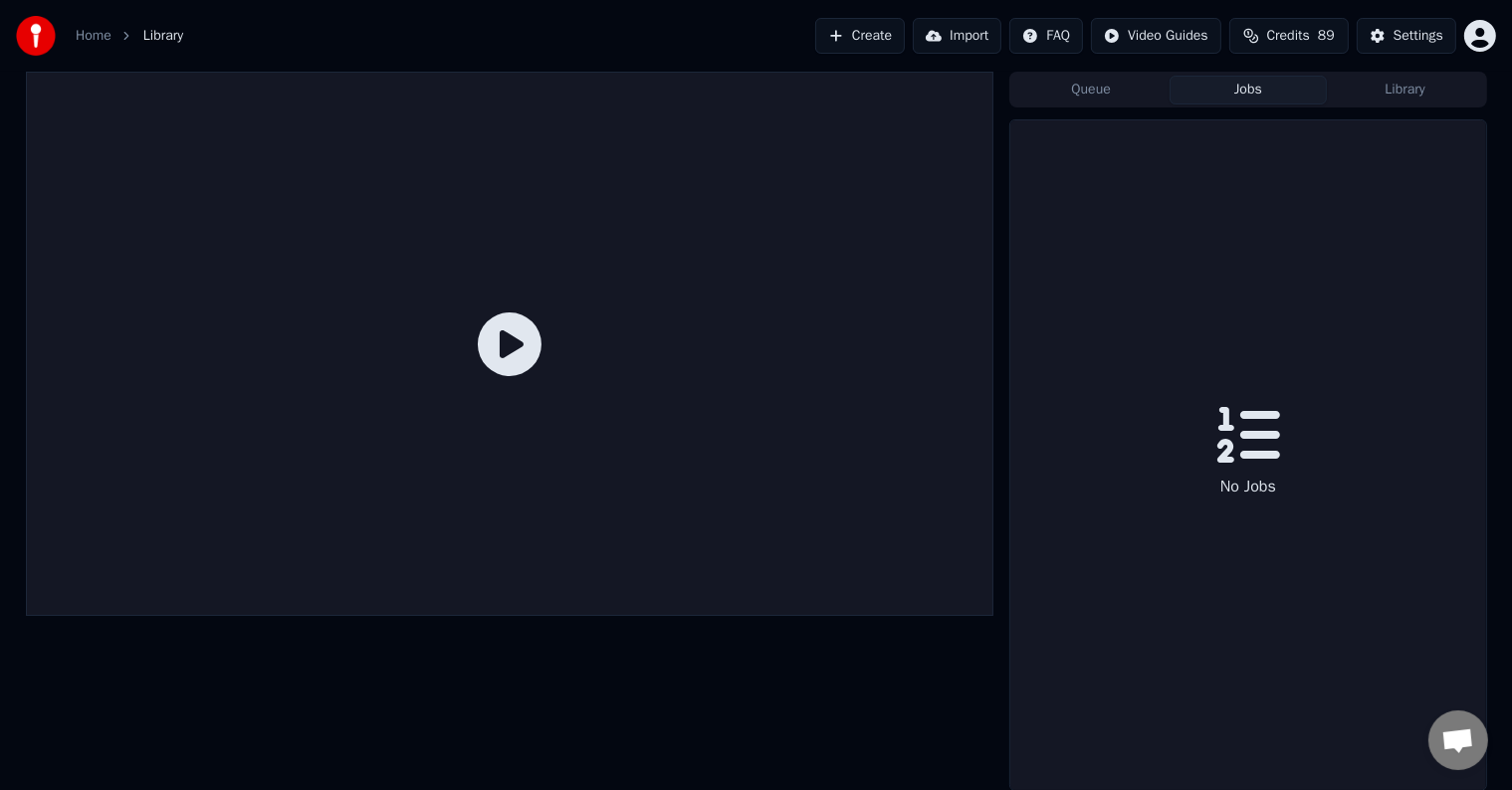 click on "Jobs" at bounding box center [1248, 90] 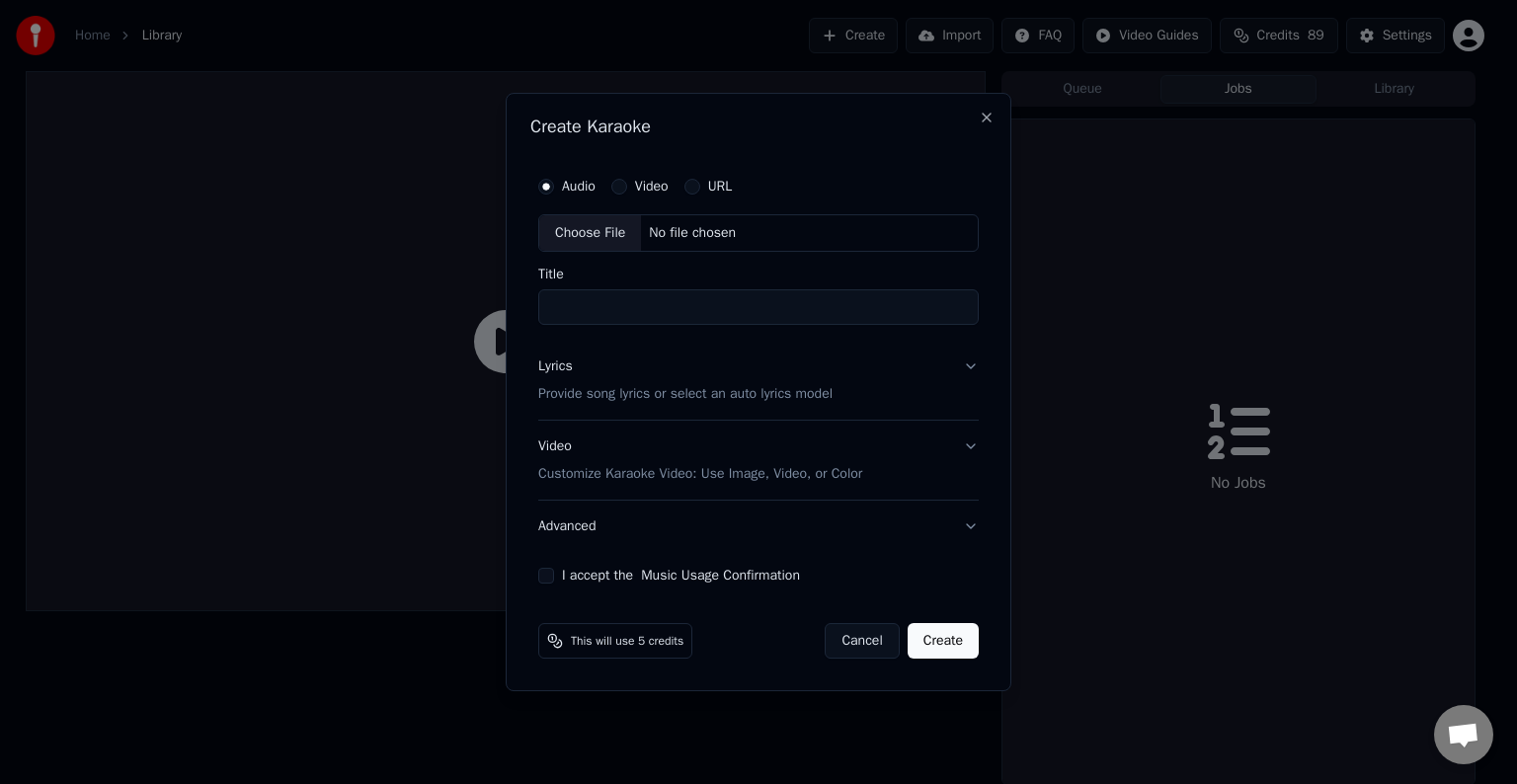 click on "Choose File No file chosen" at bounding box center [758, 233] 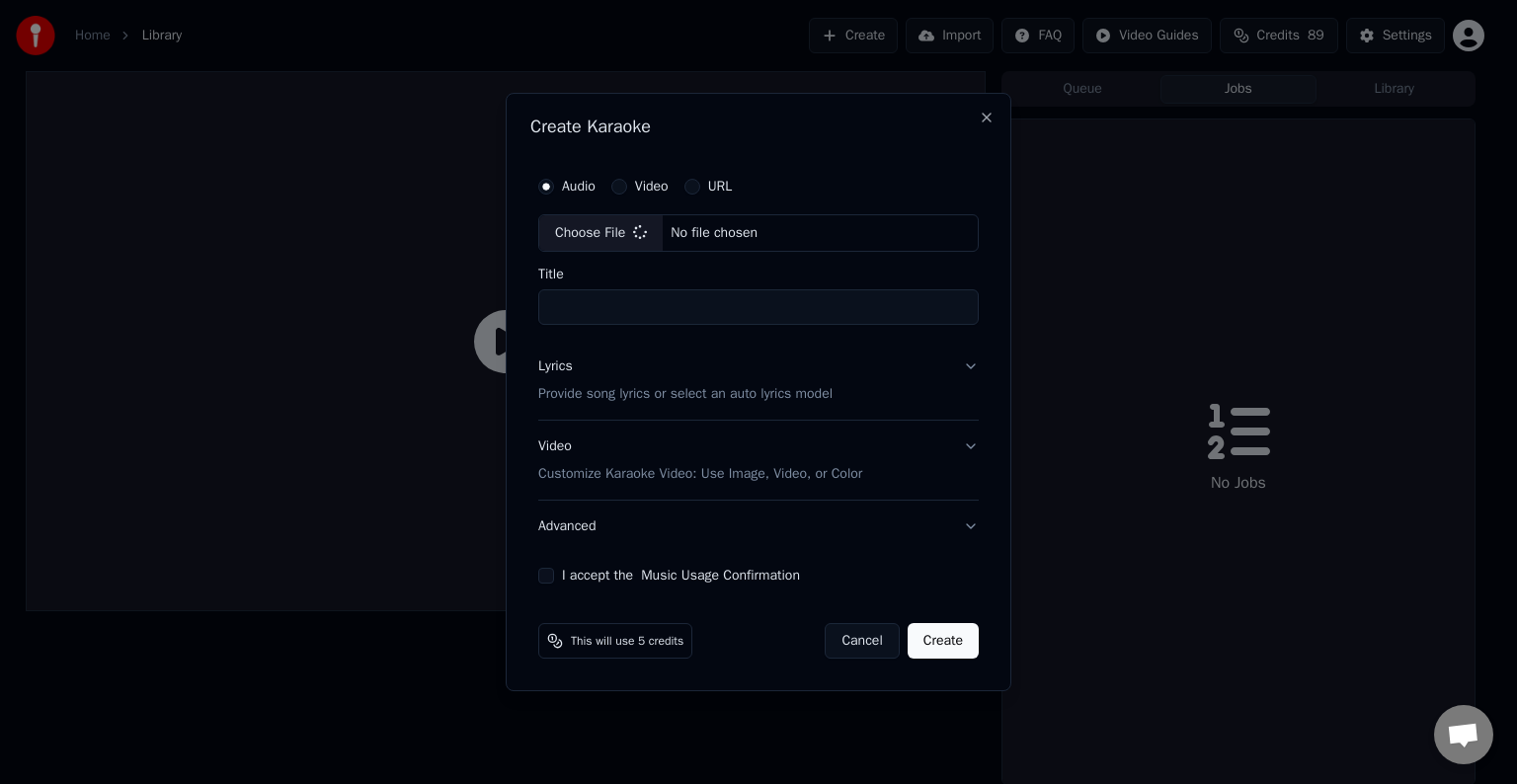 type on "**********" 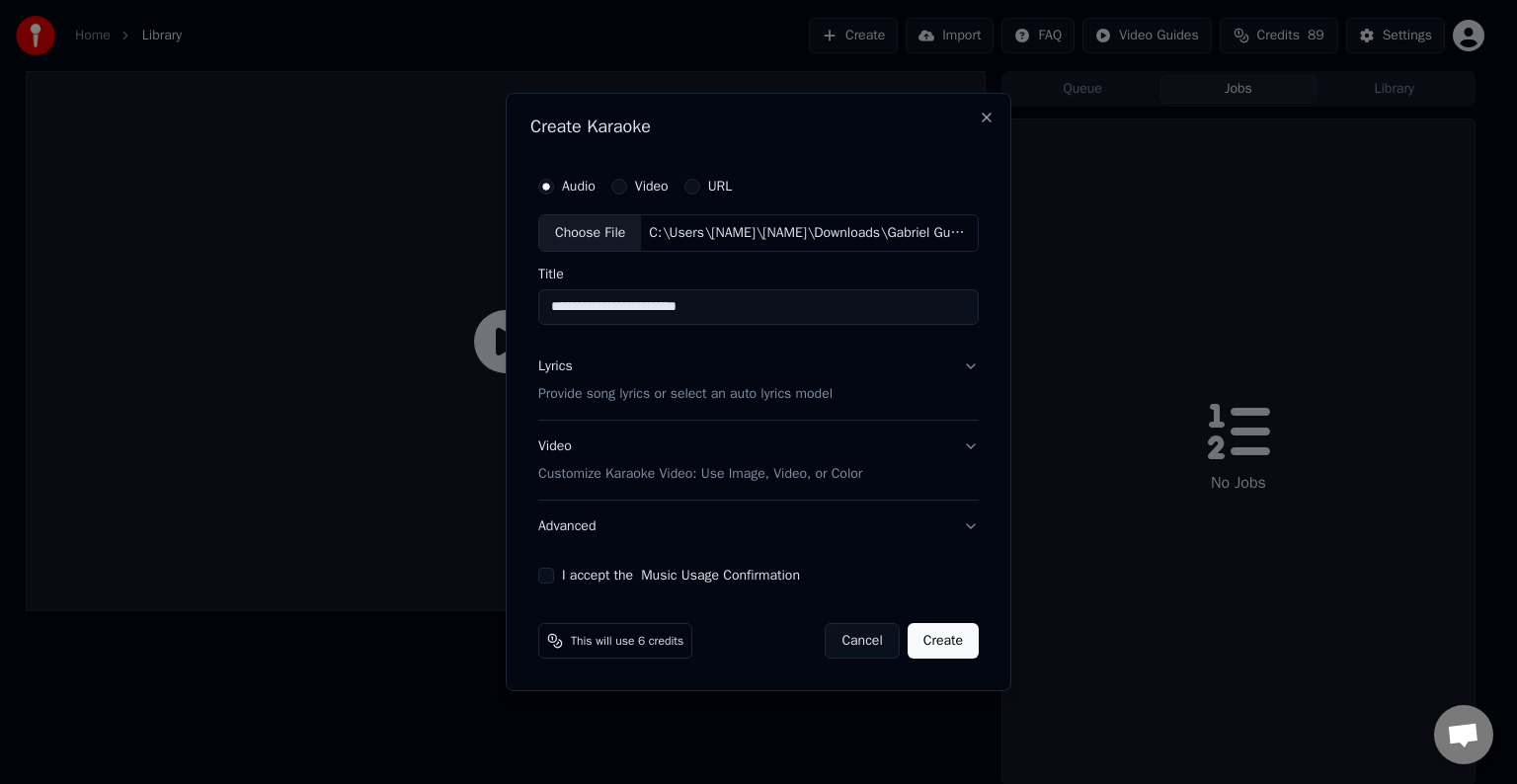 click on "**********" at bounding box center [758, 307] 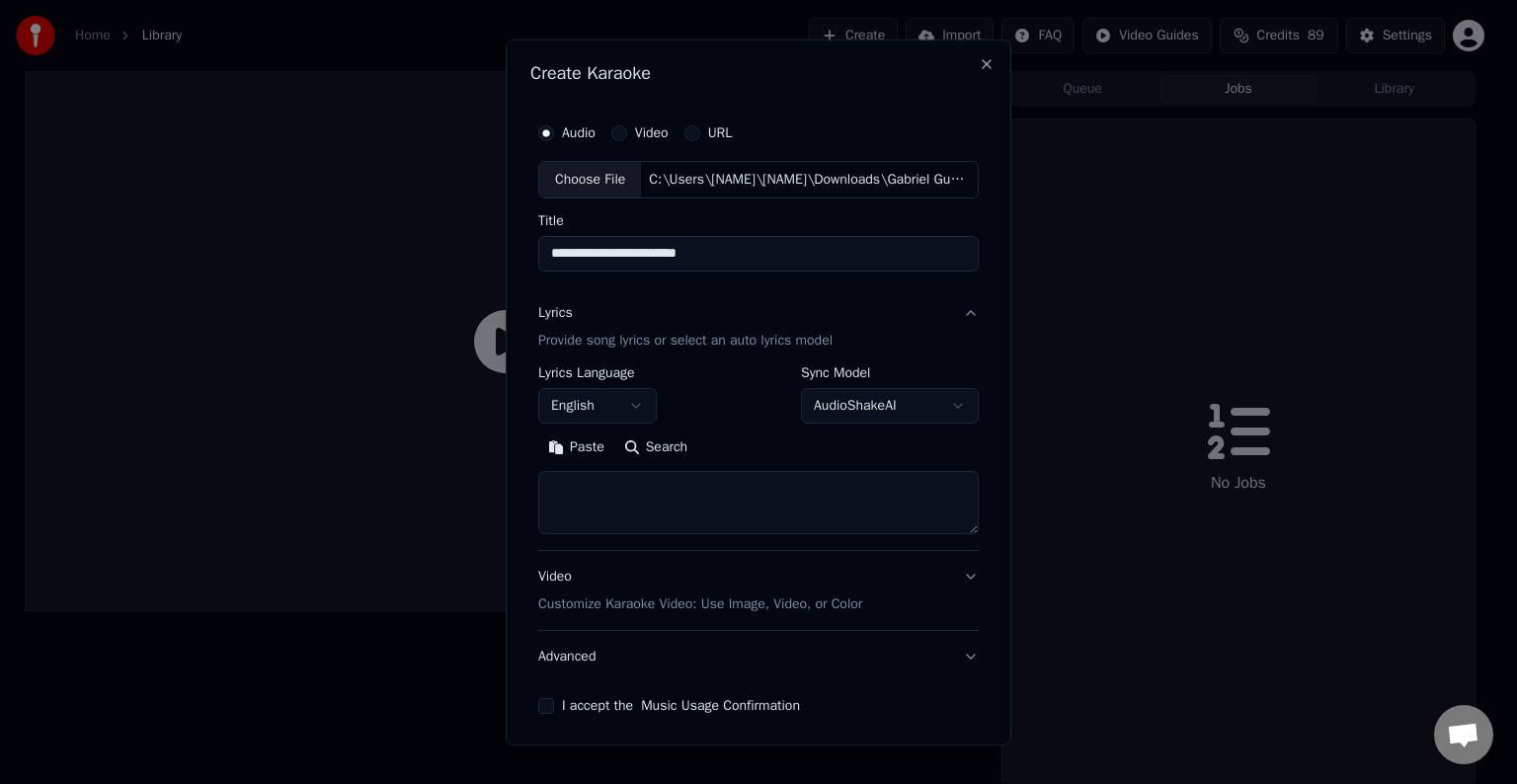 paste on "**********" 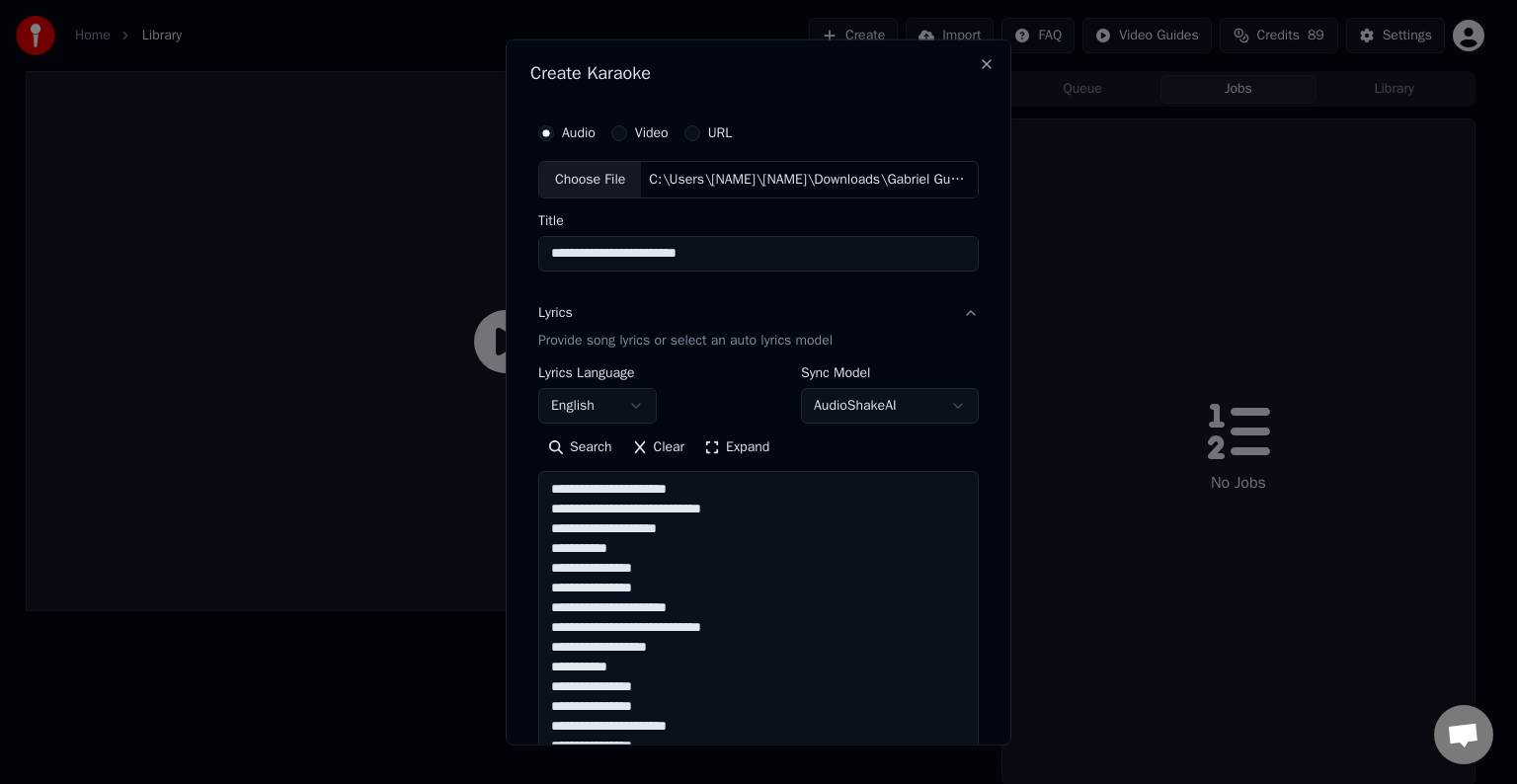 click at bounding box center (758, 1111) 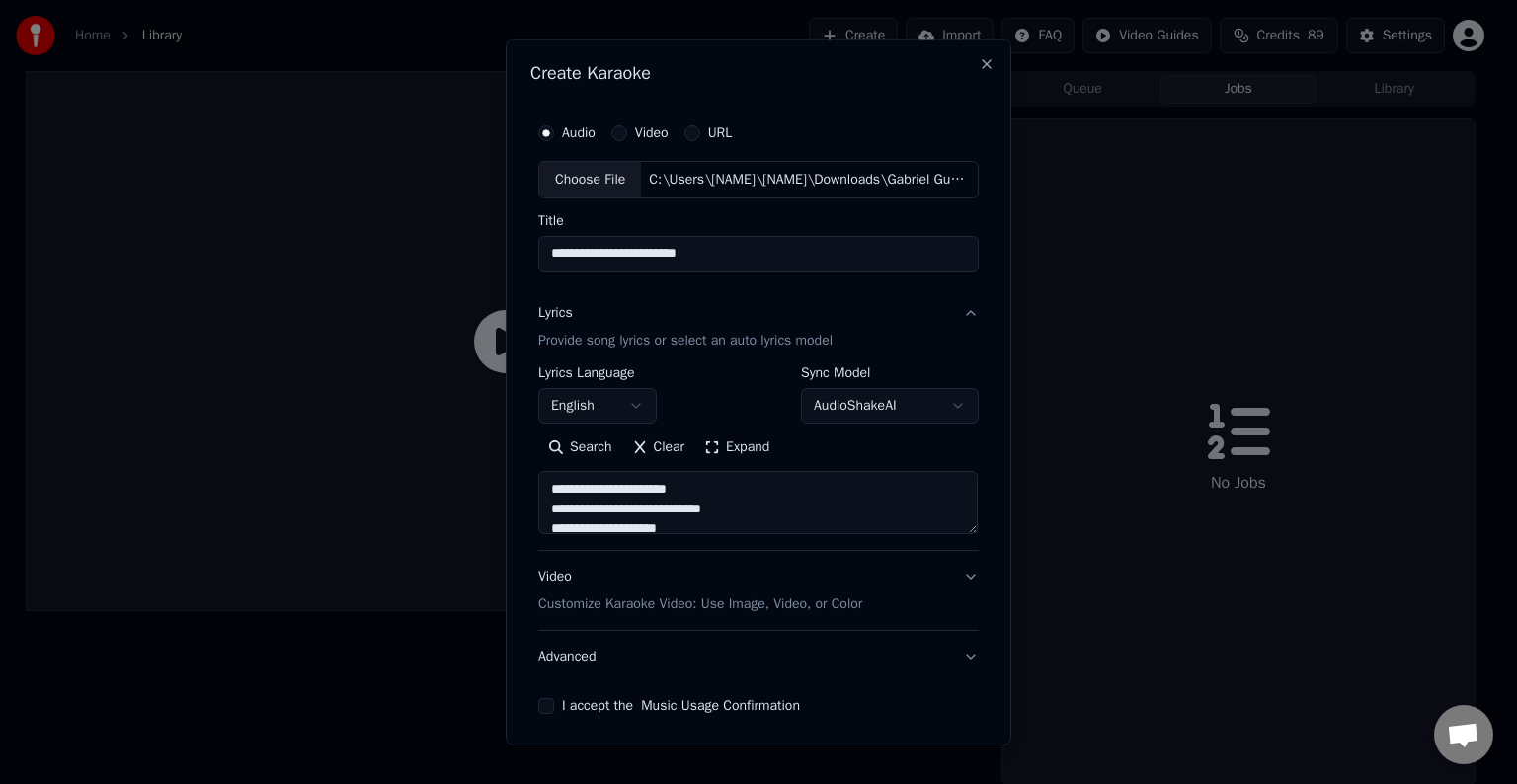 scroll, scrollTop: 1209, scrollLeft: 0, axis: vertical 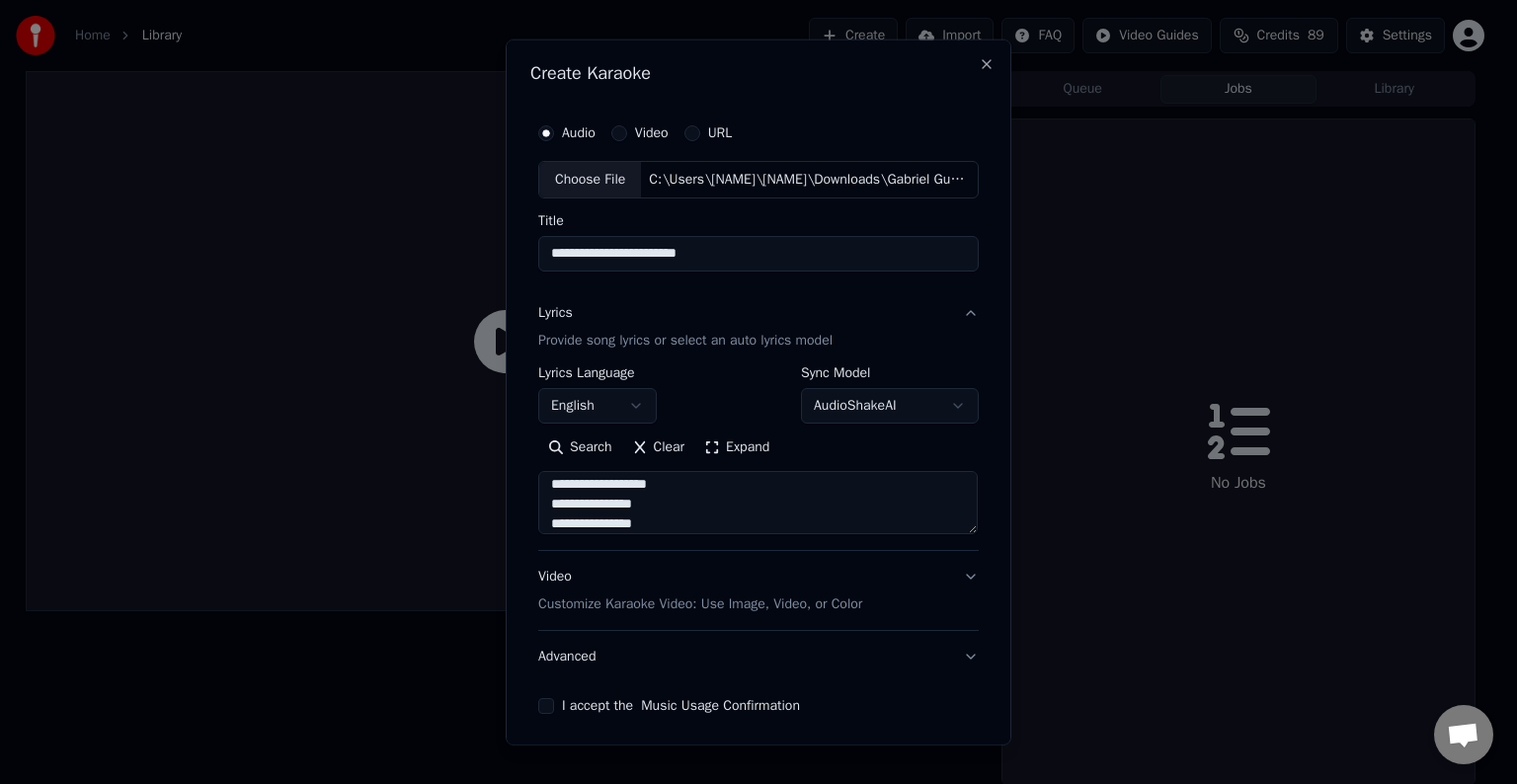 type on "**********" 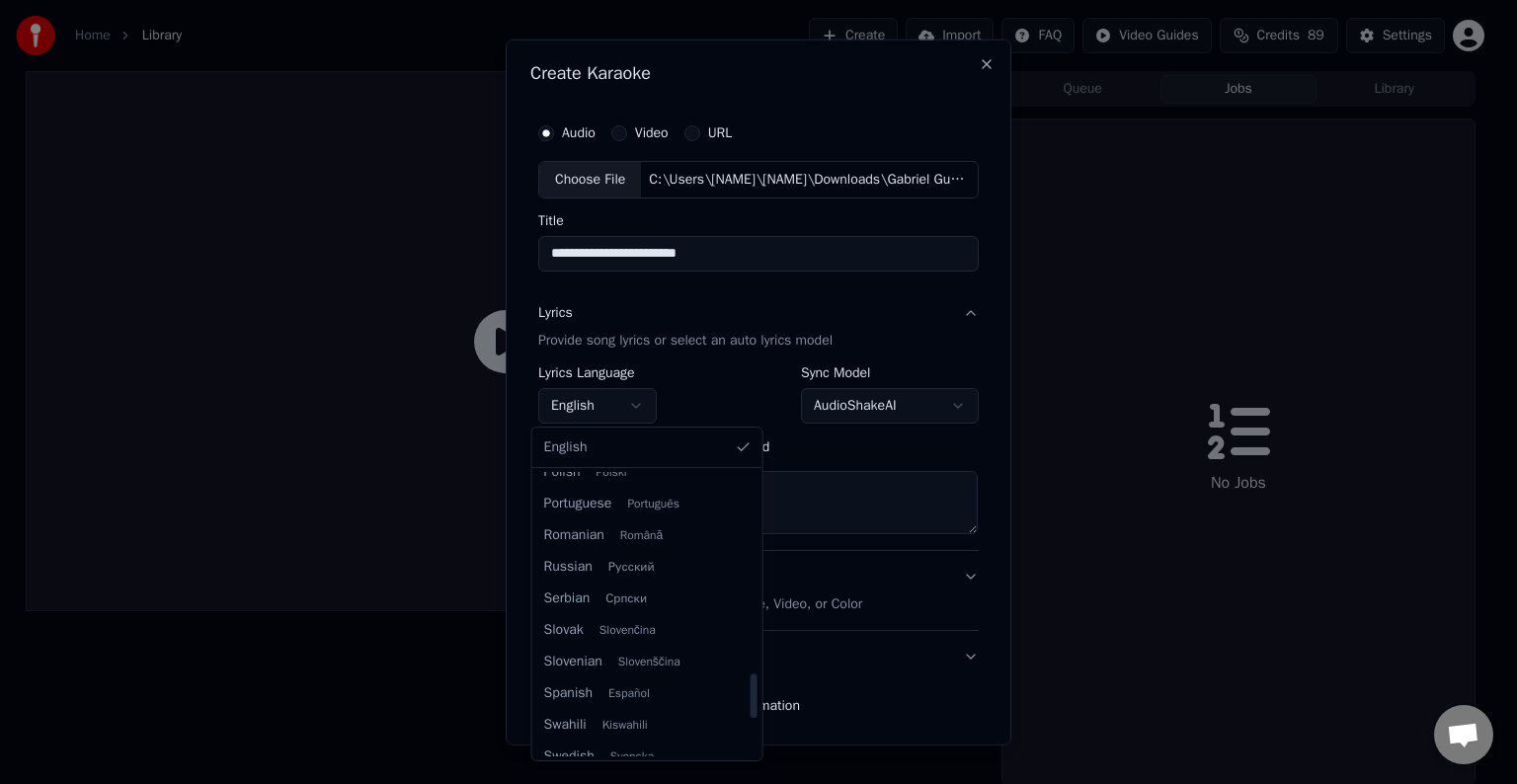 scroll, scrollTop: 1228, scrollLeft: 0, axis: vertical 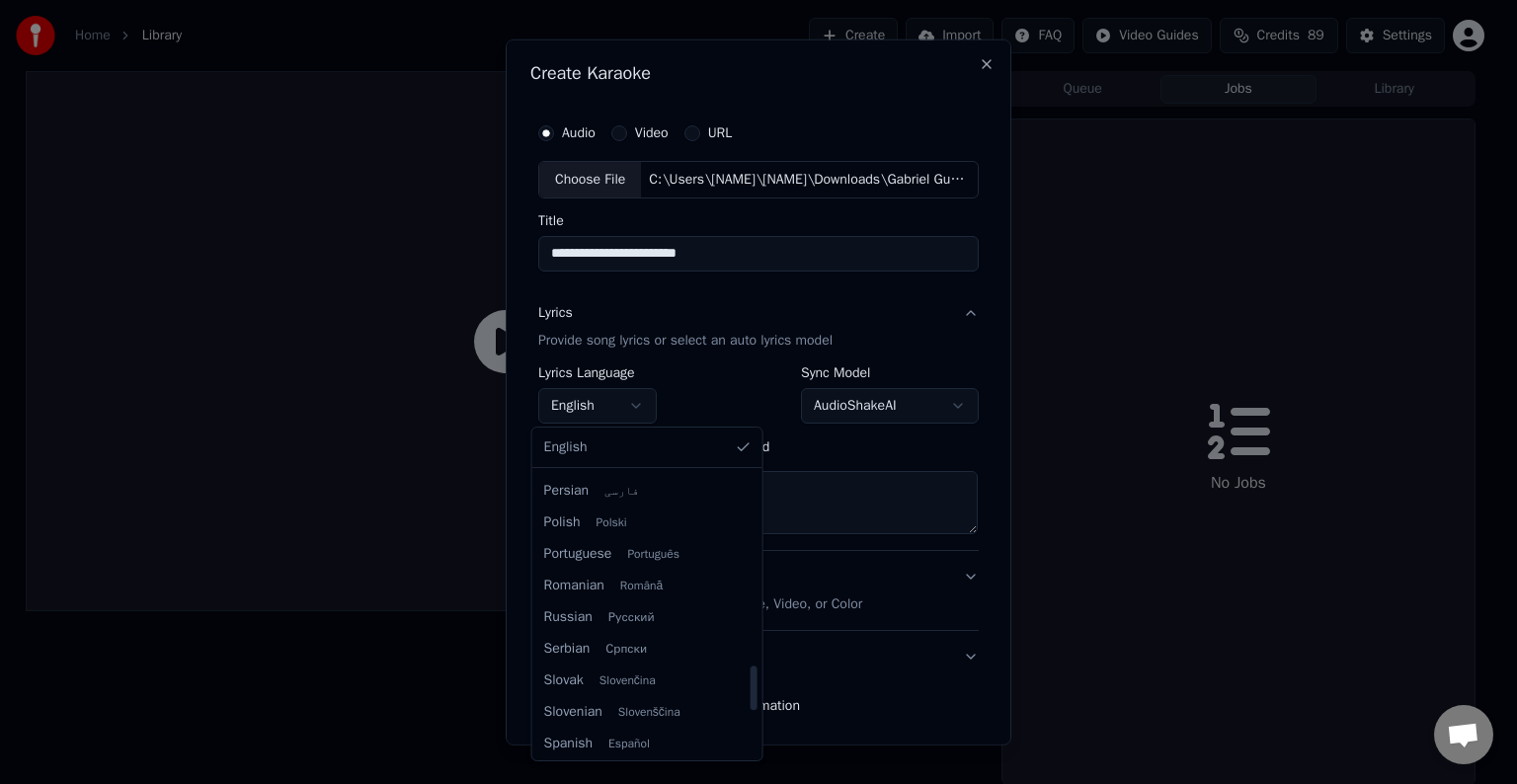select on "**" 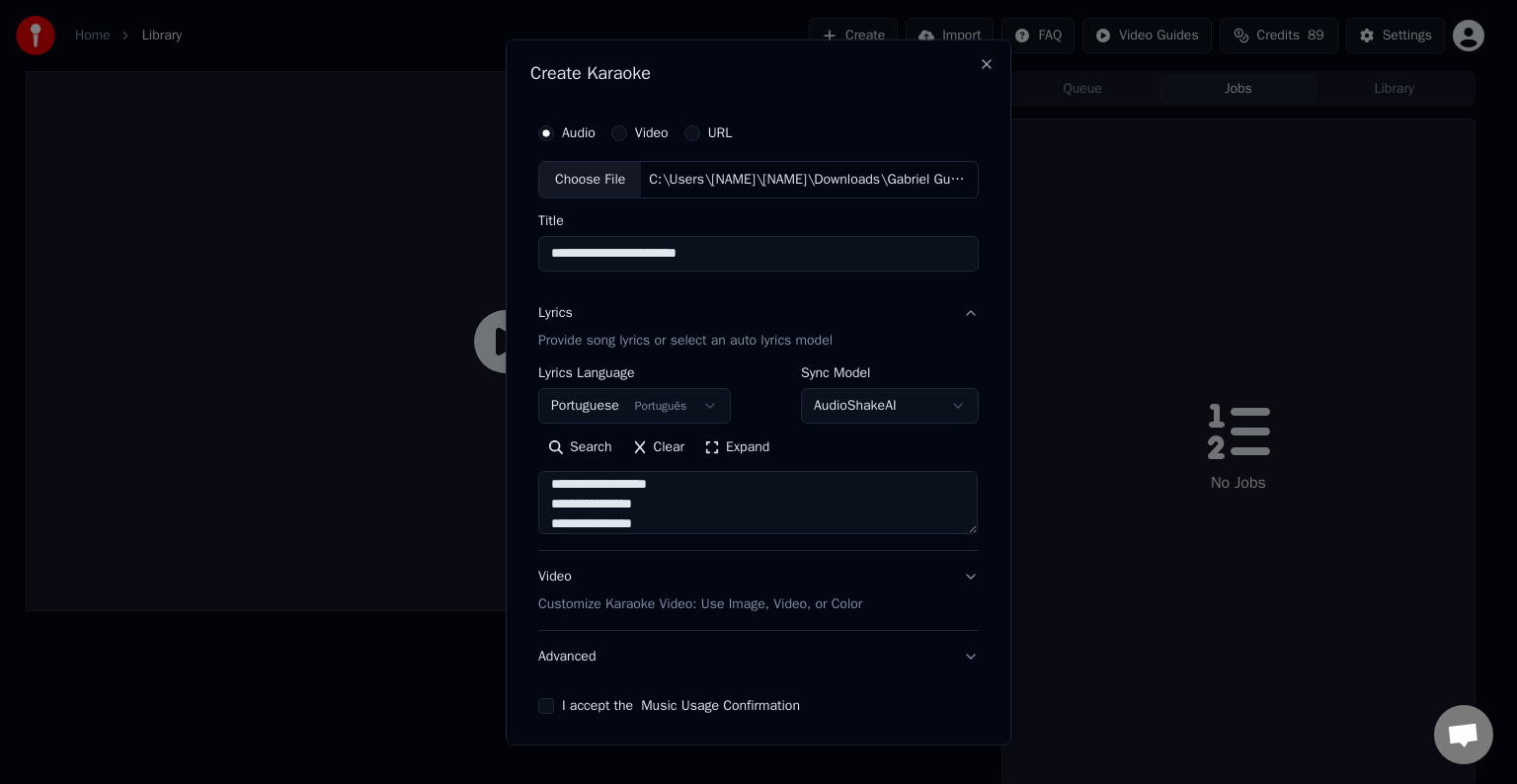 click on "Search Clear Expand" at bounding box center (758, 447) 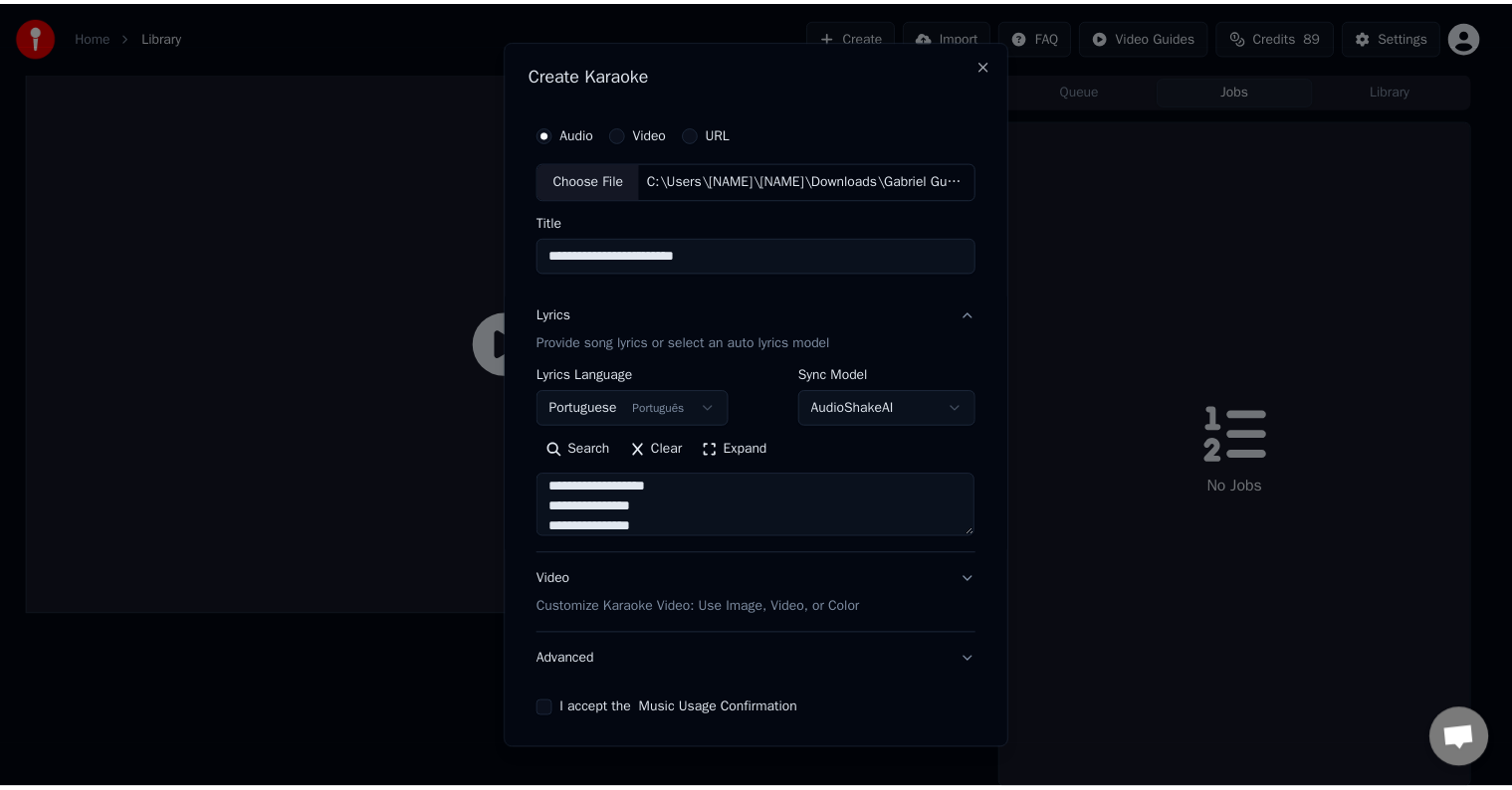 scroll, scrollTop: 76, scrollLeft: 0, axis: vertical 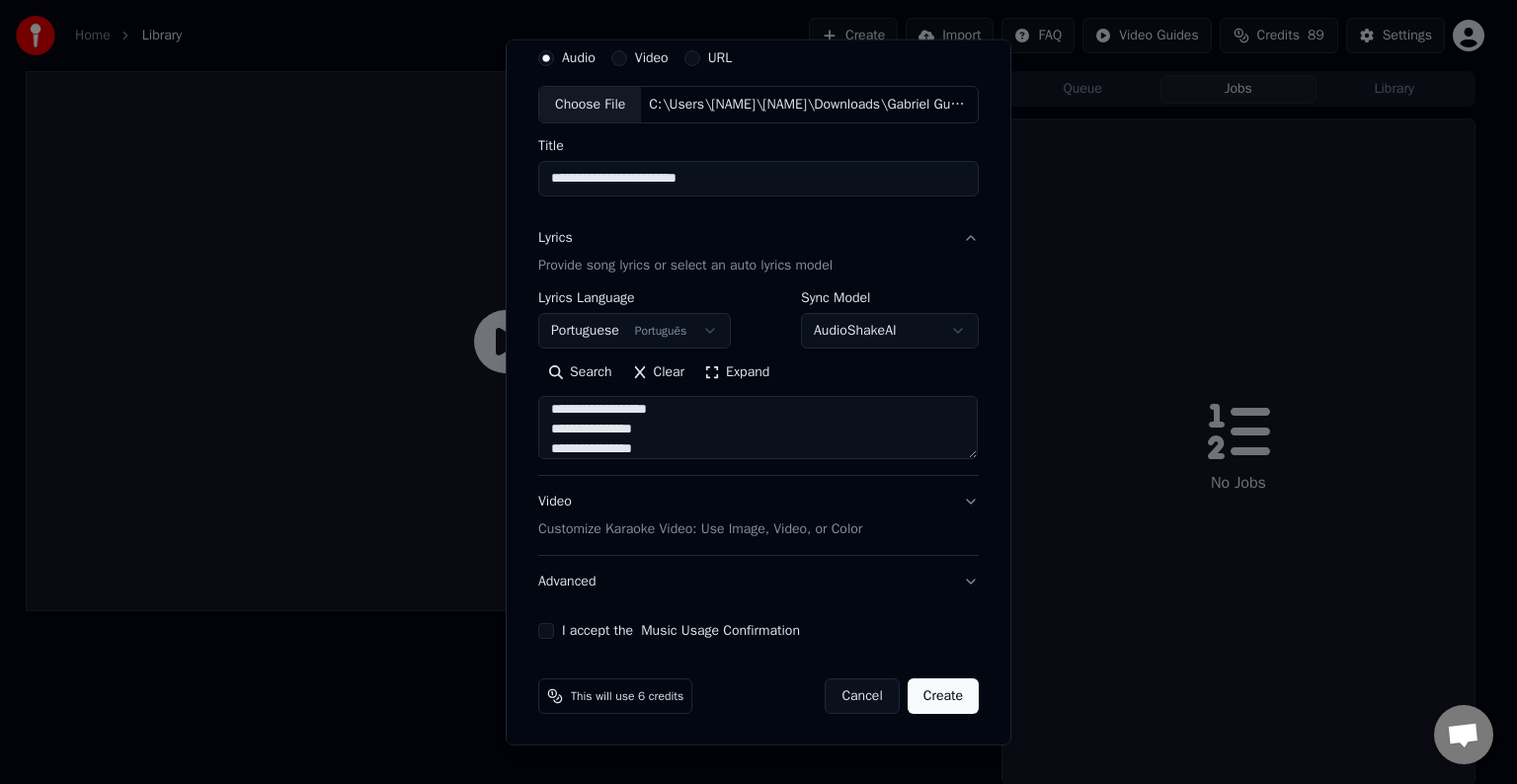 click on "I accept the   Music Usage Confirmation" at bounding box center (546, 631) 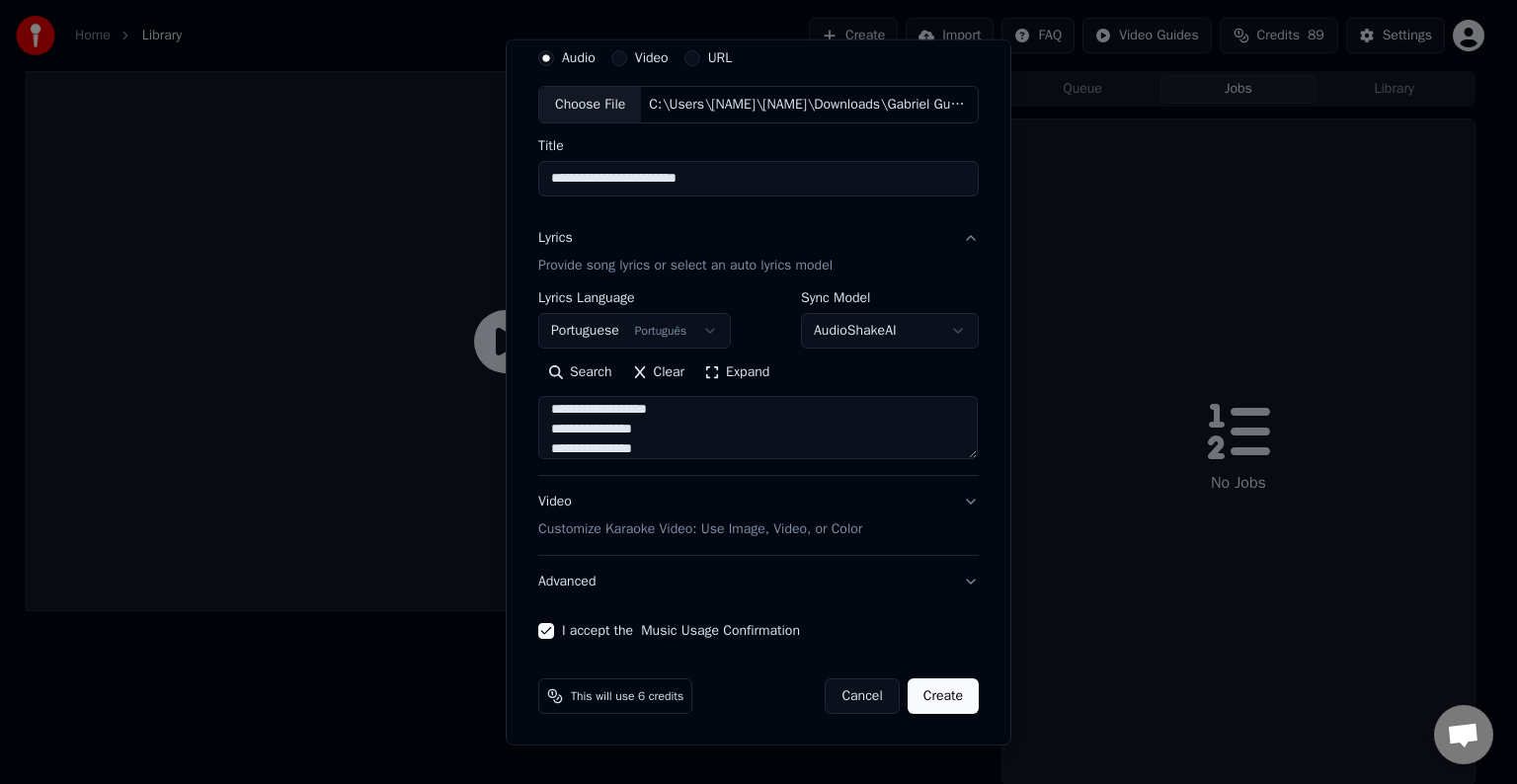 click on "Create" at bounding box center [943, 696] 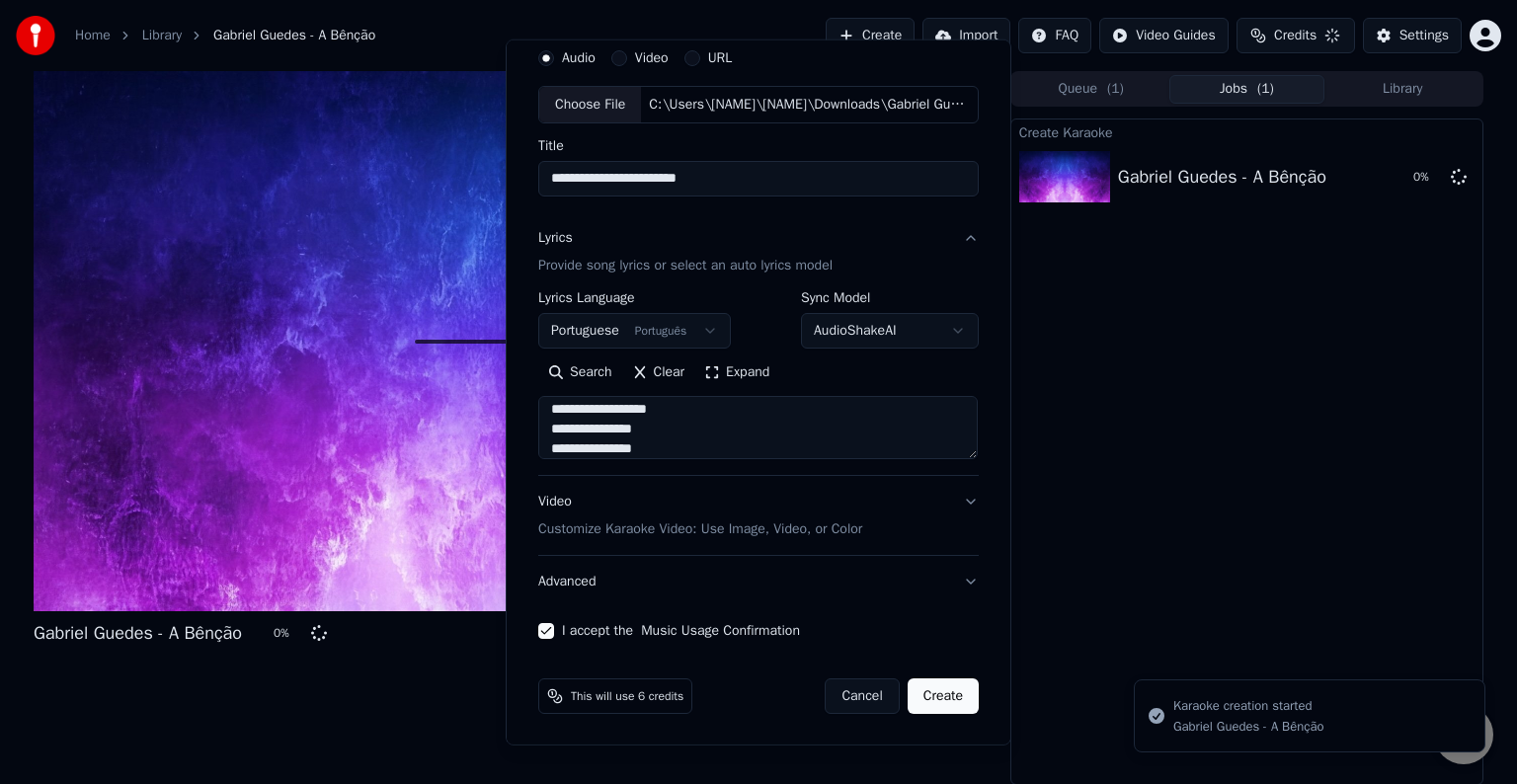type 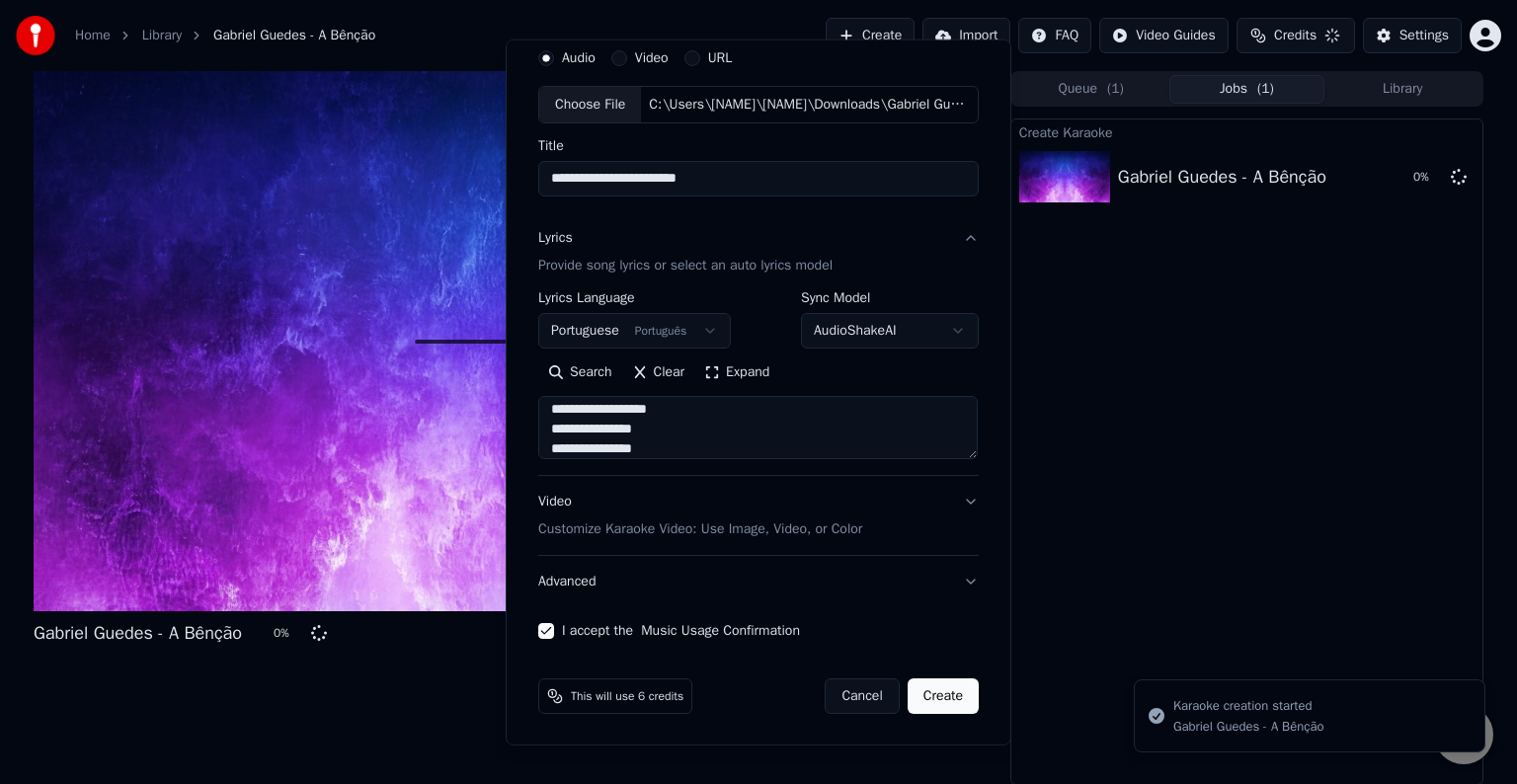 type 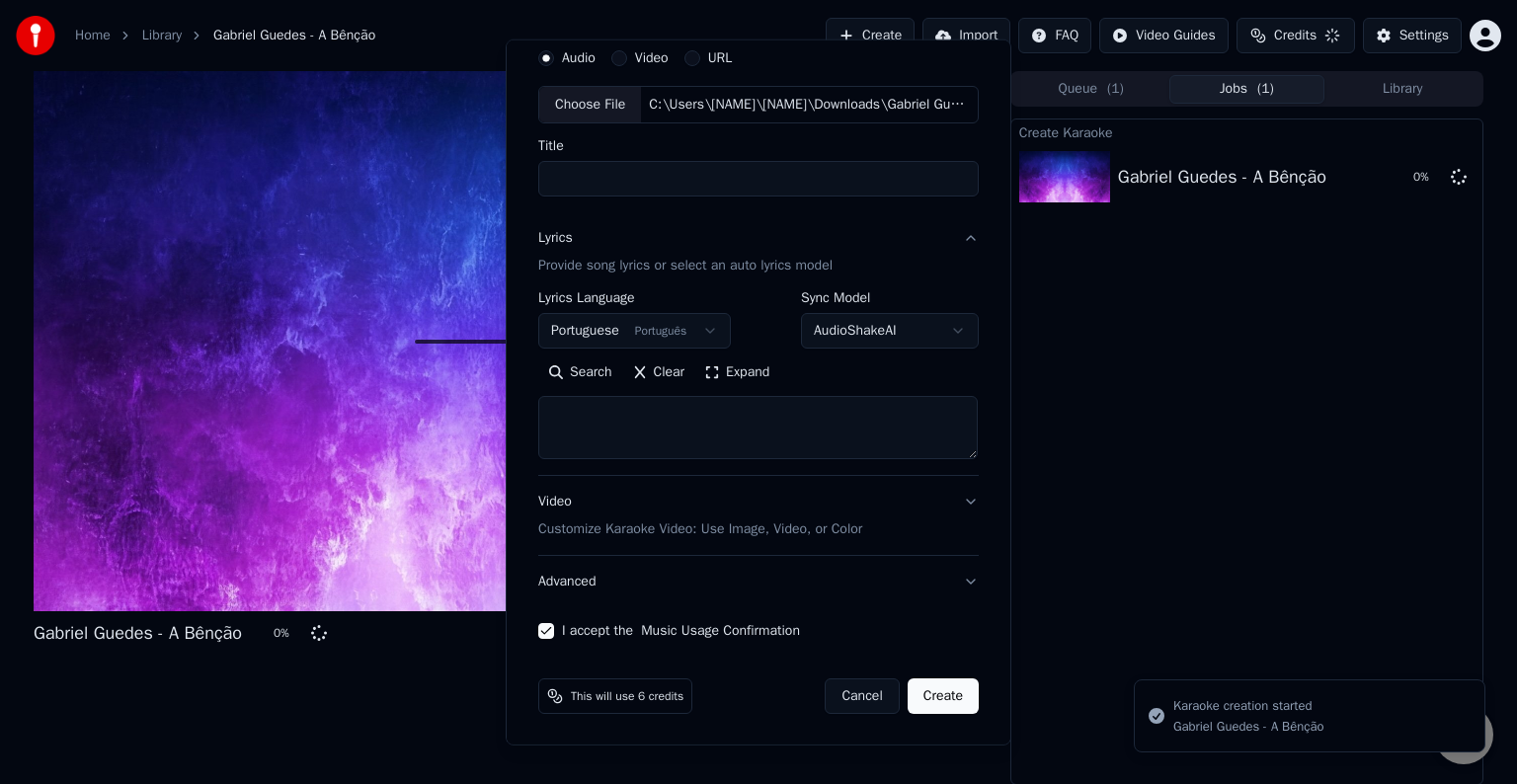 select 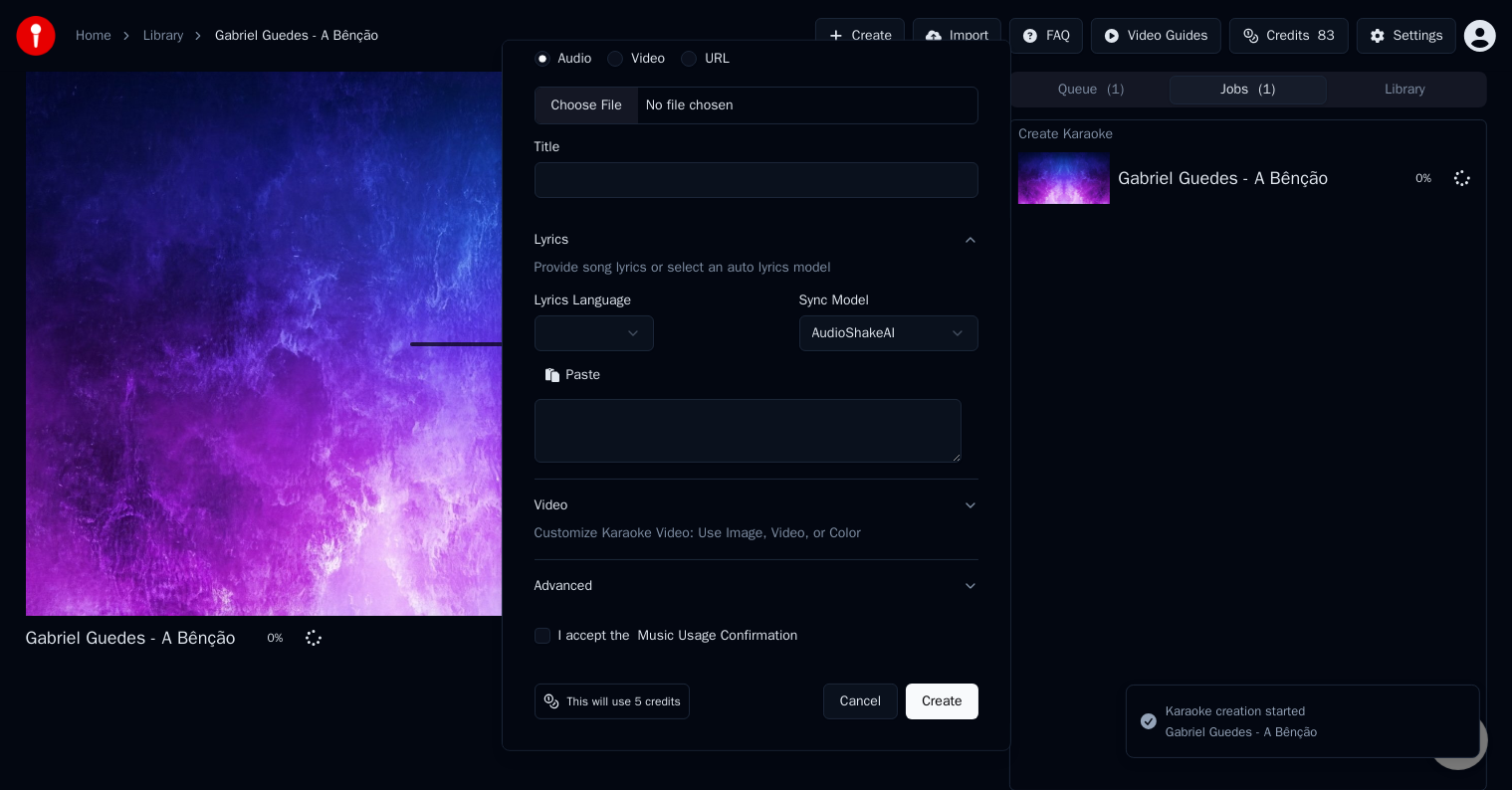 scroll, scrollTop: 0, scrollLeft: 0, axis: both 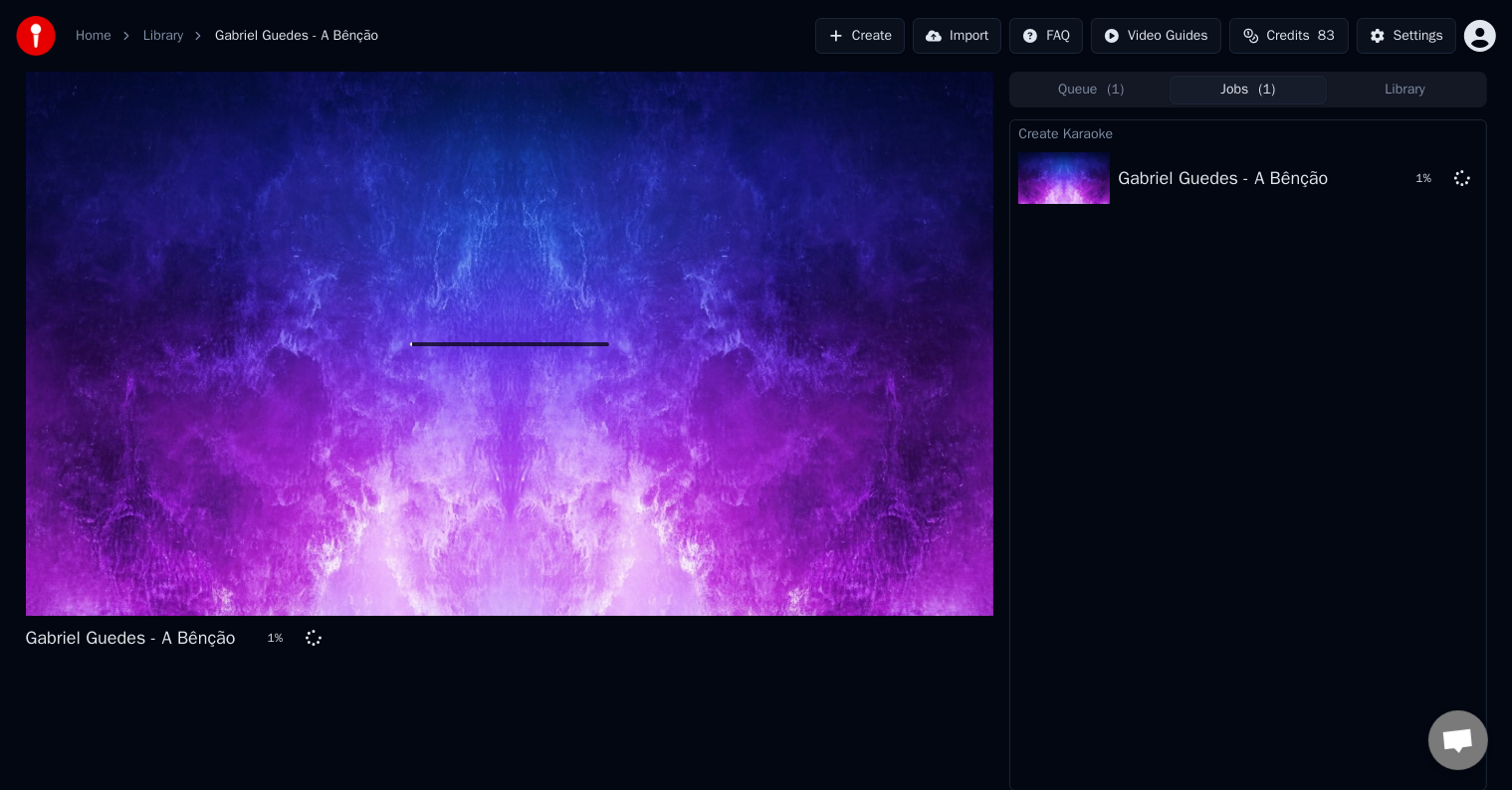 click on "Library" at bounding box center (1405, 90) 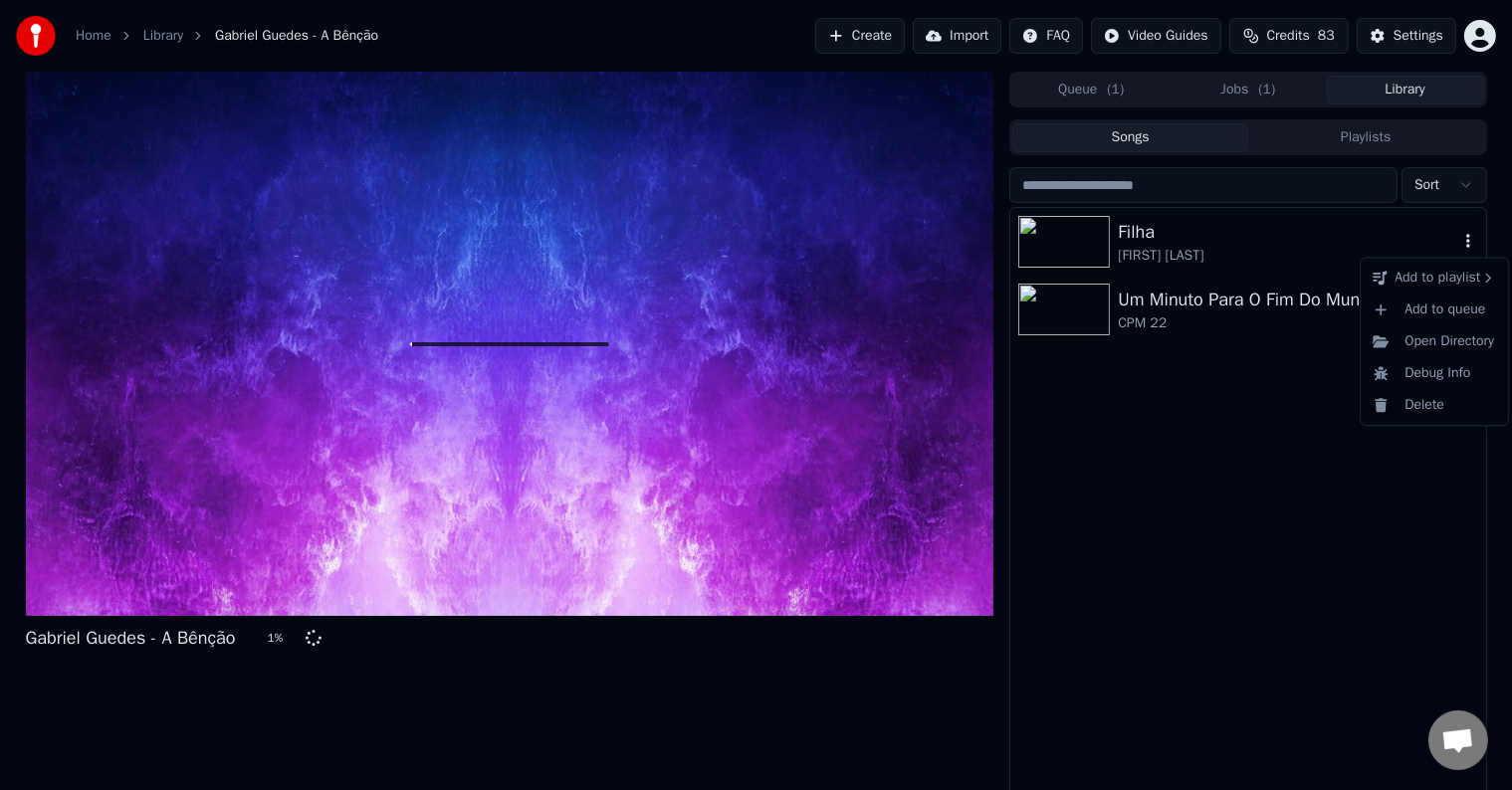 click 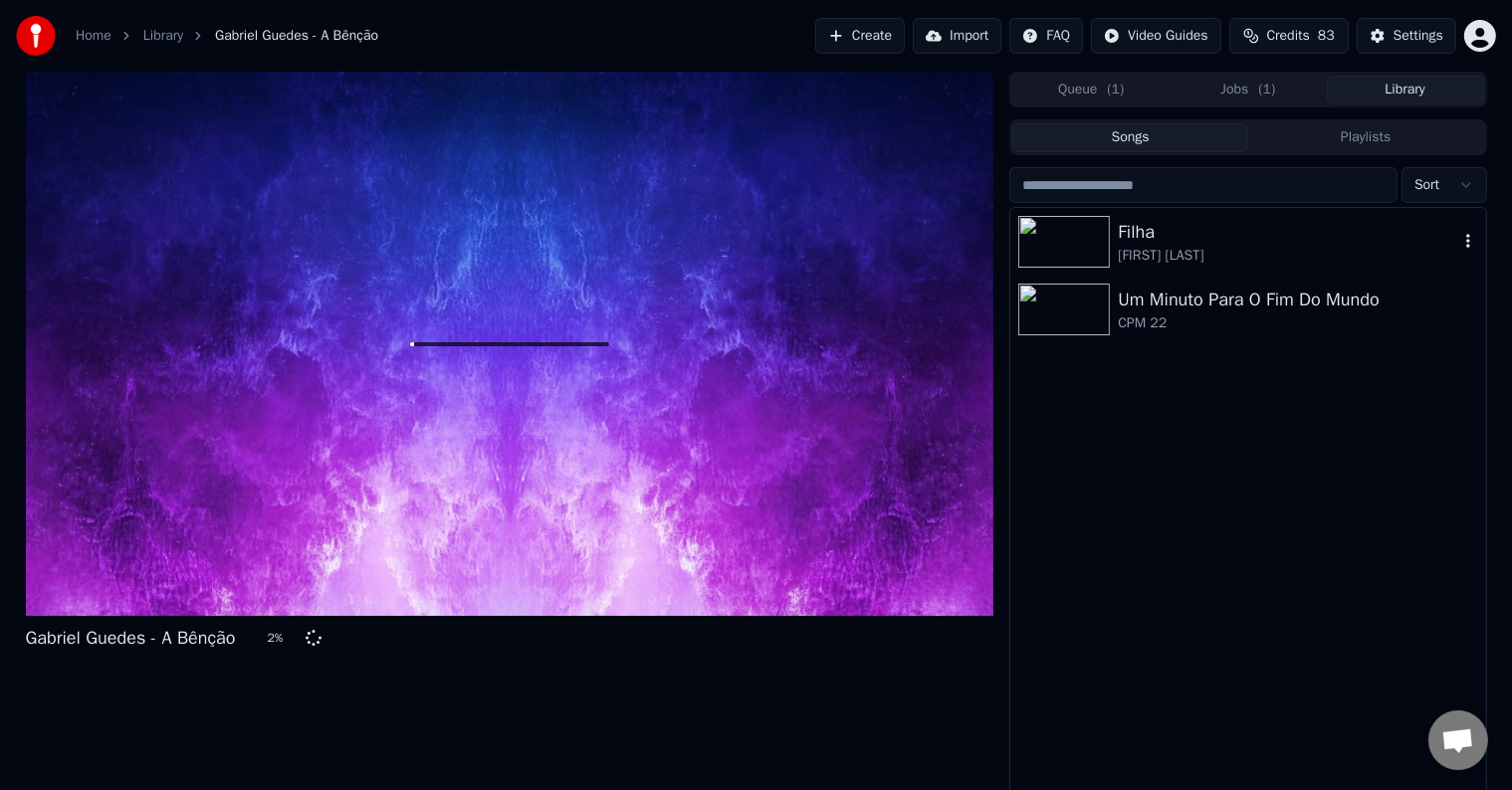 click on "[FIRST] [LAST]" at bounding box center [1287, 256] 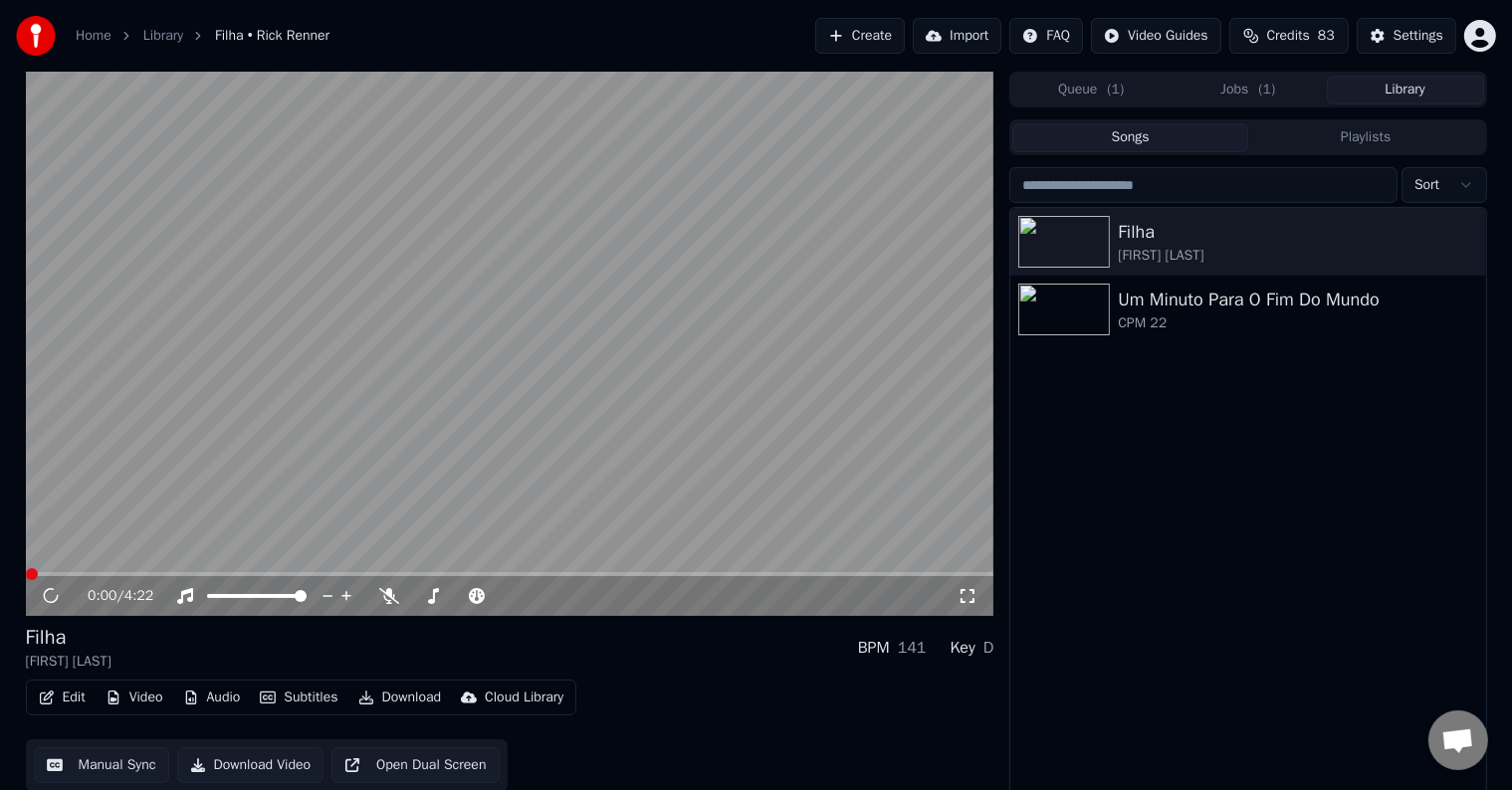 click on "Edit Video Audio Subtitles Download Cloud Library Manual Sync Download Video Open Dual Screen" at bounding box center (510, 735) 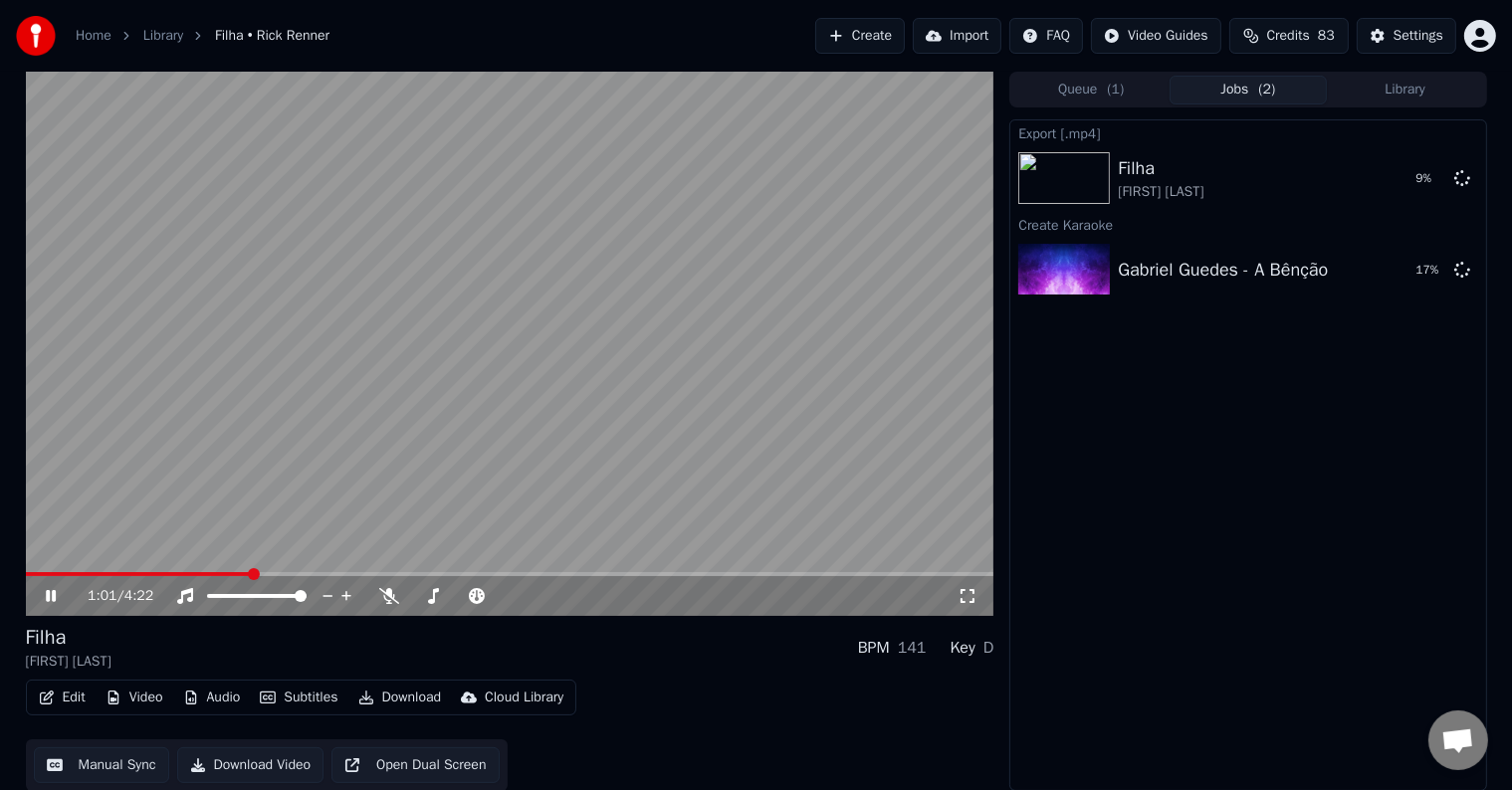 click at bounding box center (510, 343) 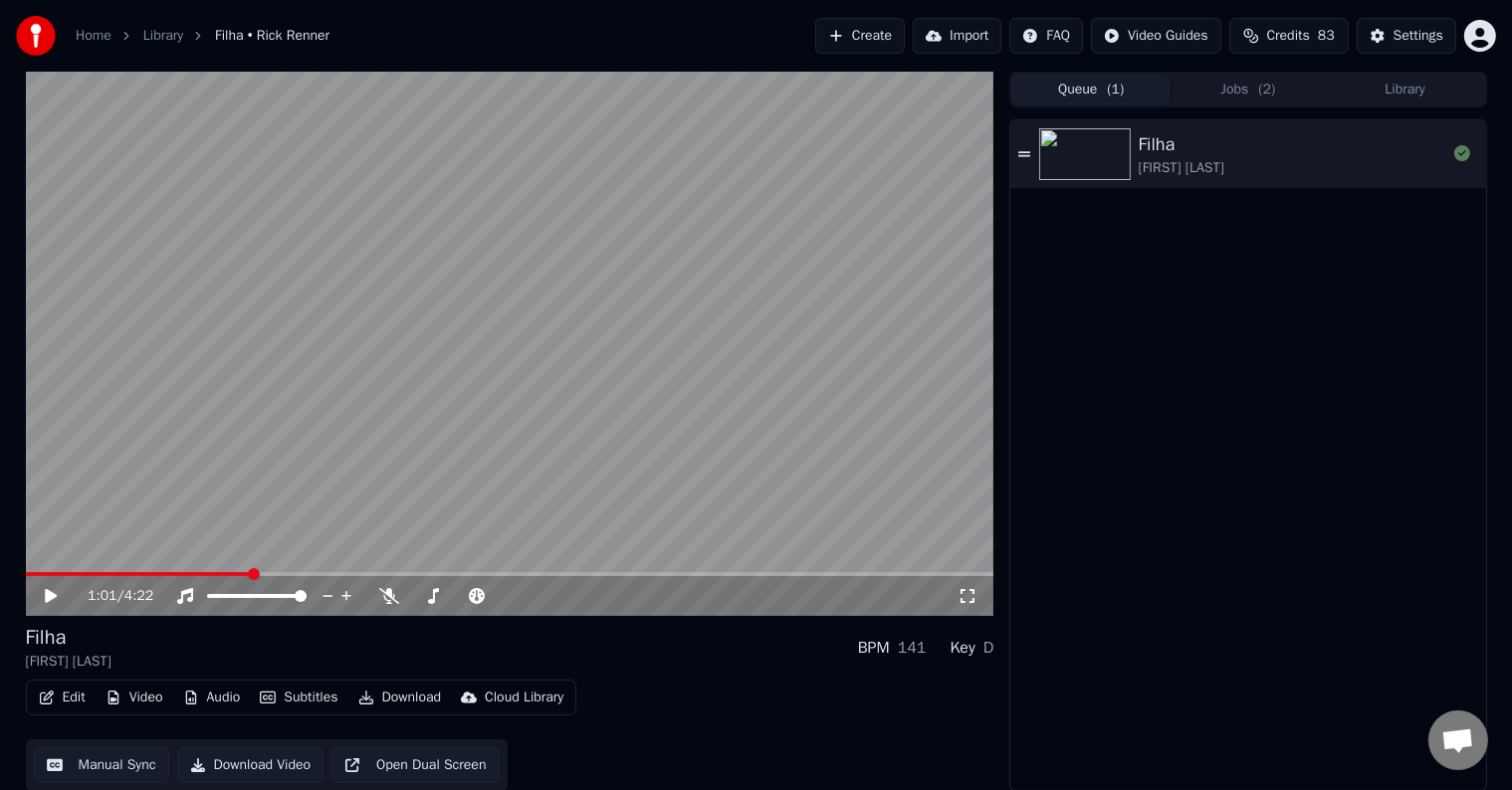 click on "Queue ( 1 )" at bounding box center (1091, 90) 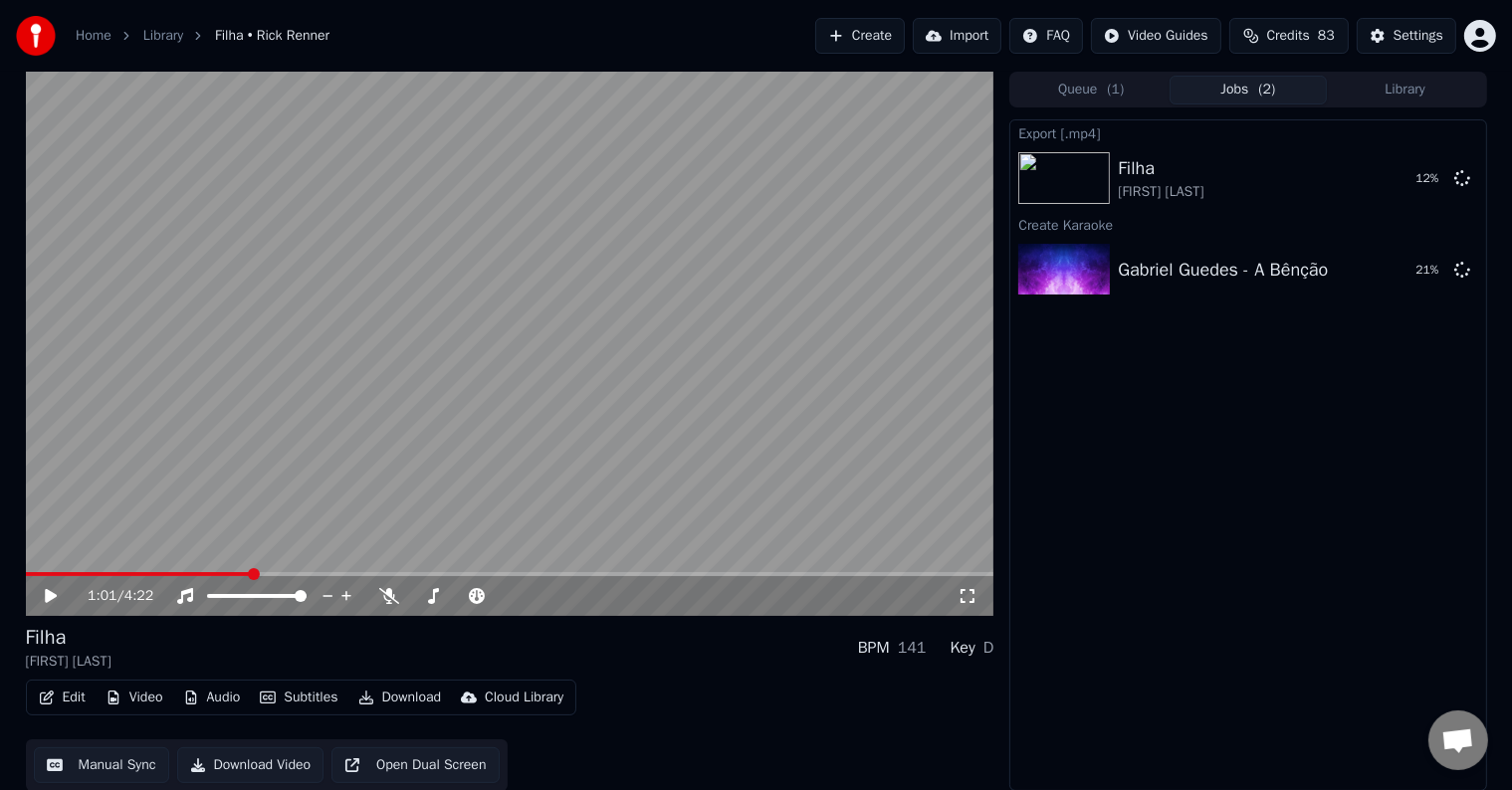 click on "Jobs ( 2 )" at bounding box center [1248, 90] 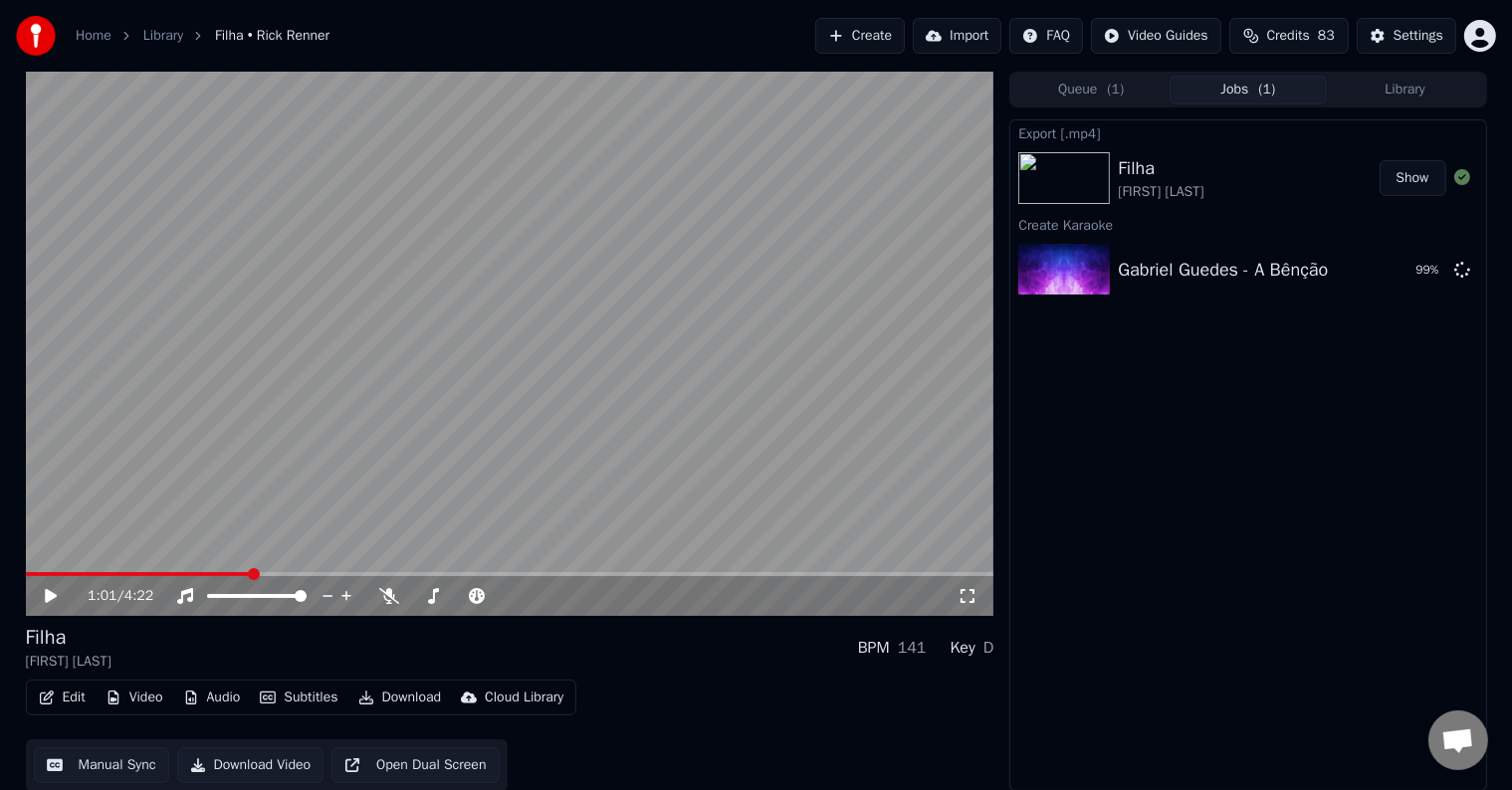 click on "Show" at bounding box center (1412, 178) 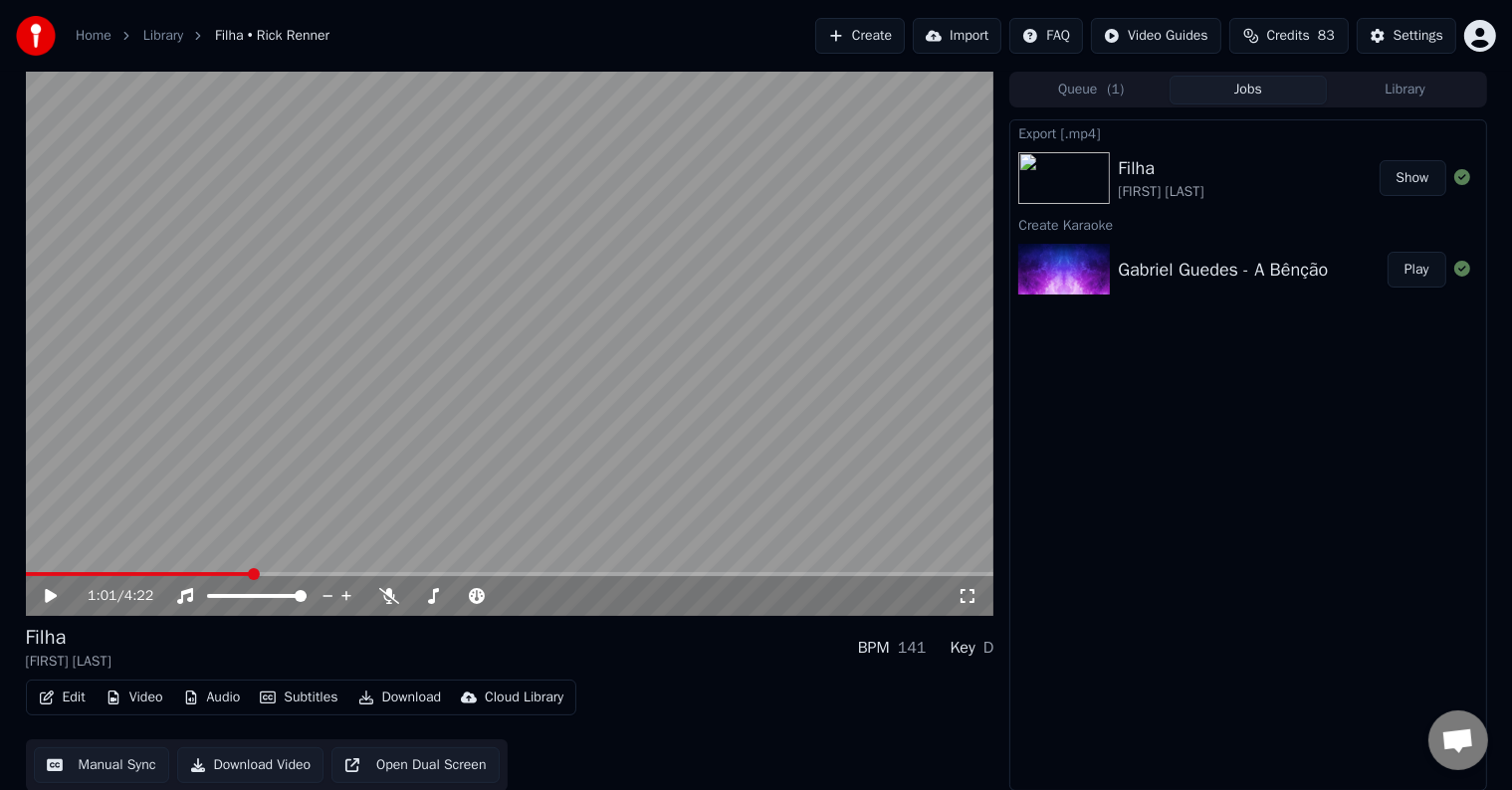 type 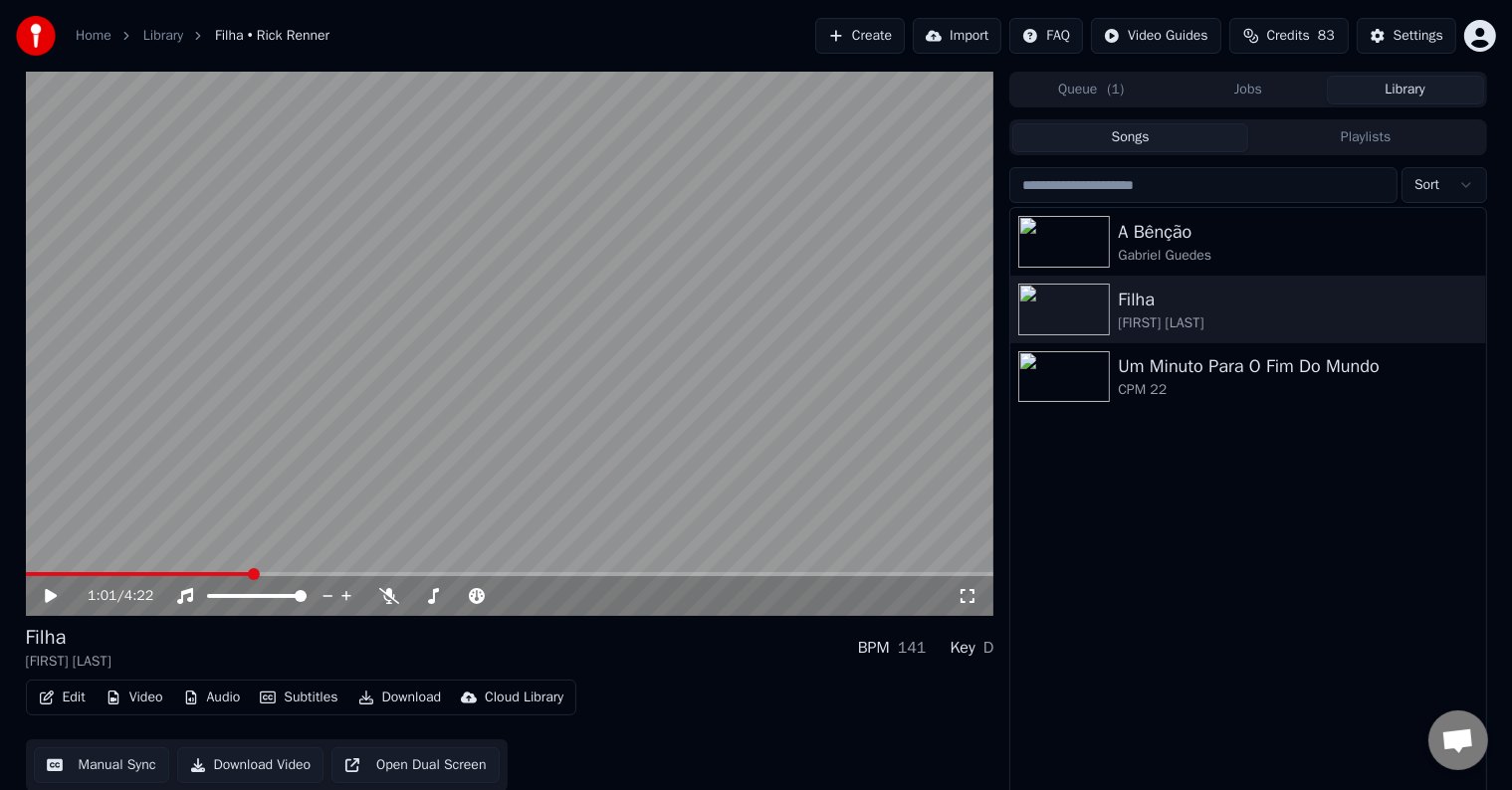 click on "Library" at bounding box center [1405, 90] 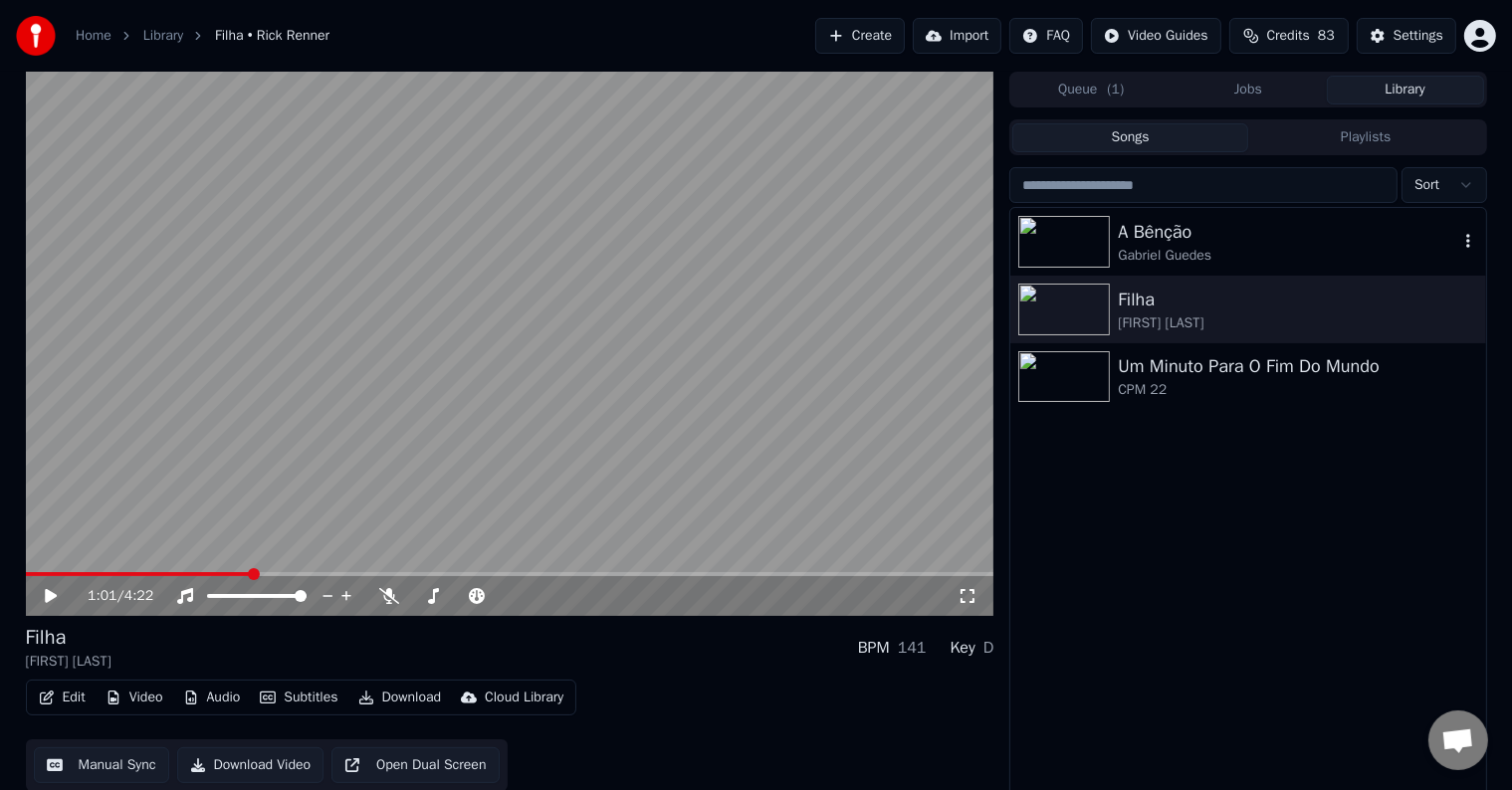 click on "A Bênção" at bounding box center [1287, 232] 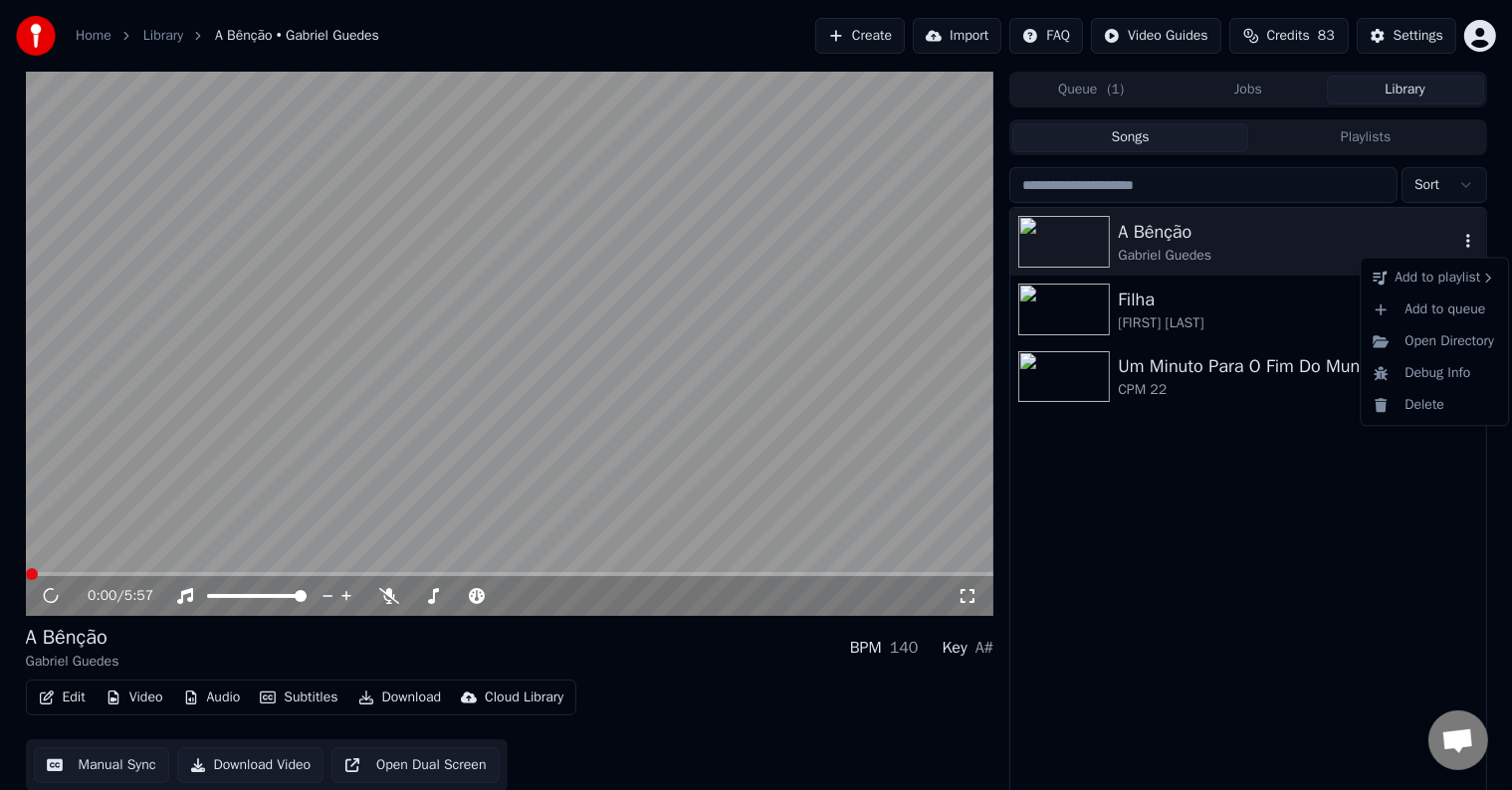 click 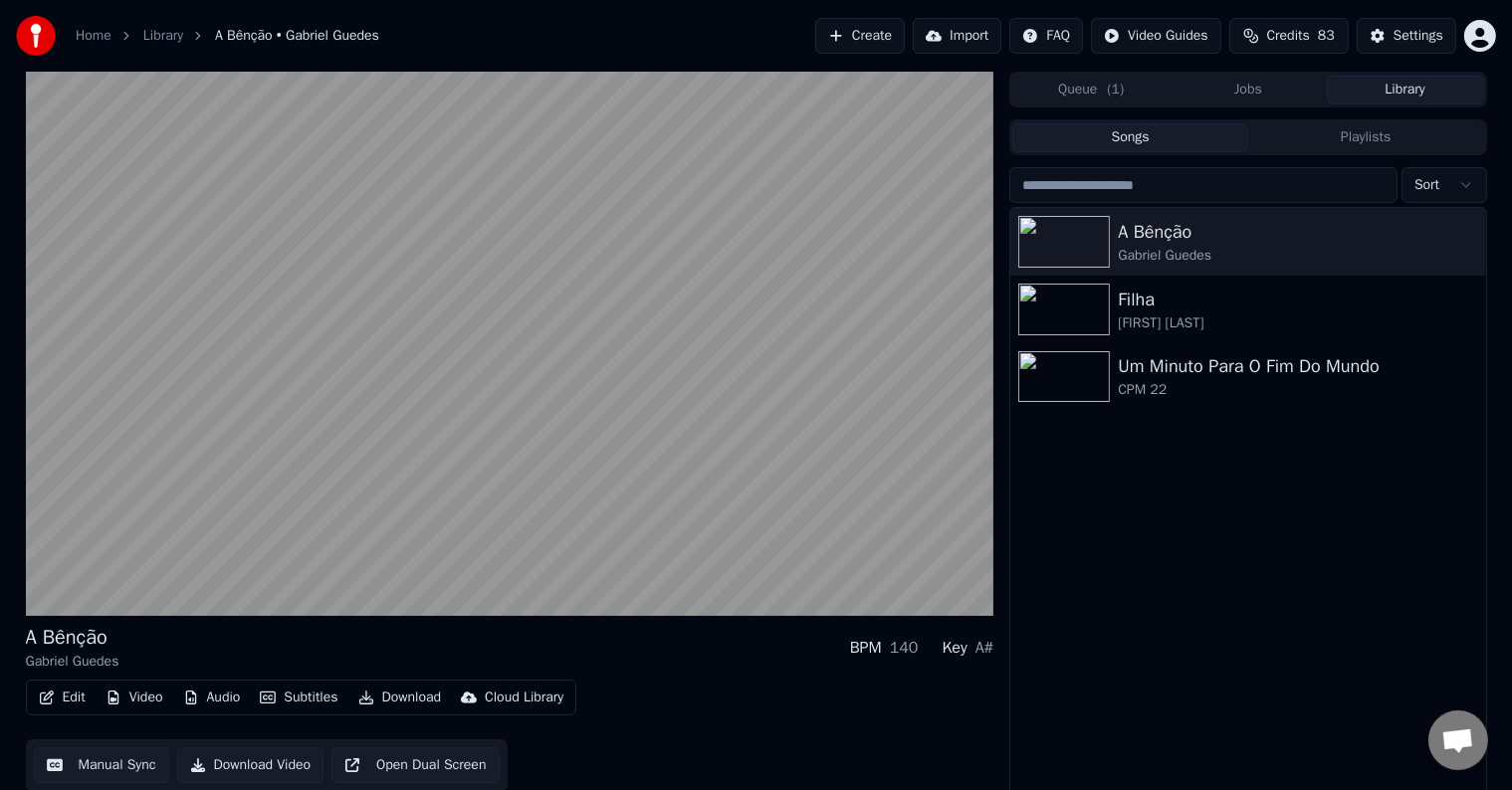 click on "Edit Video Audio Subtitles Download Cloud Library Manual Sync Download Video Open Dual Screen" at bounding box center [510, 735] 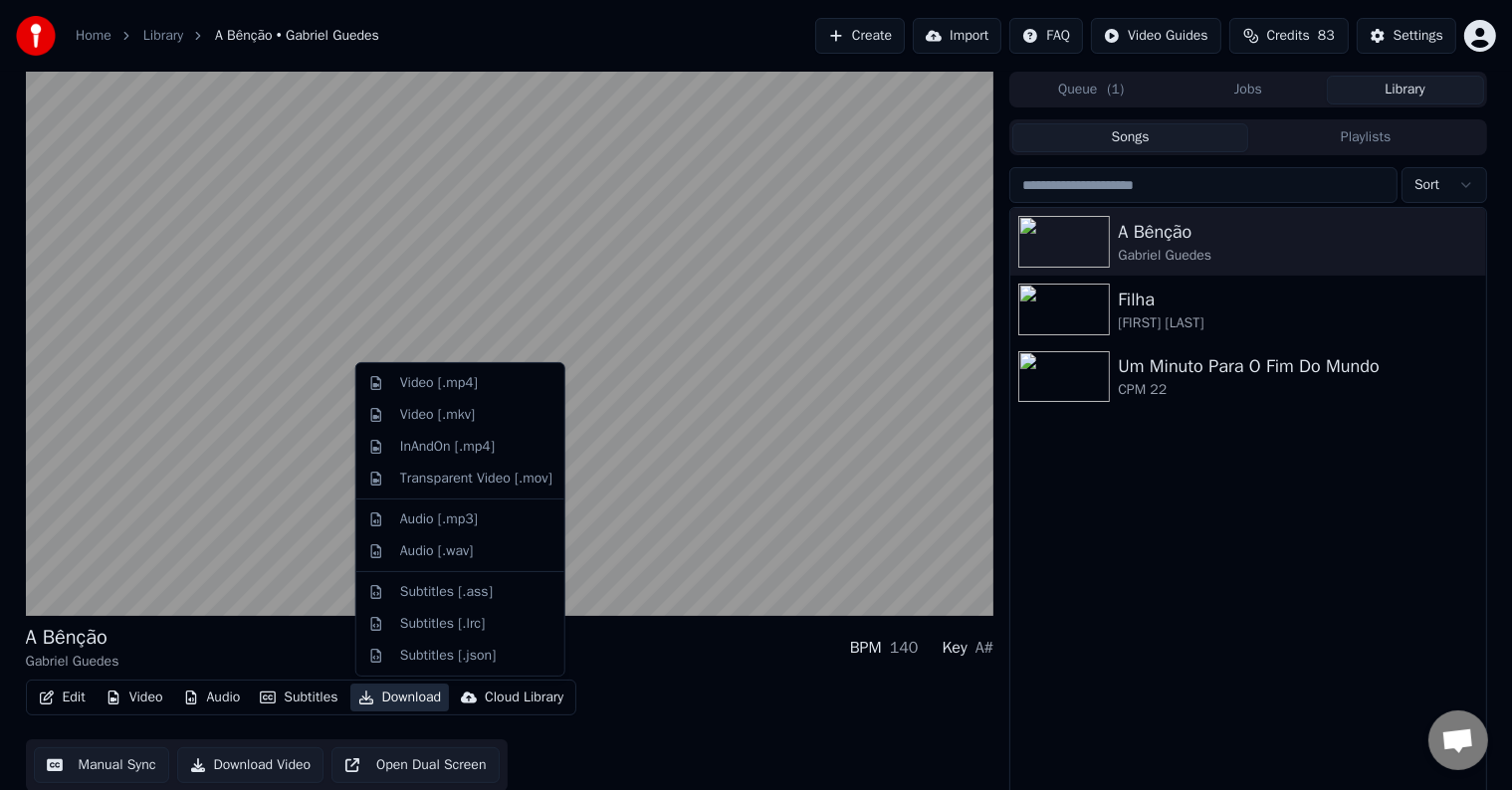 click on "Download" at bounding box center (400, 697) 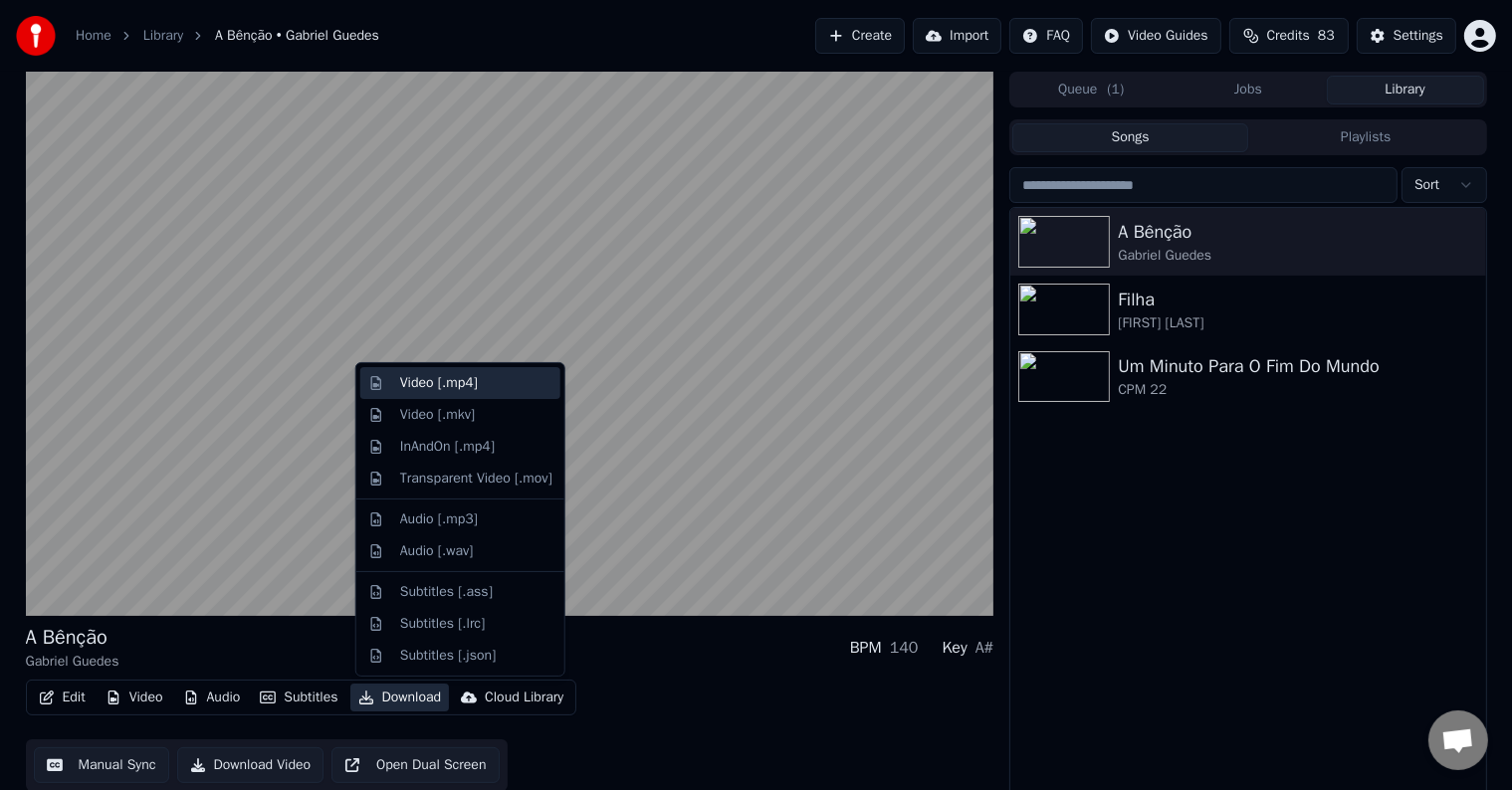 click on "Video [.mp4]" at bounding box center (476, 383) 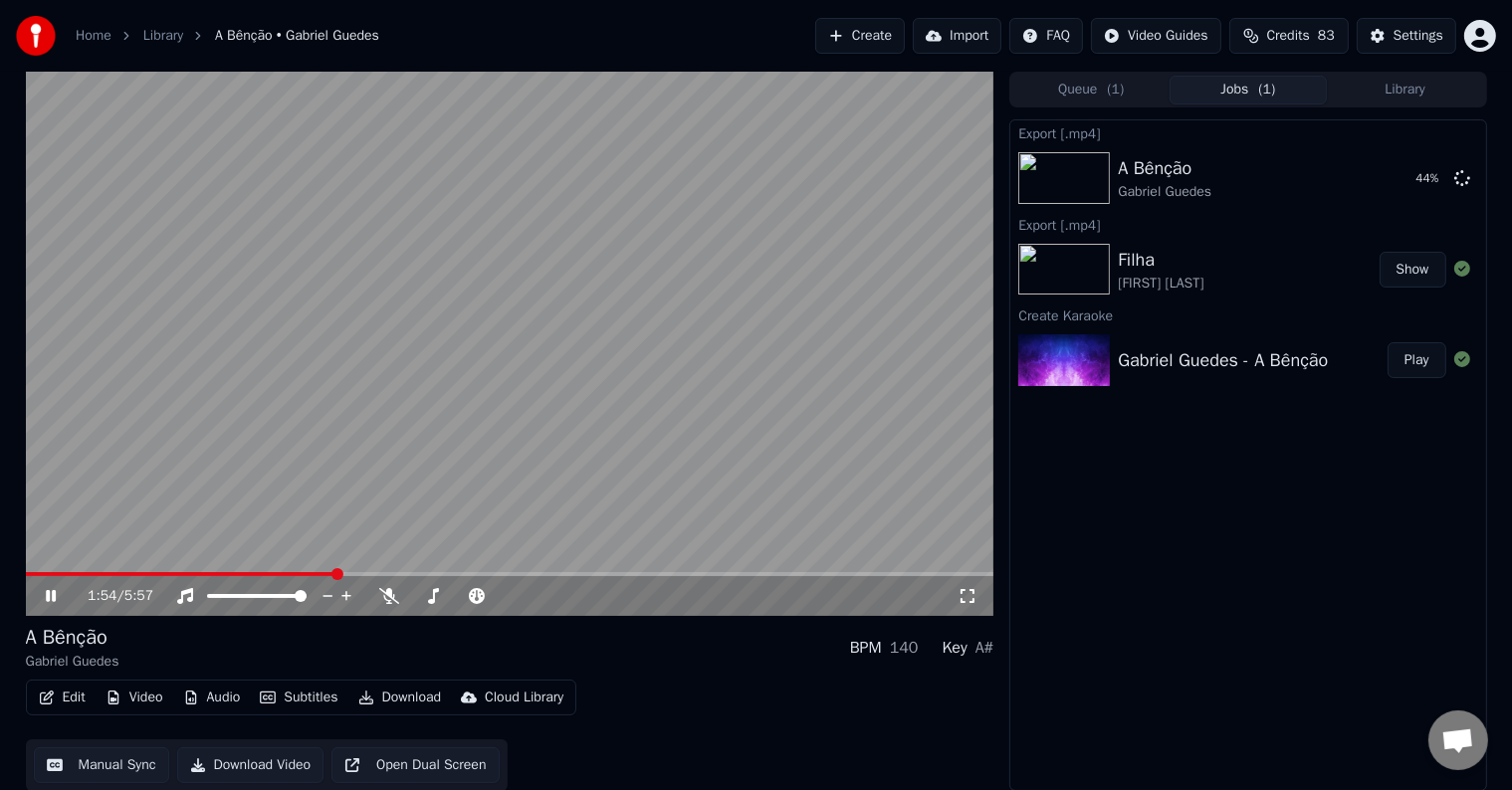 click on "1:54  /  5:57" at bounding box center [510, 596] 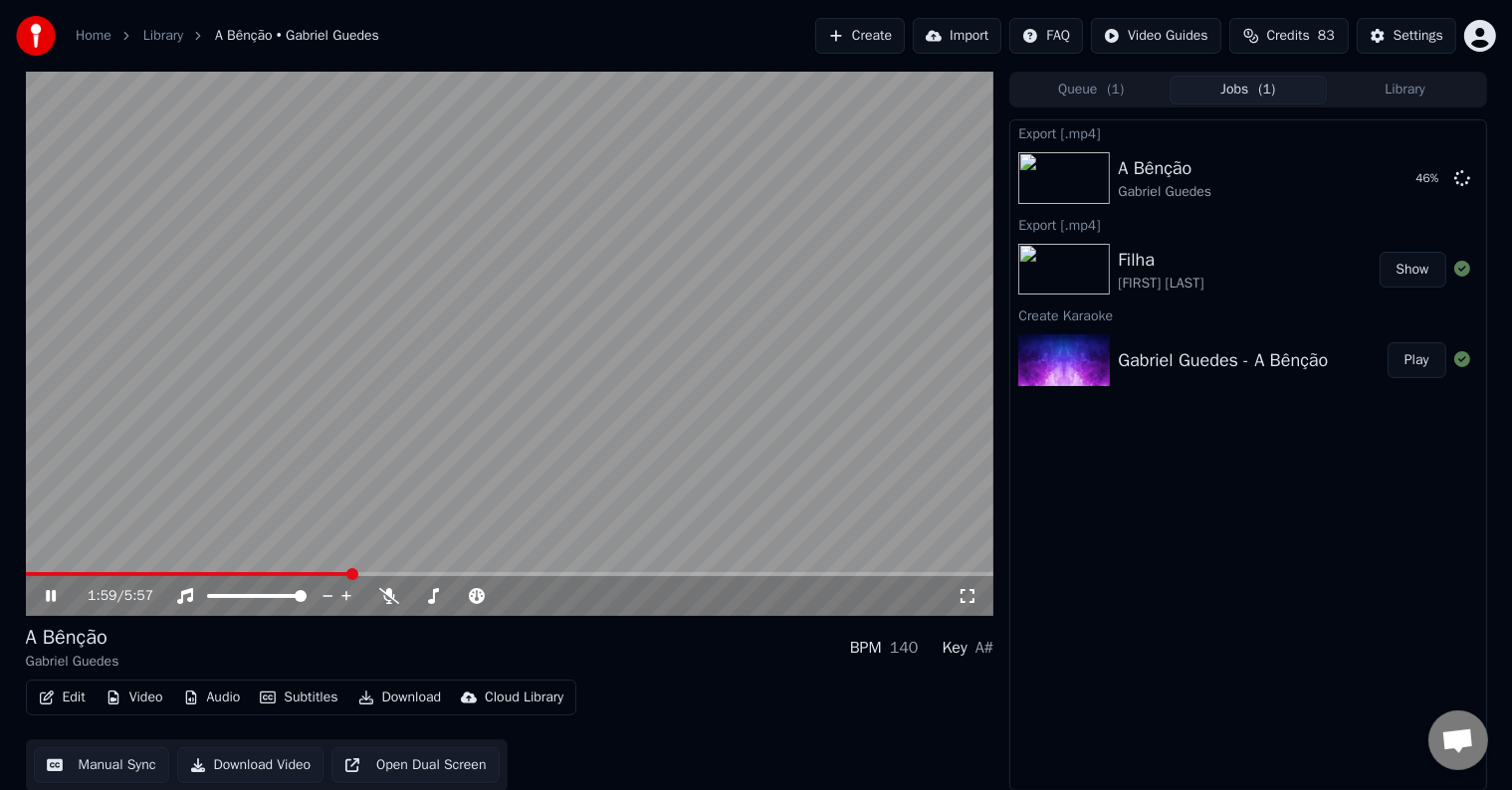 click on "Subtitles" at bounding box center [299, 697] 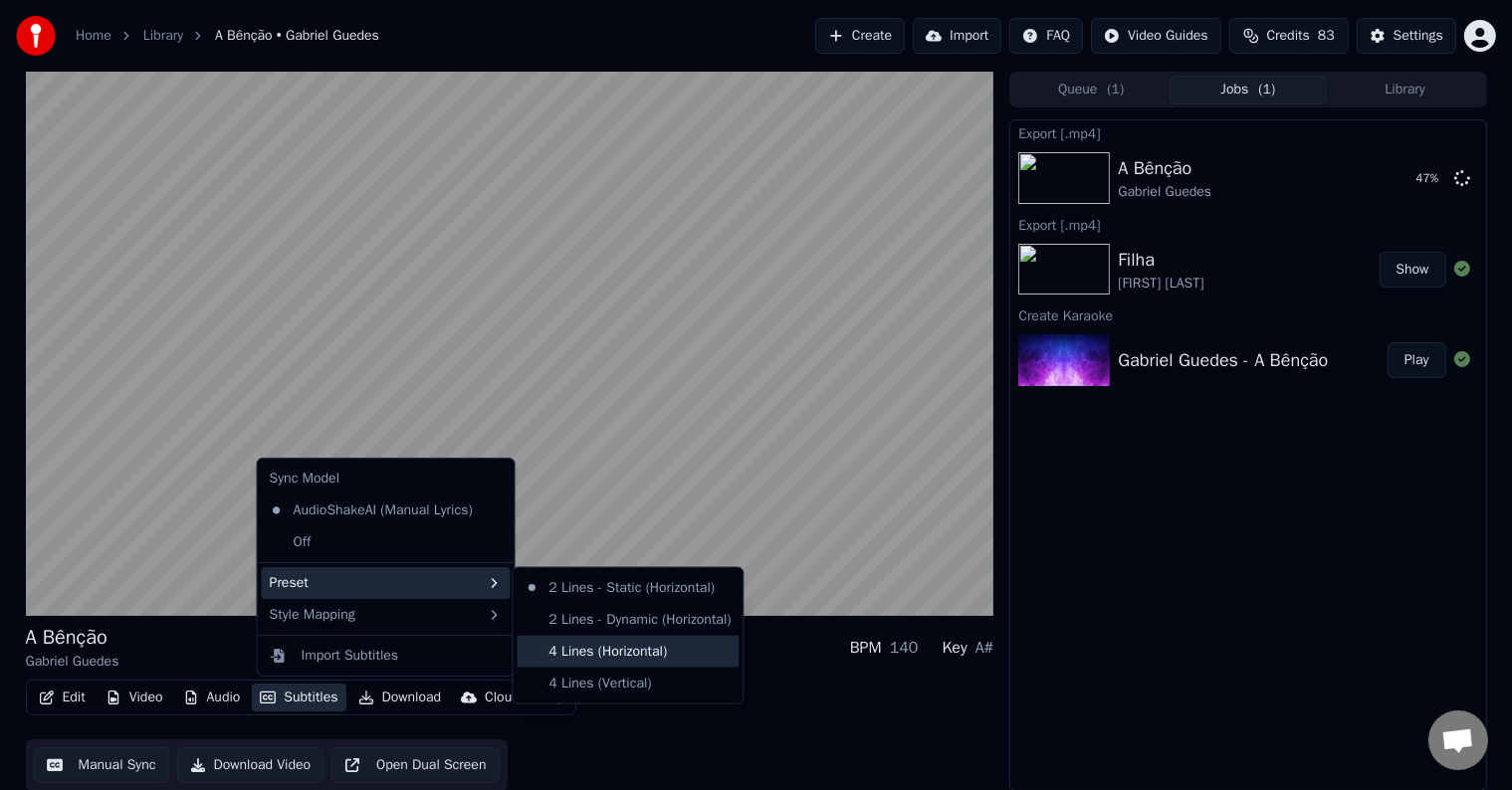click on "4 Lines (Horizontal)" at bounding box center (627, 652) 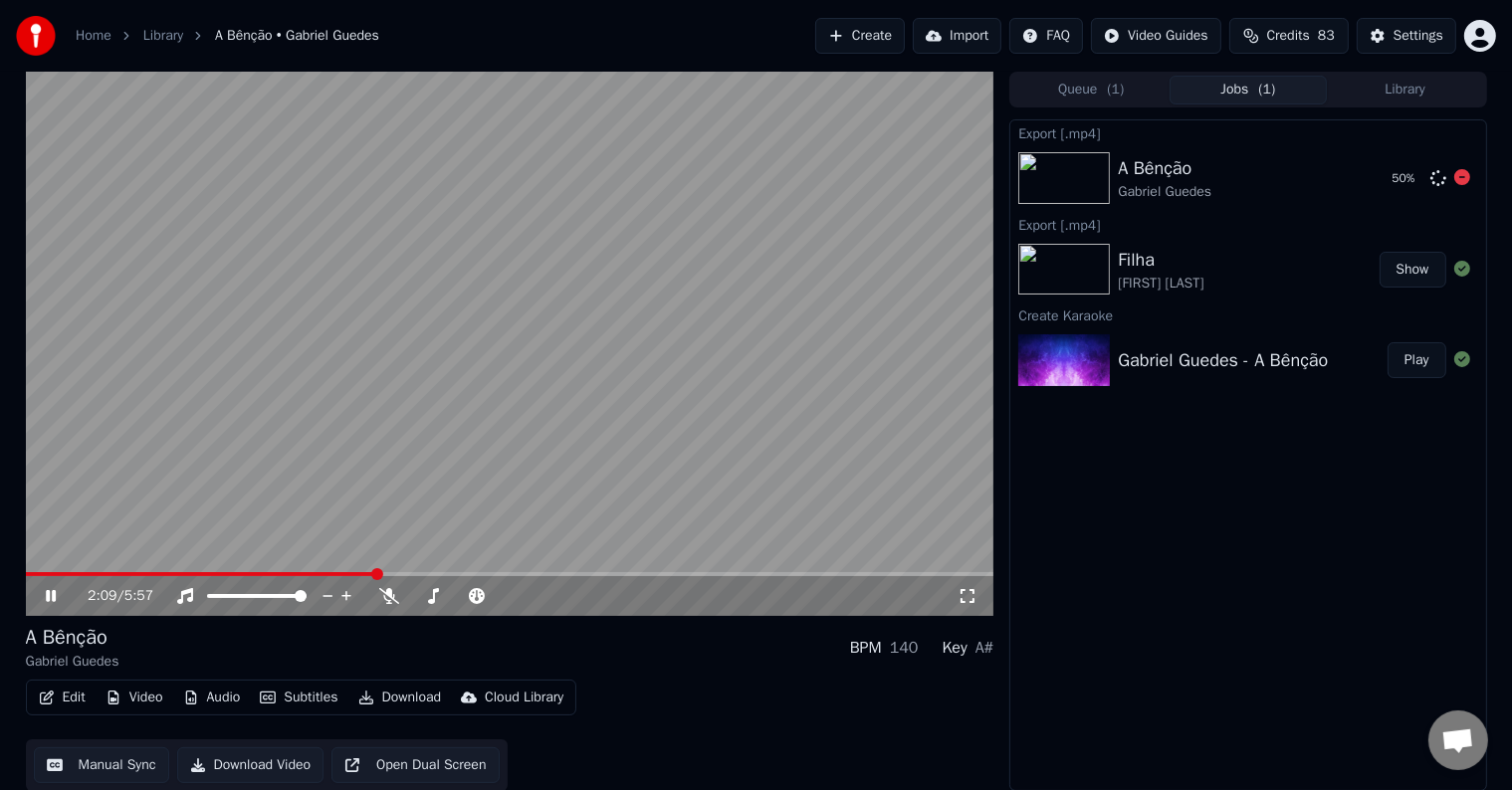 click 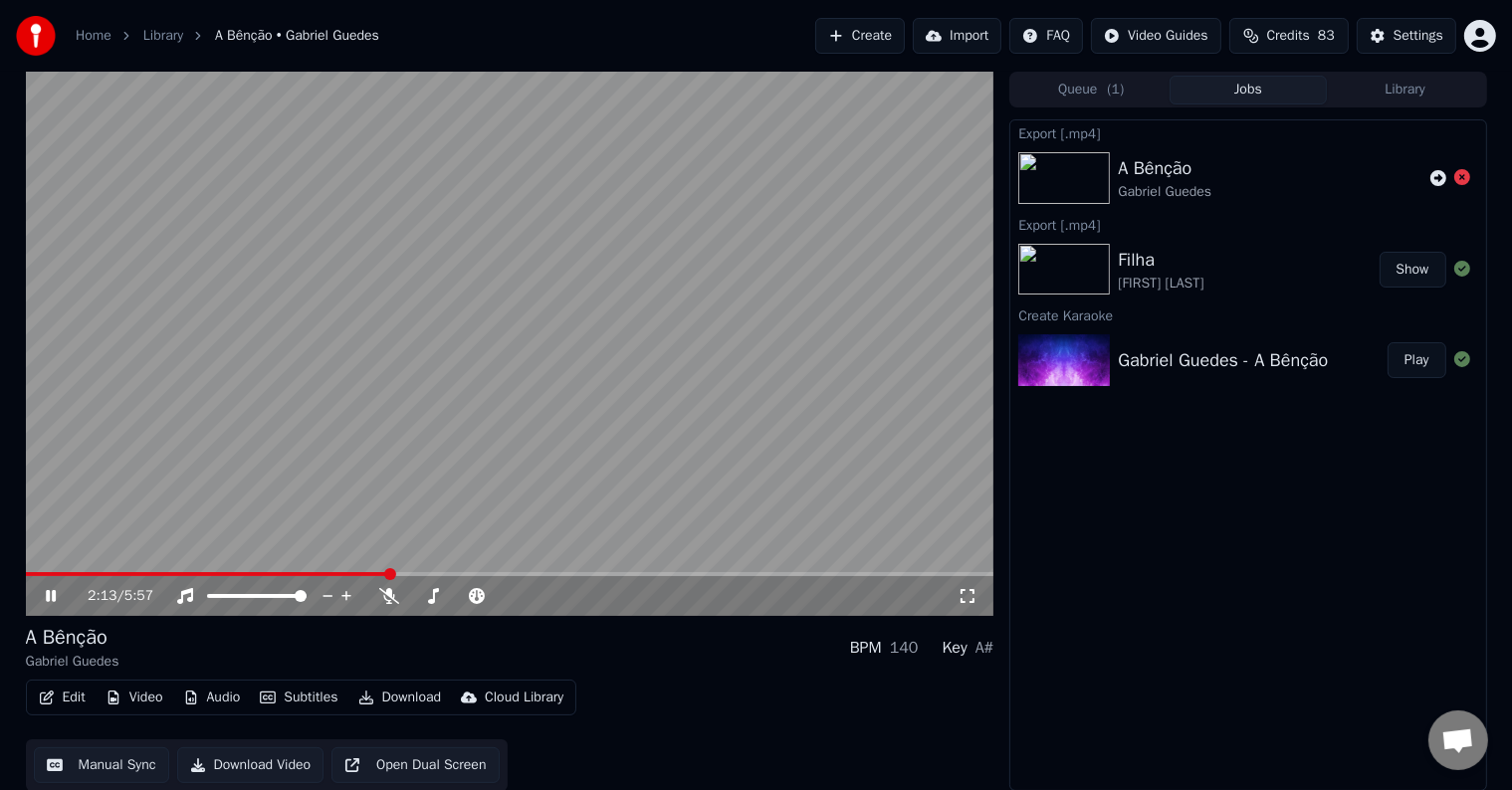 click 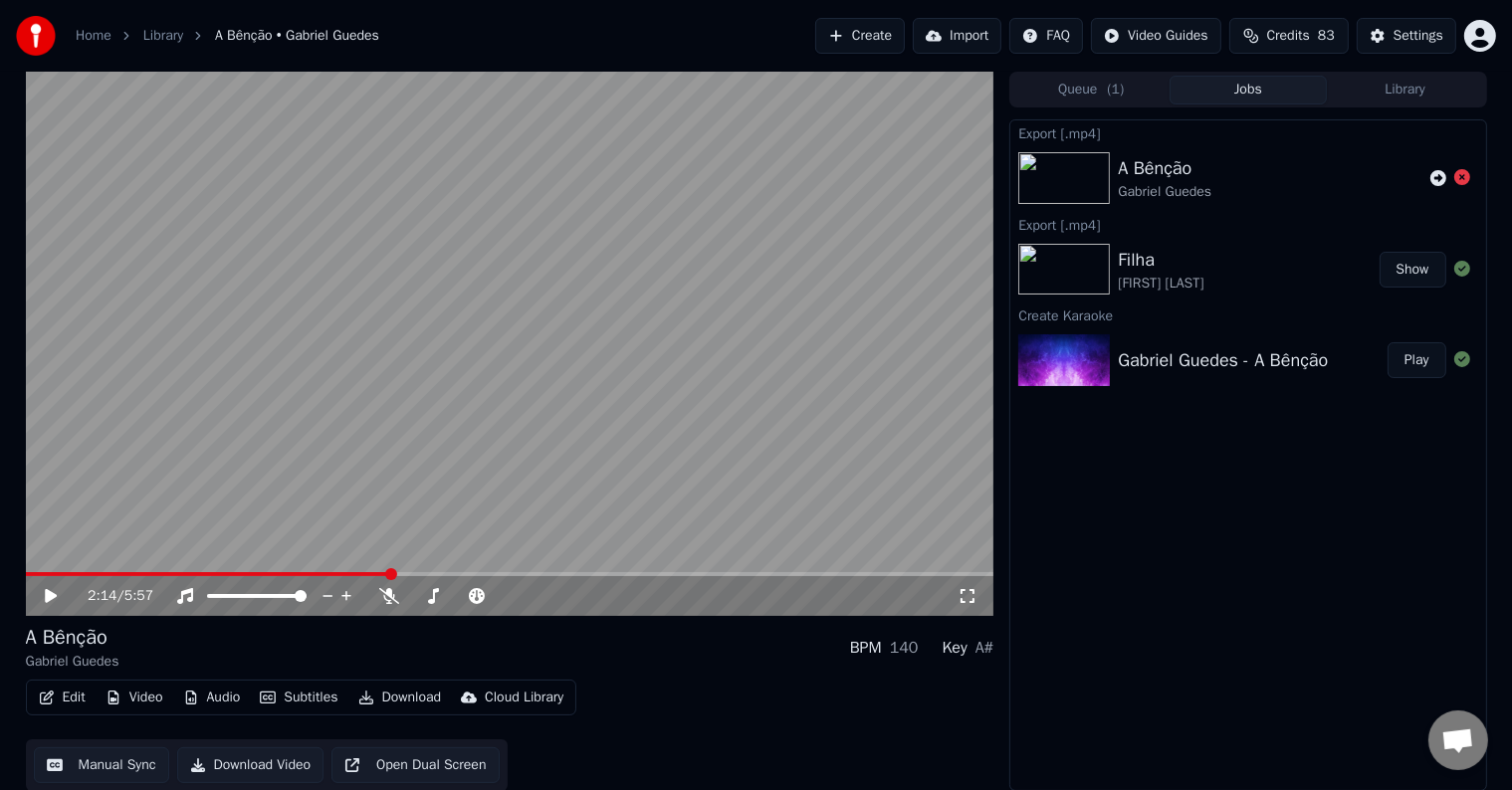 click on "Gabriel Guedes" at bounding box center [1165, 192] 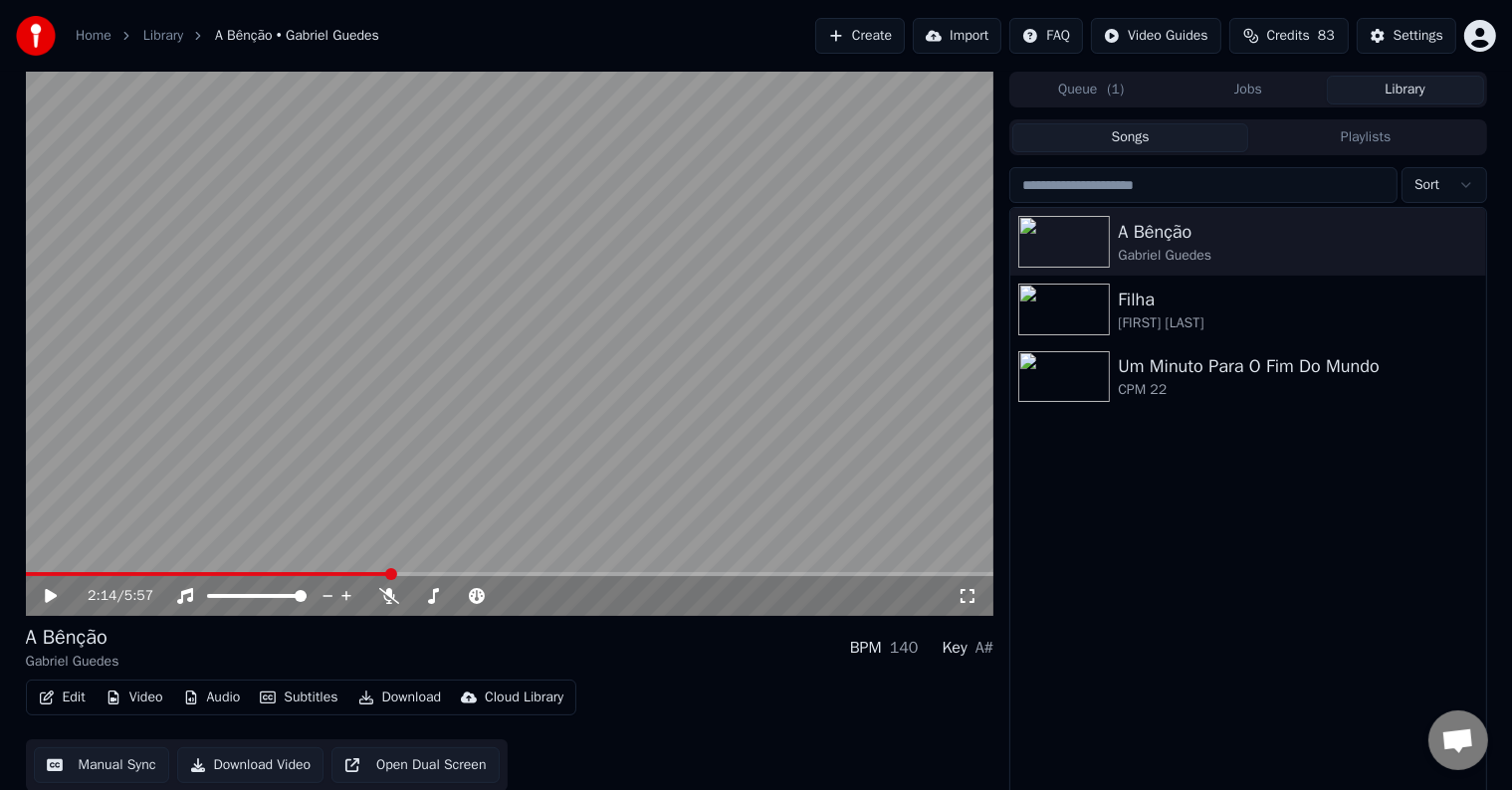 click on "Library" at bounding box center (1405, 90) 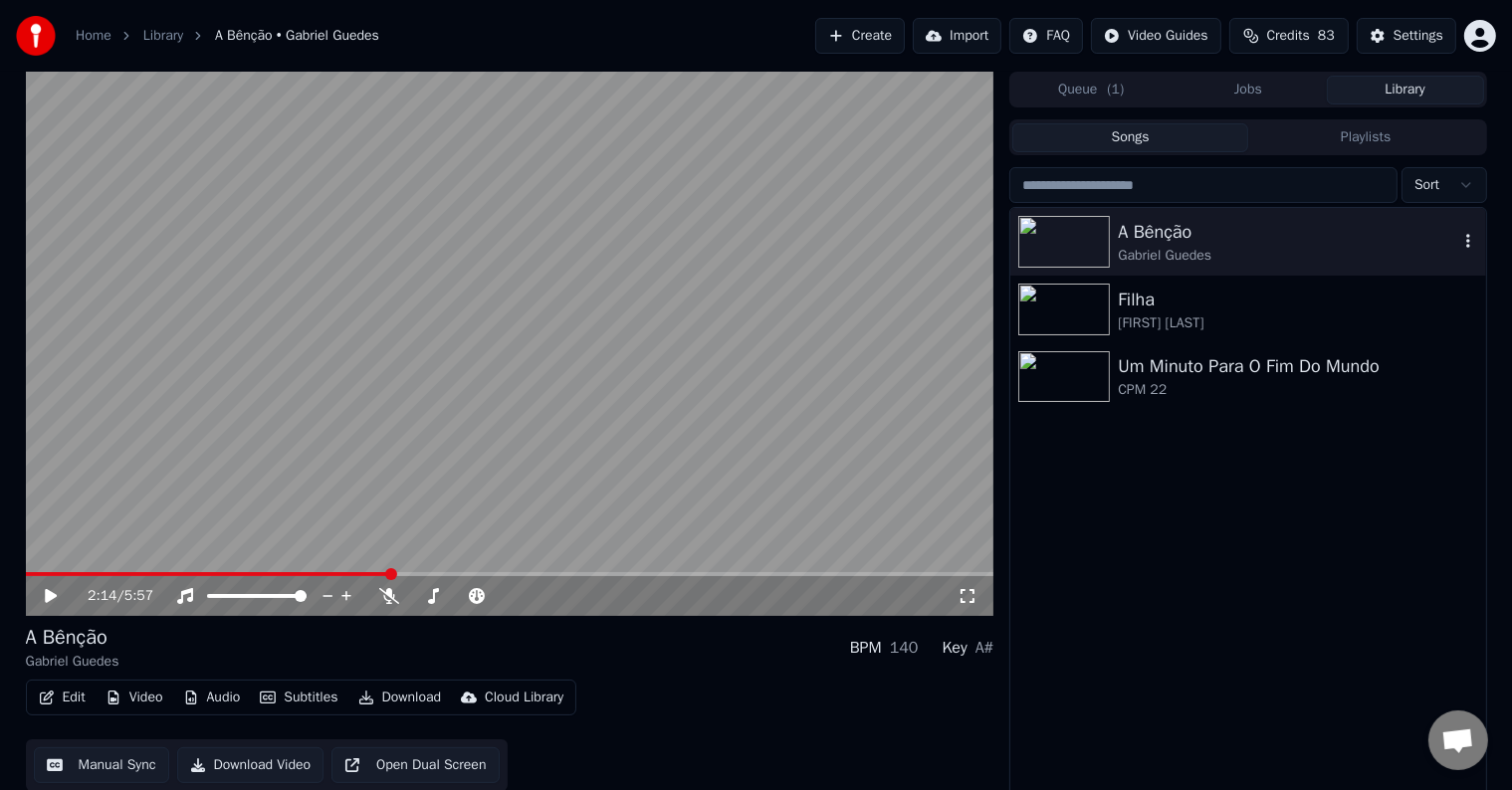 click on "A Bênção" at bounding box center (1287, 232) 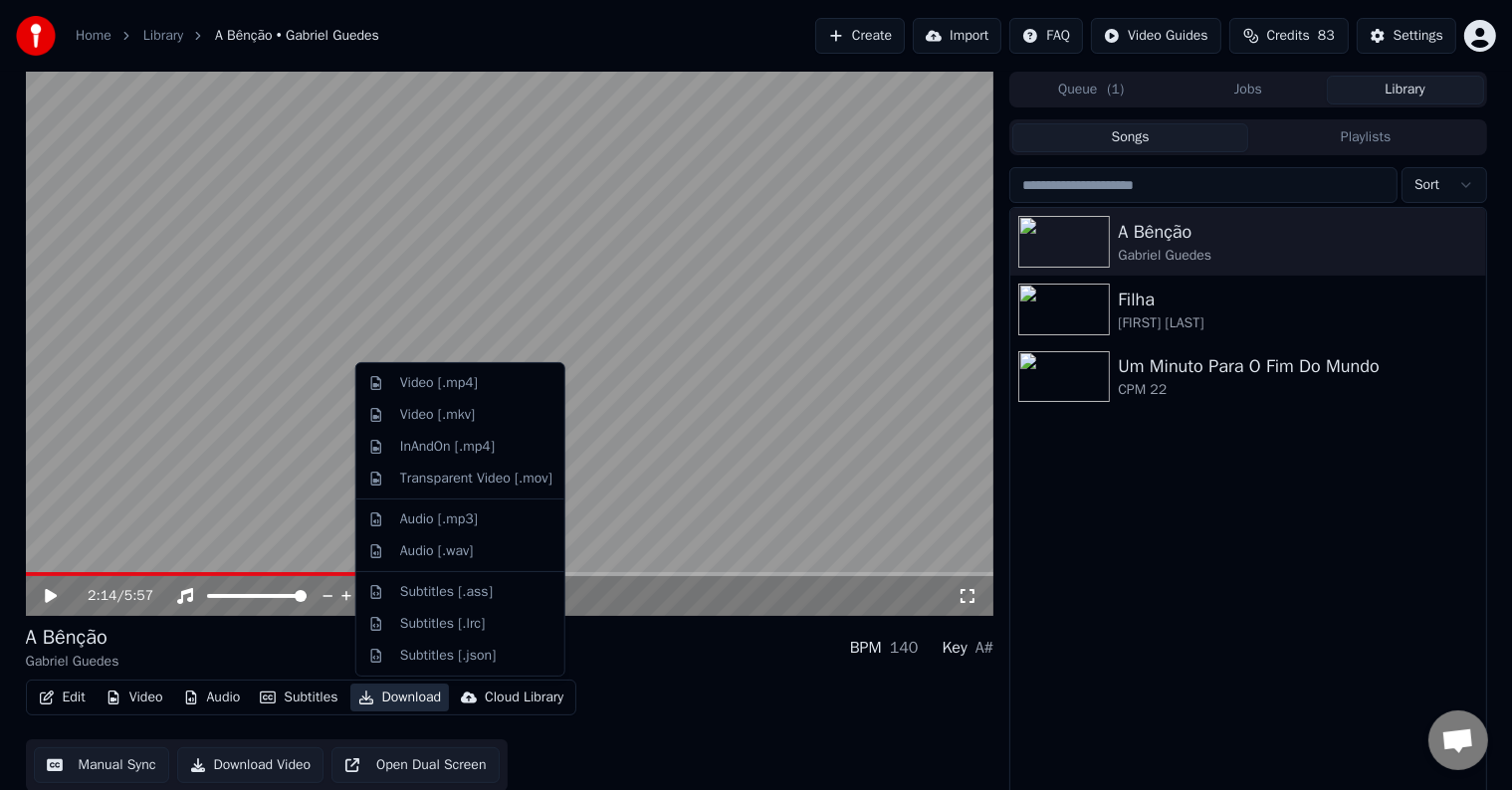 click on "Download" at bounding box center [400, 697] 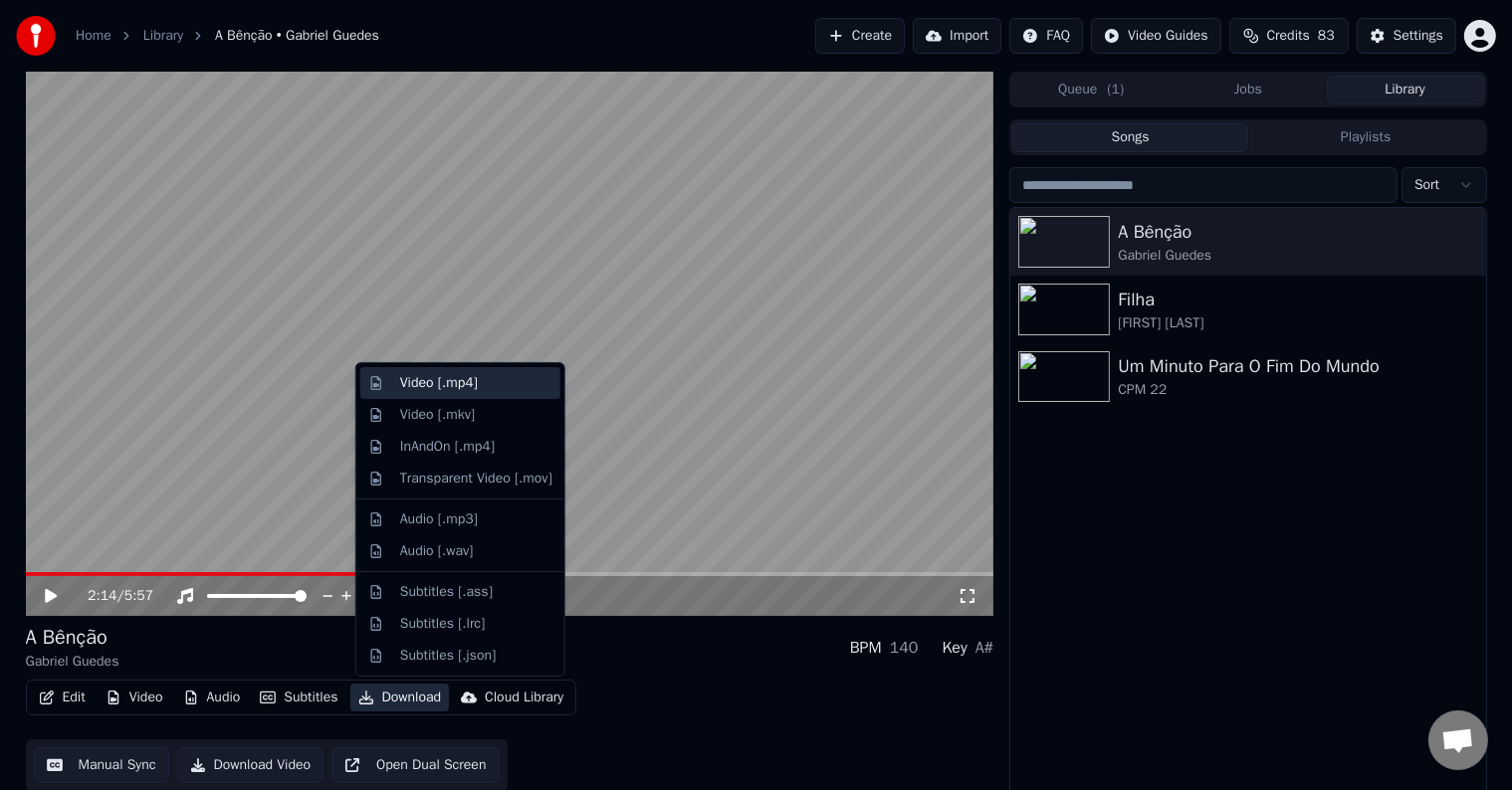 click on "Video [.mp4]" at bounding box center [476, 383] 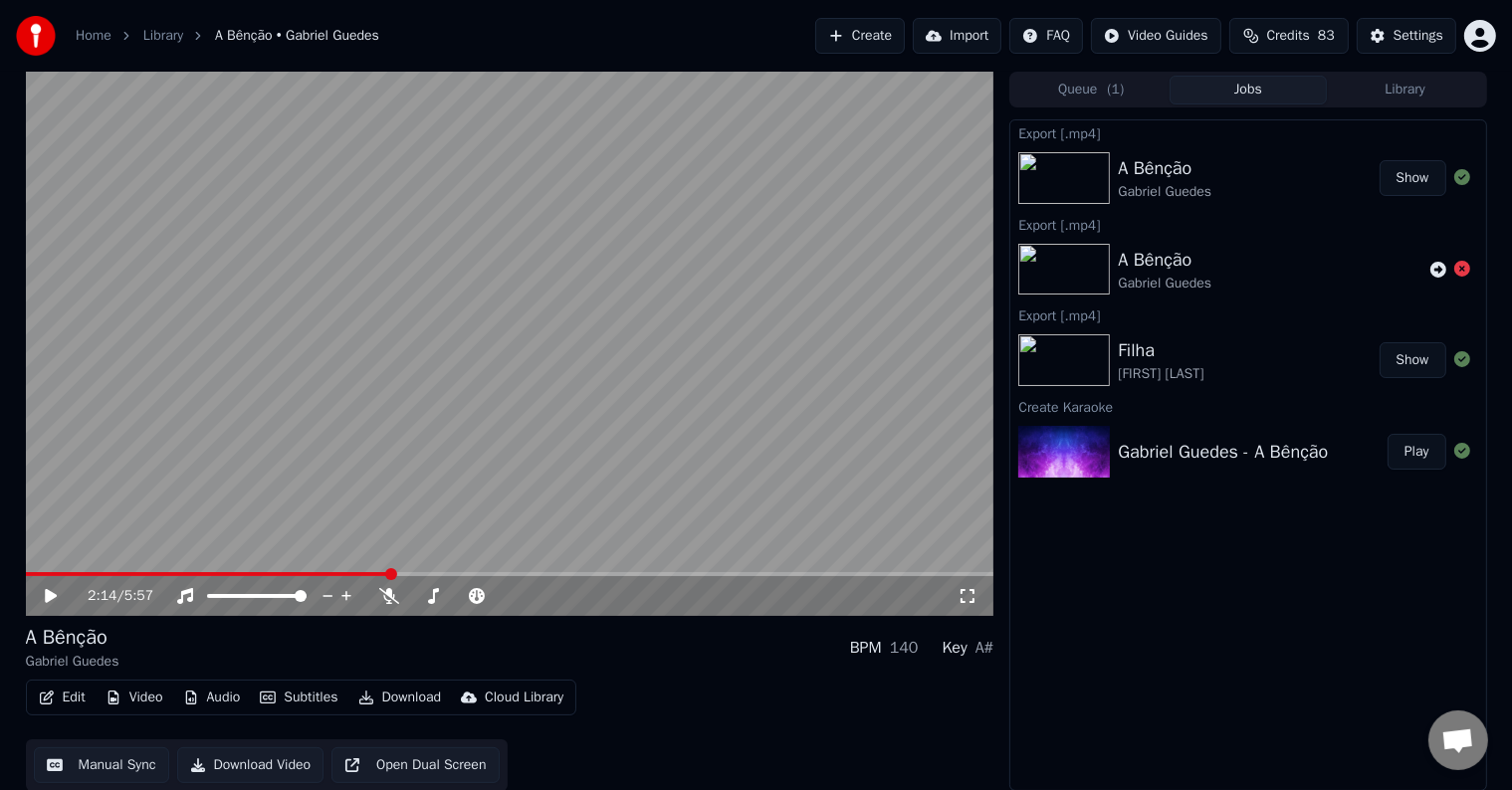 click on "Show" at bounding box center [1412, 178] 